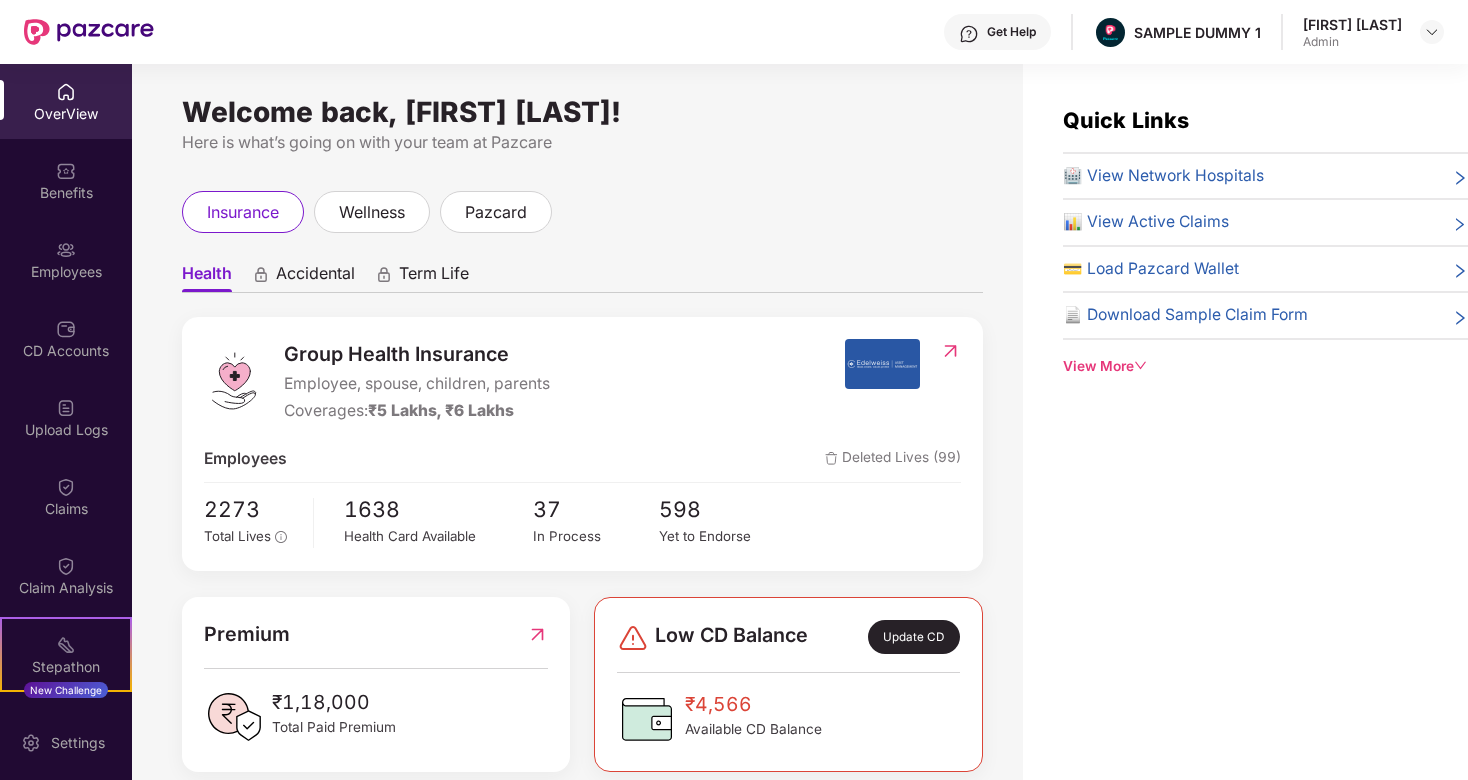scroll, scrollTop: 0, scrollLeft: 0, axis: both 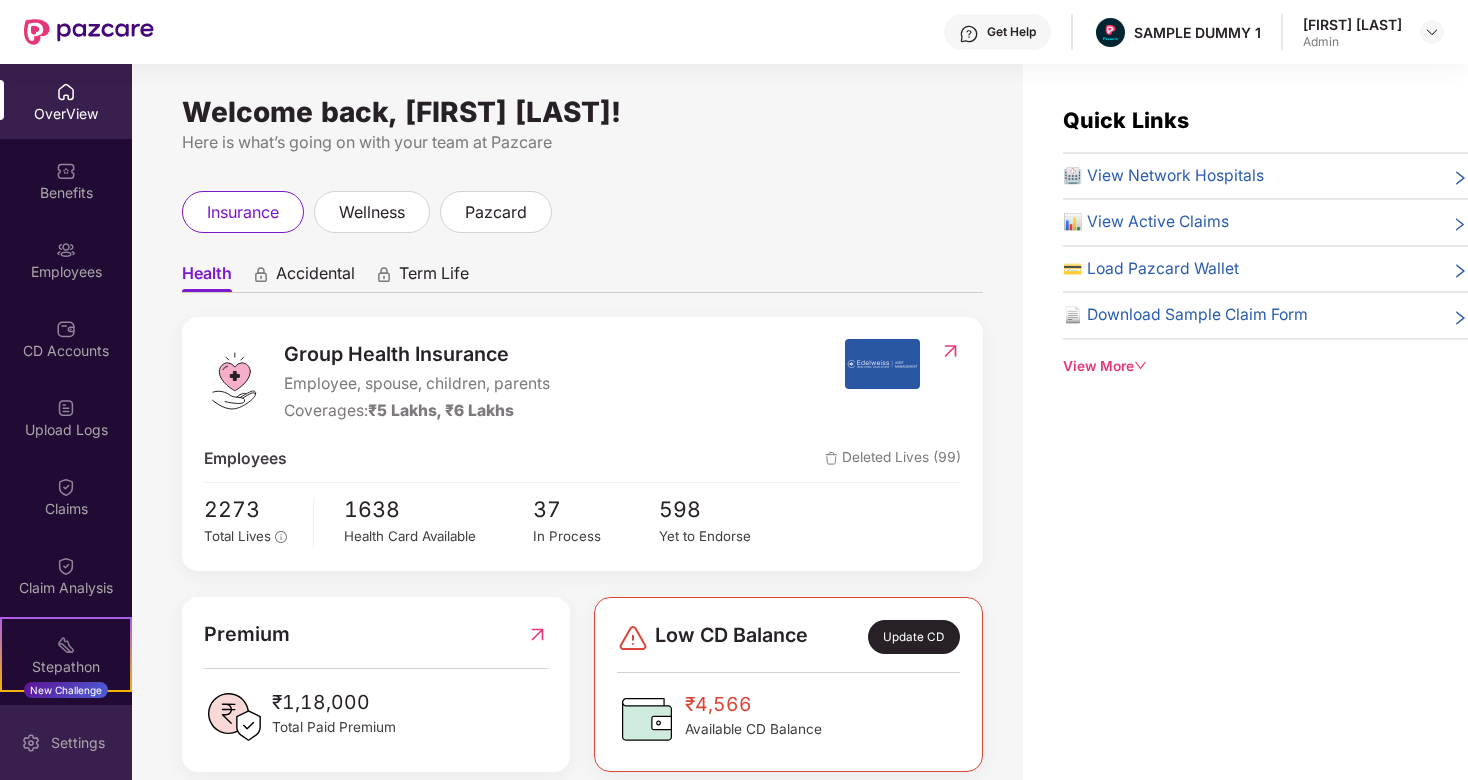 click on "Settings" at bounding box center [66, 742] 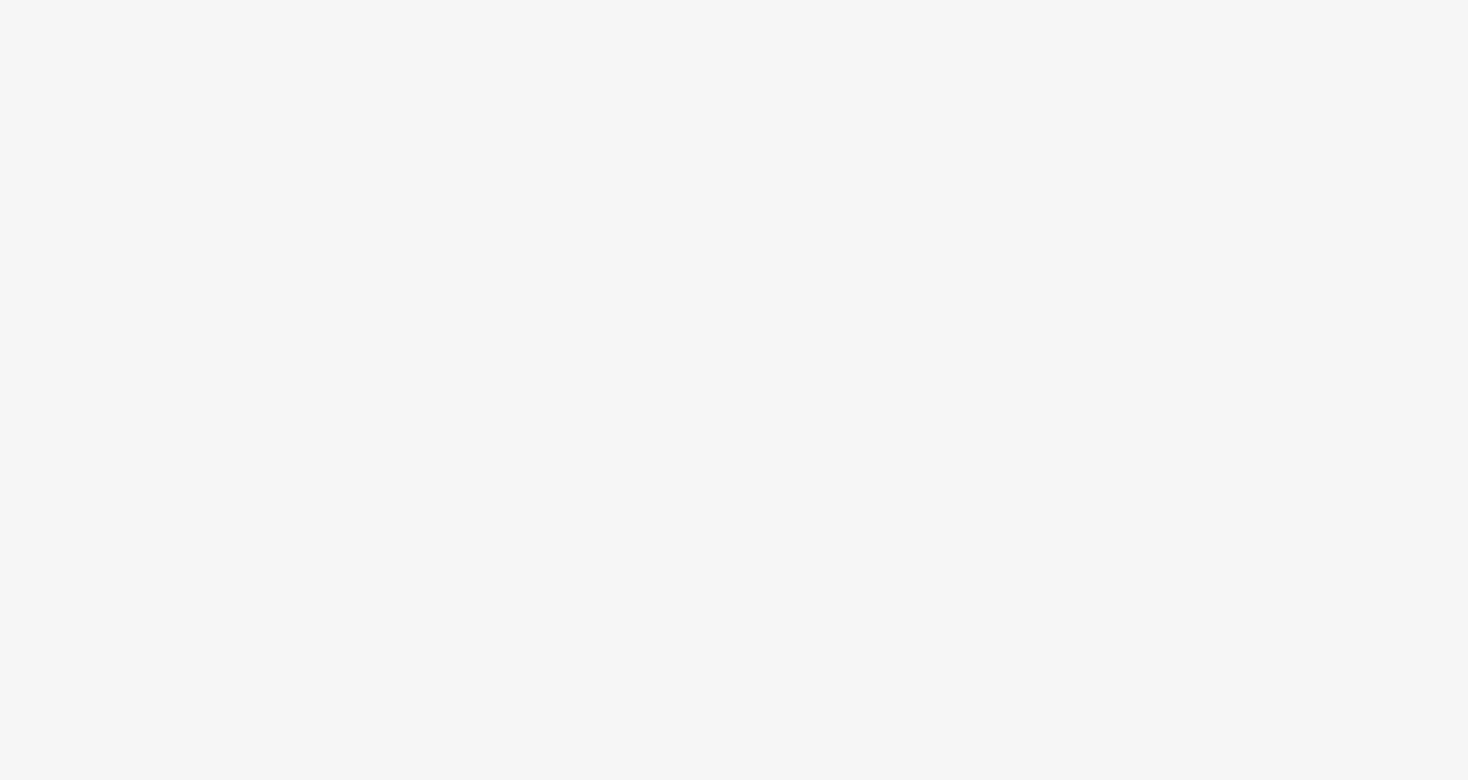 scroll, scrollTop: 0, scrollLeft: 0, axis: both 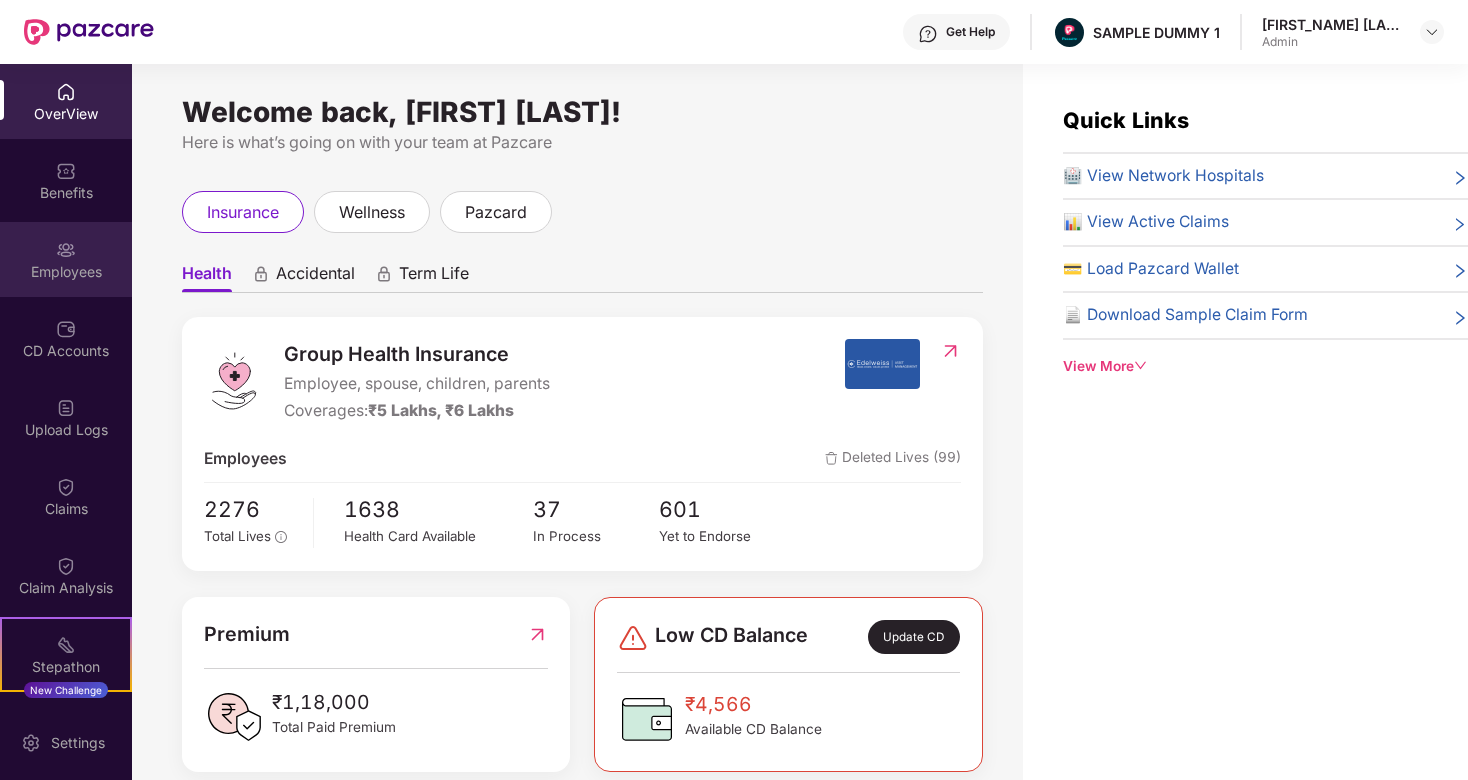 click on "Employees" at bounding box center [66, 259] 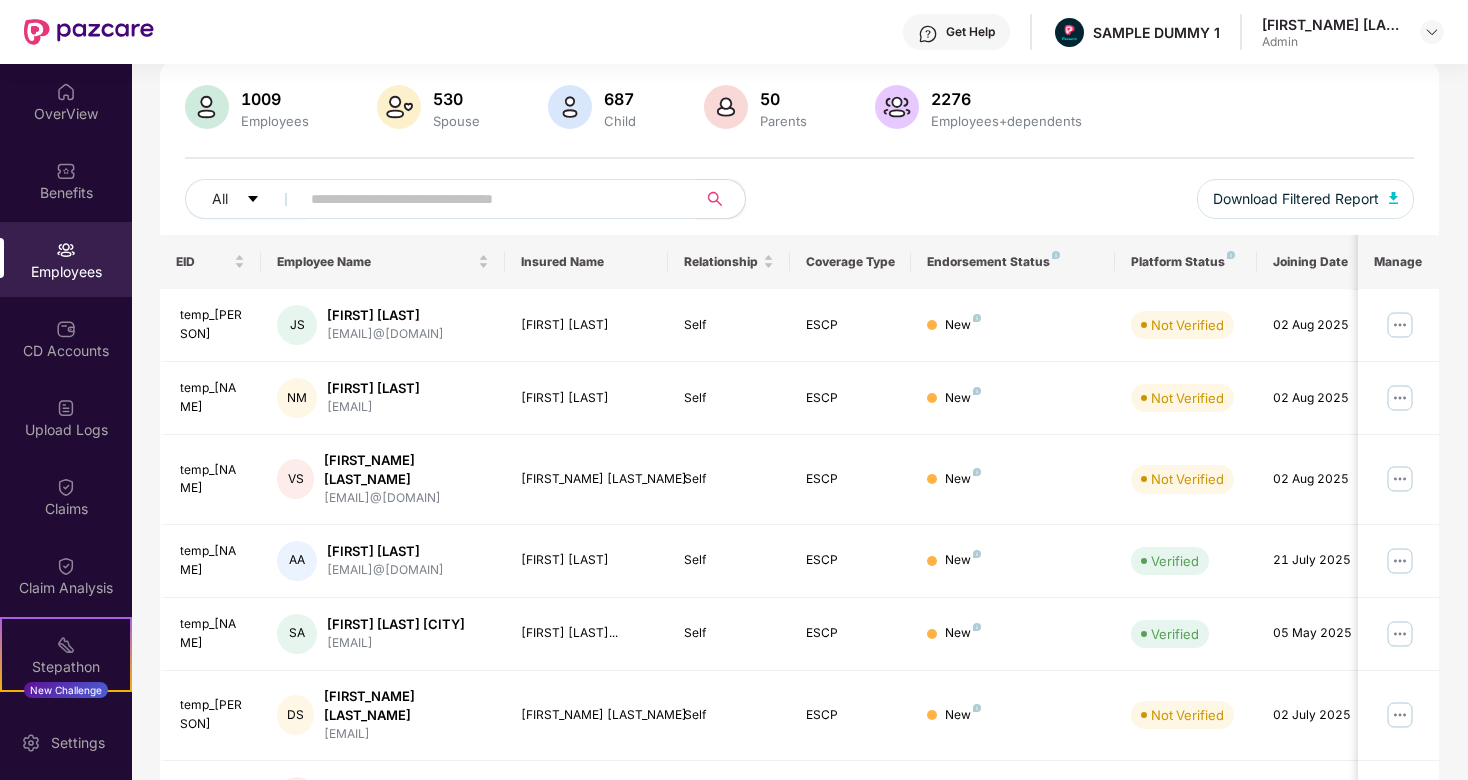 scroll, scrollTop: 101, scrollLeft: 0, axis: vertical 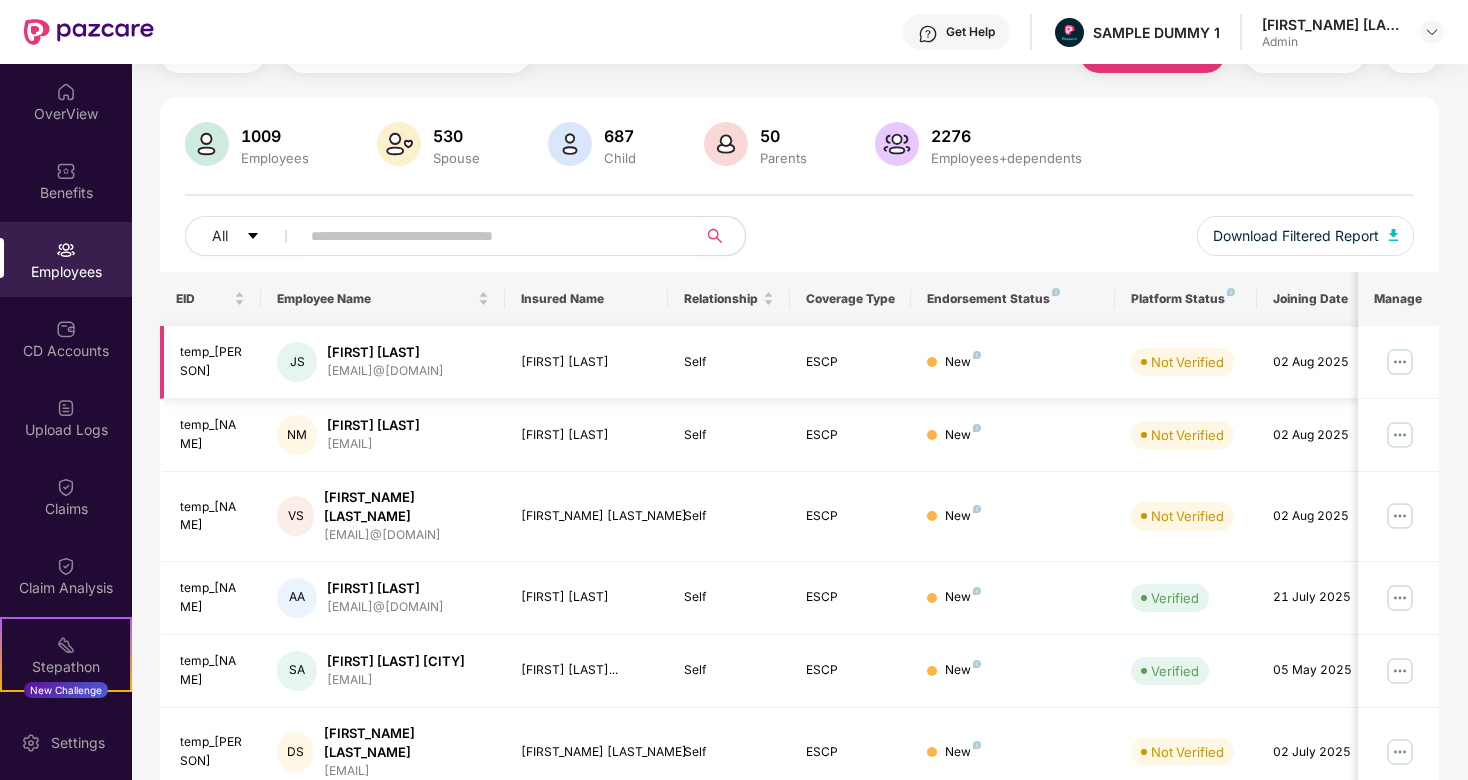 click at bounding box center [1400, 362] 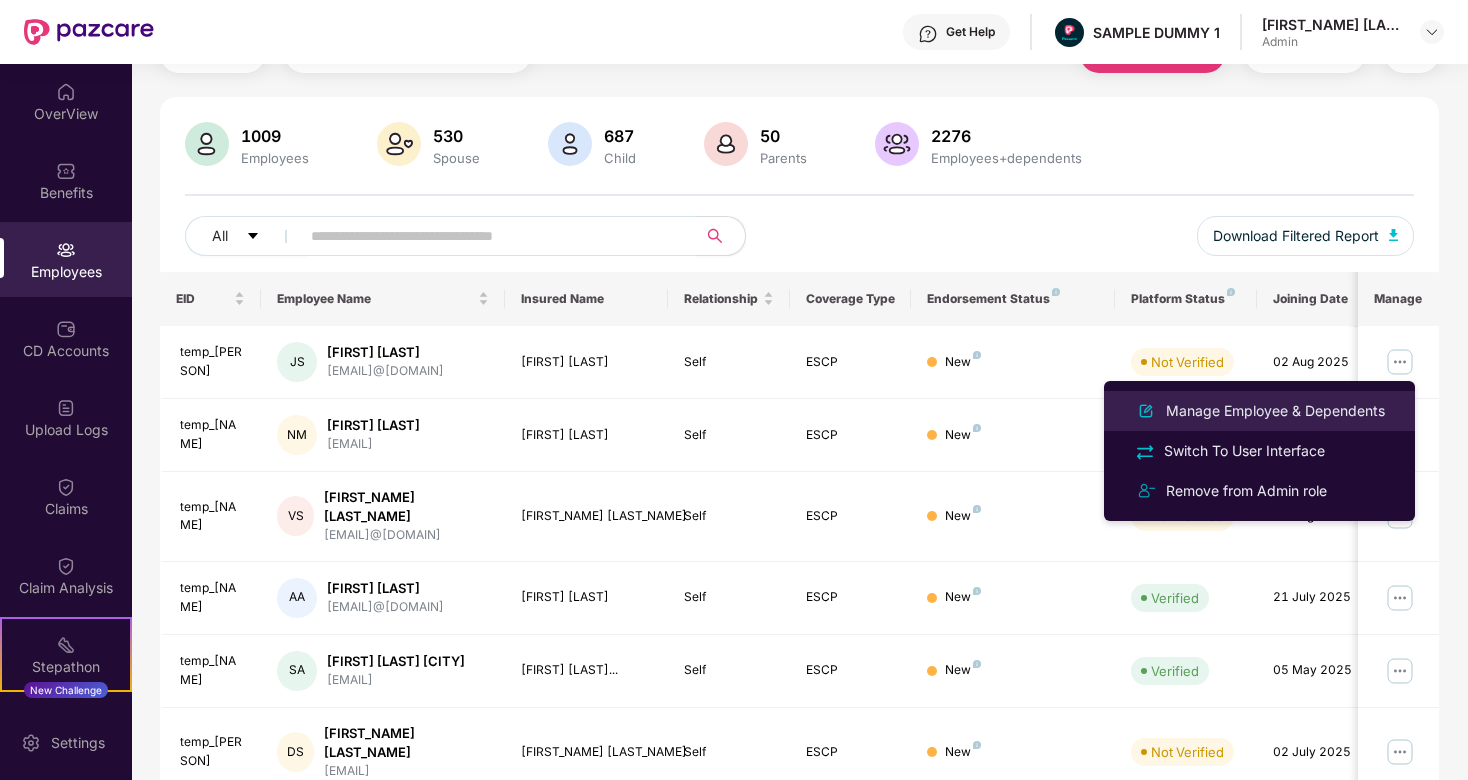 click on "Manage Employee & Dependents" at bounding box center (1275, 411) 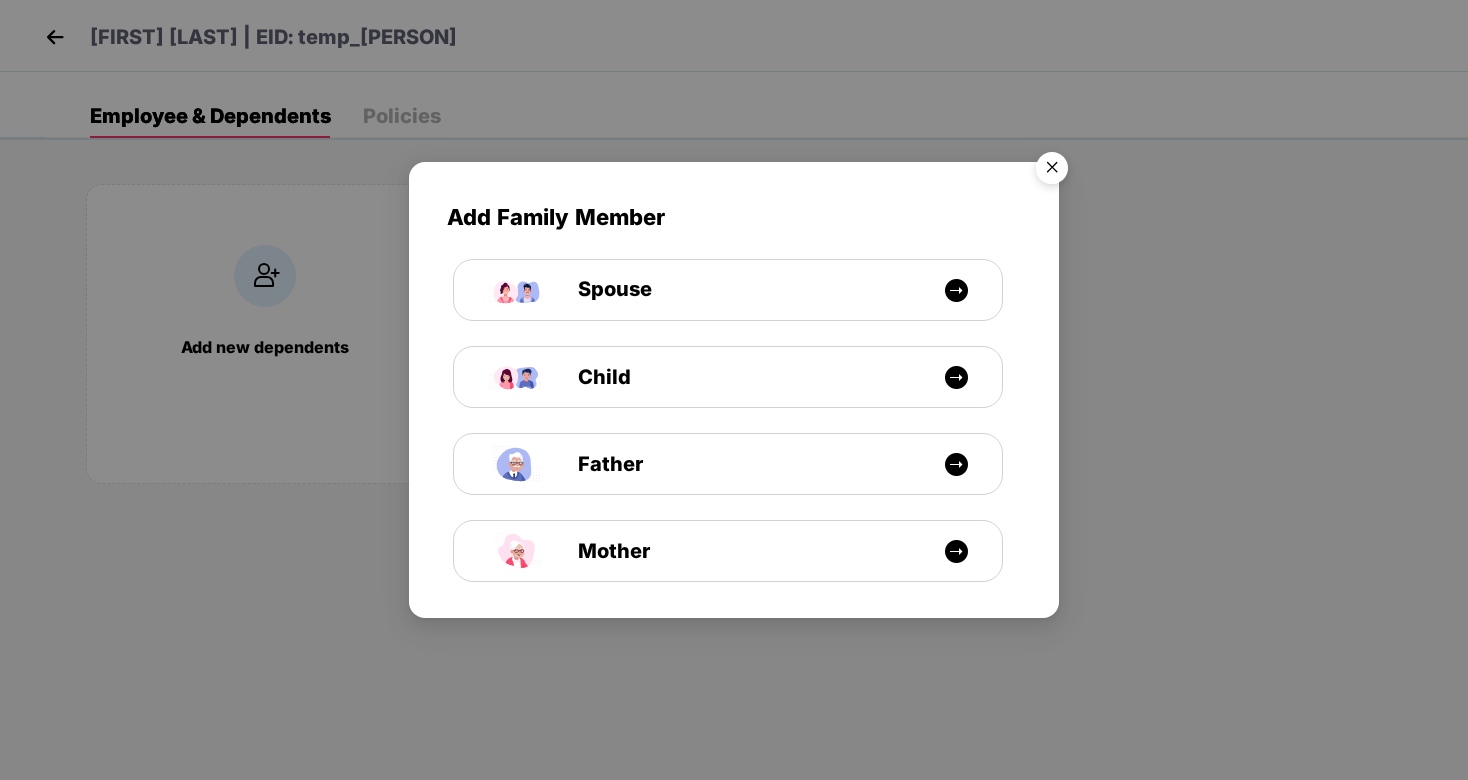 click at bounding box center [1052, 171] 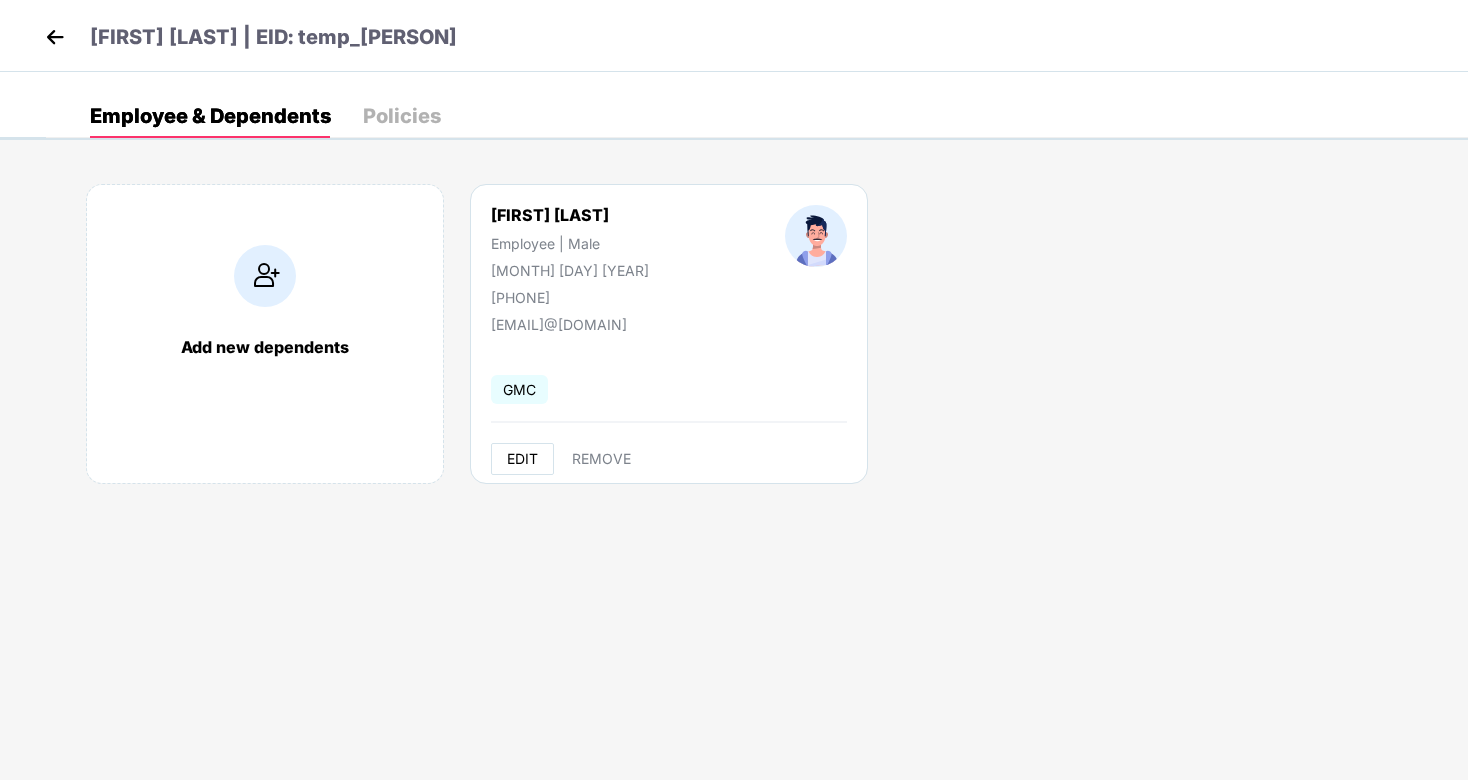 click on "EDIT" at bounding box center (522, 459) 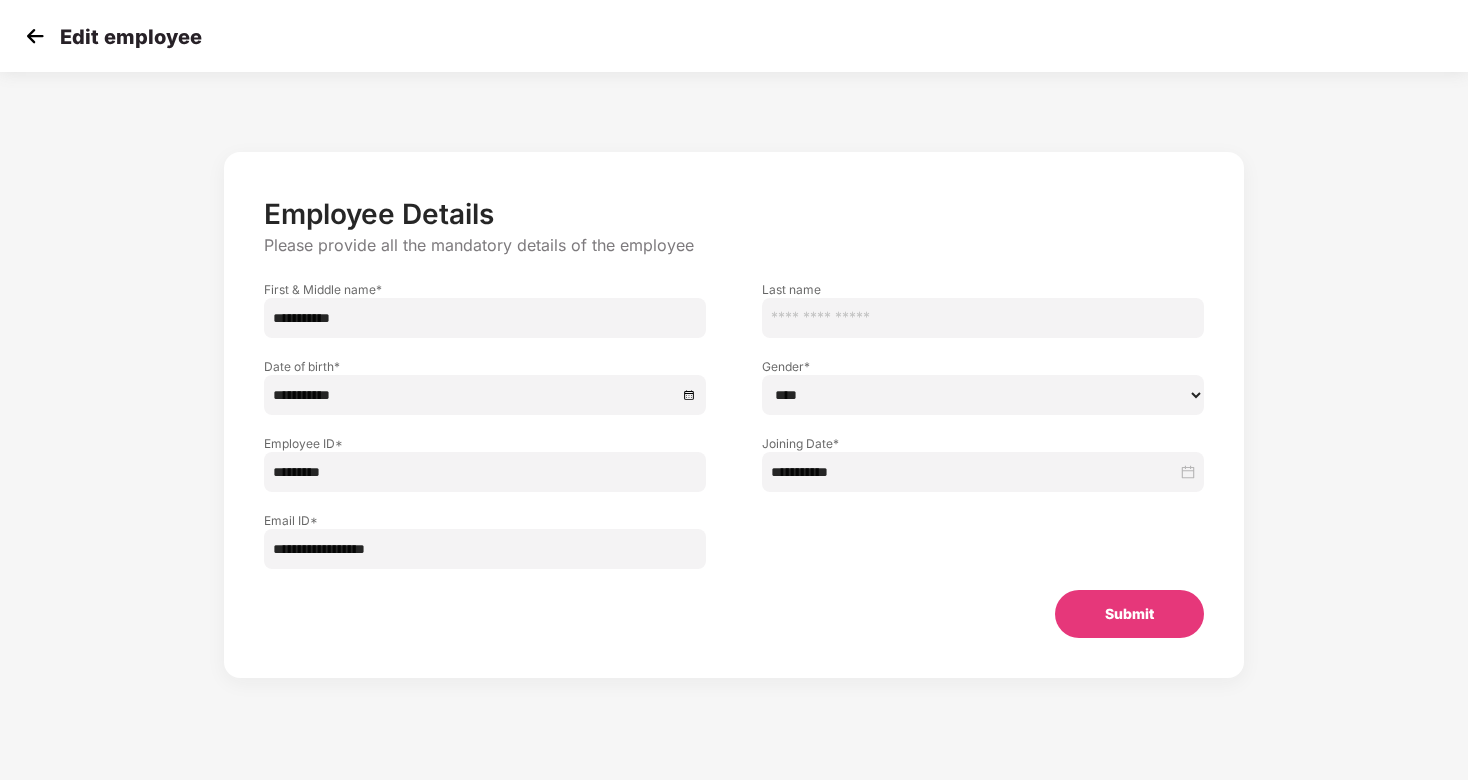 click at bounding box center [35, 36] 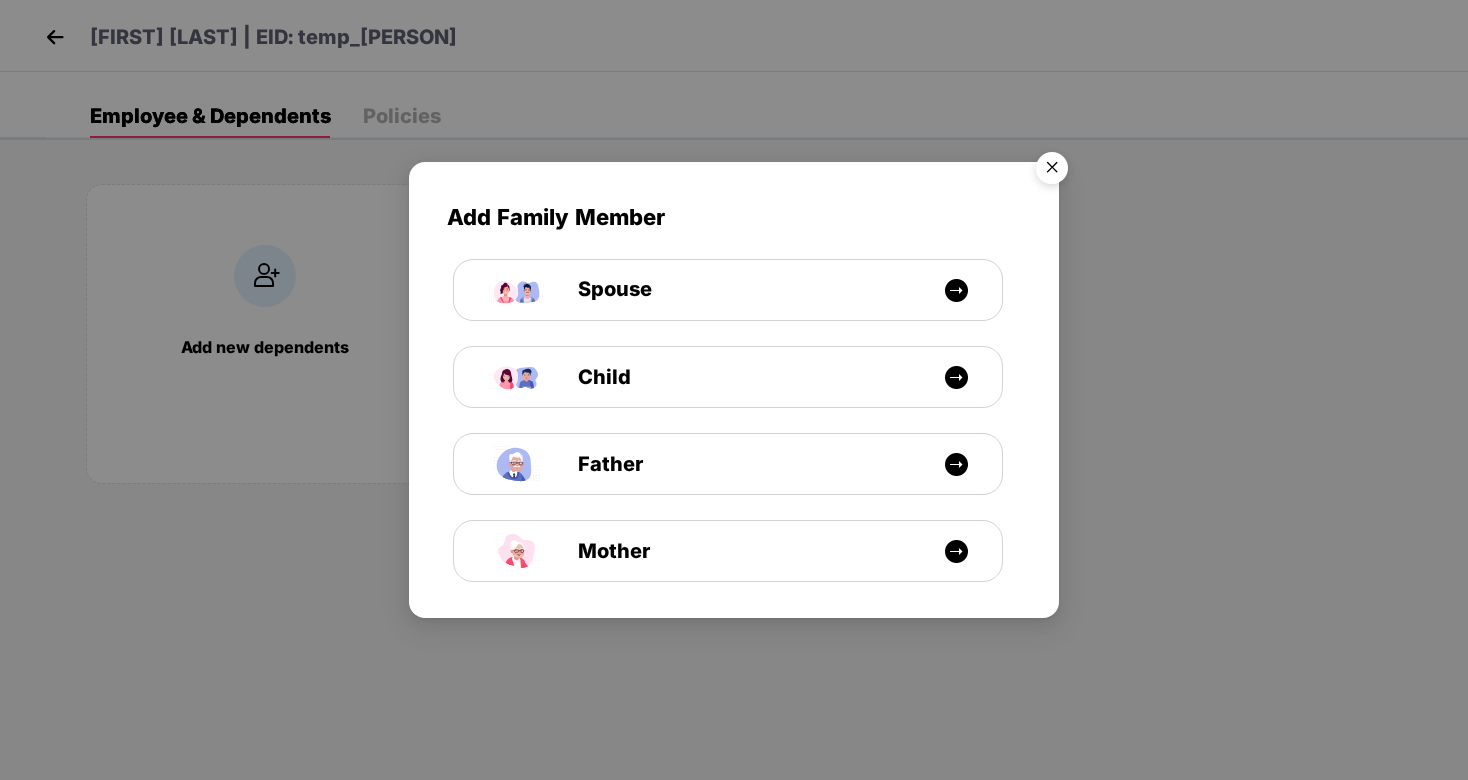 click at bounding box center [1052, 171] 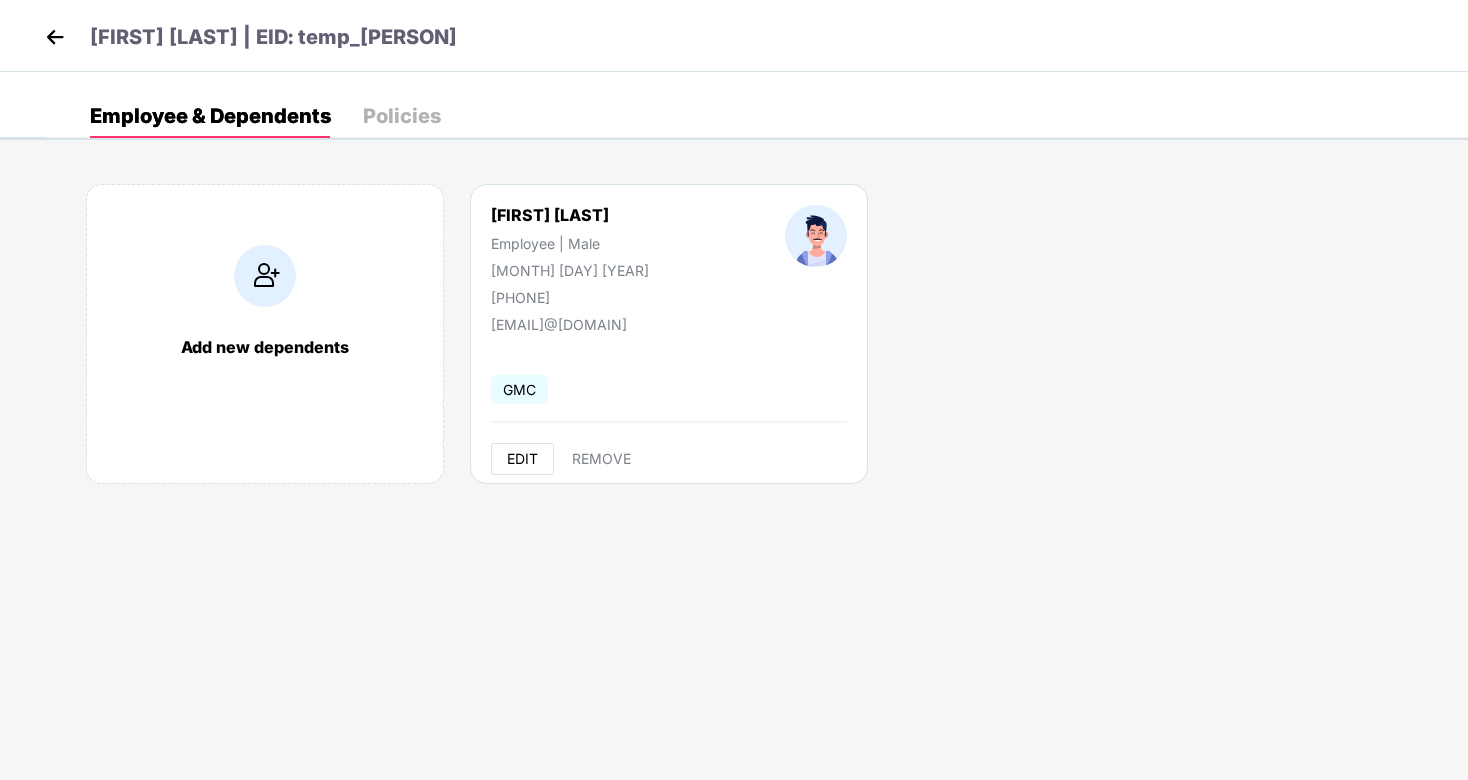 click on "EDIT" at bounding box center (522, 459) 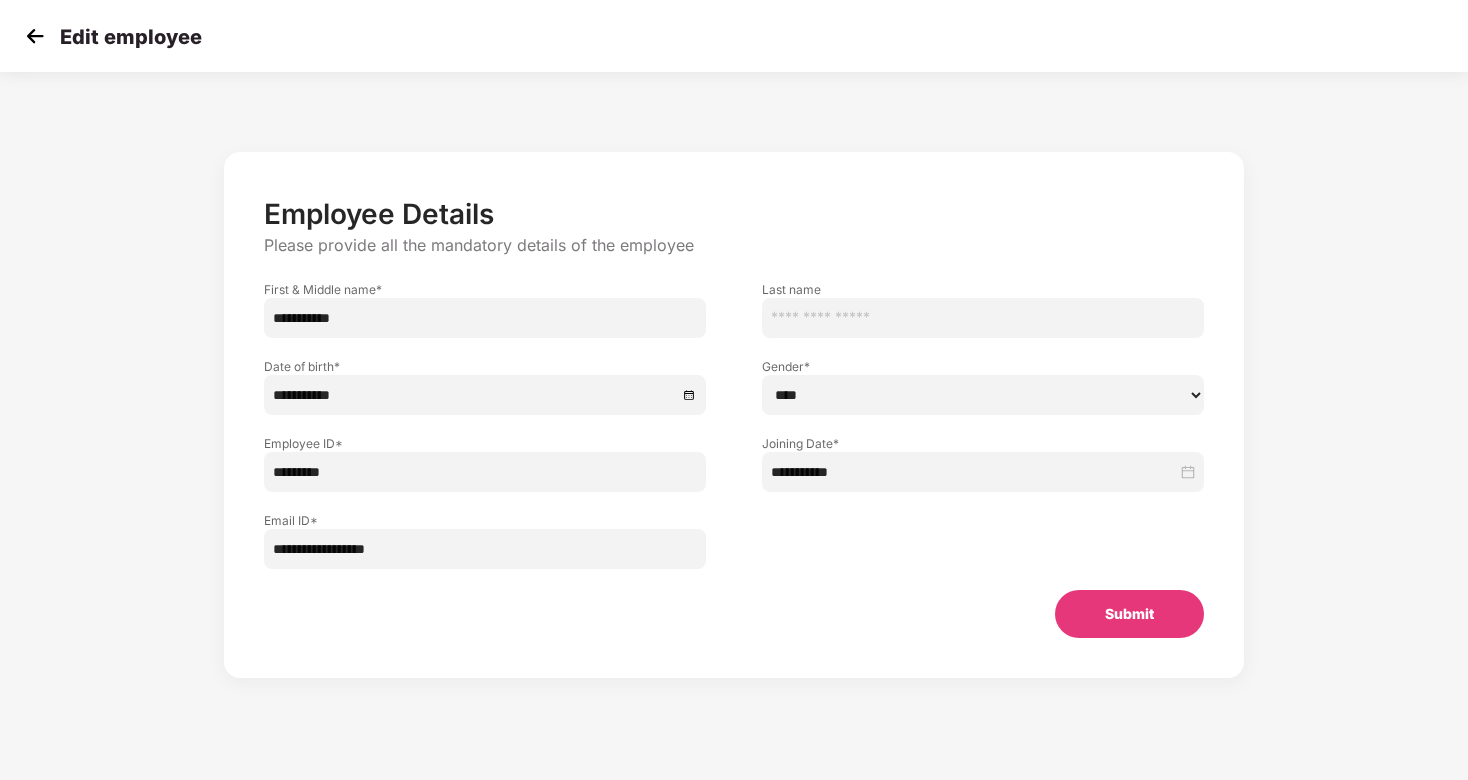 click at bounding box center [35, 36] 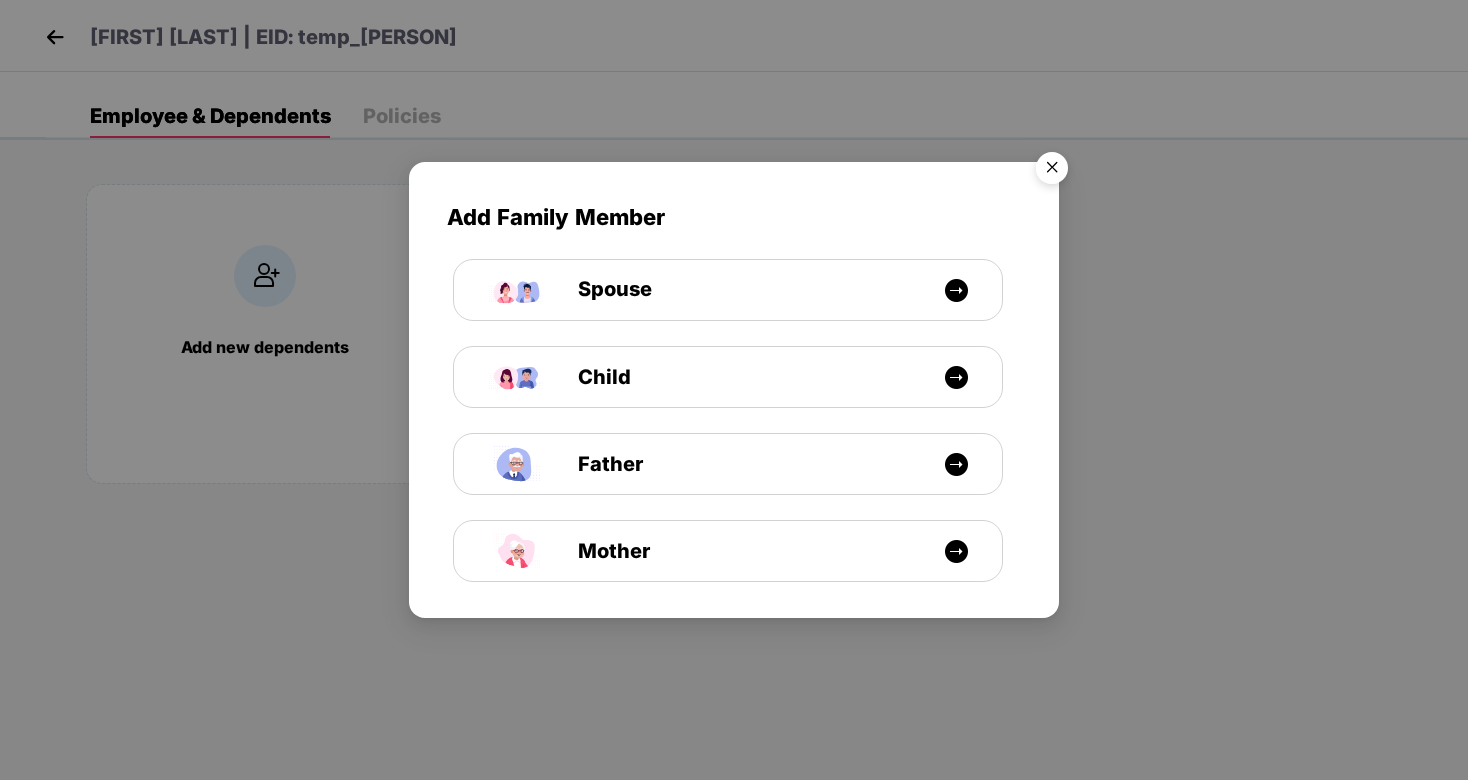 click at bounding box center (1052, 171) 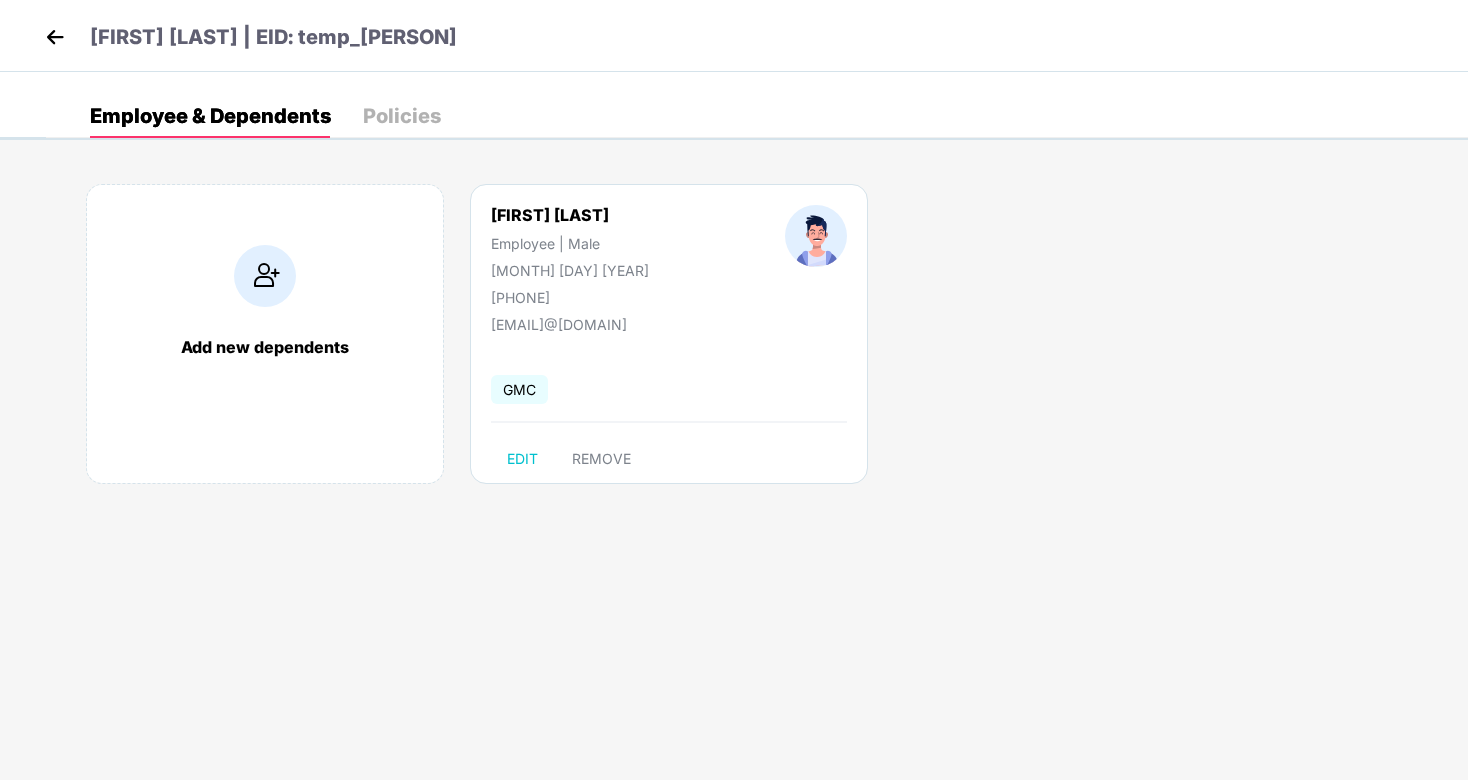click at bounding box center [55, 37] 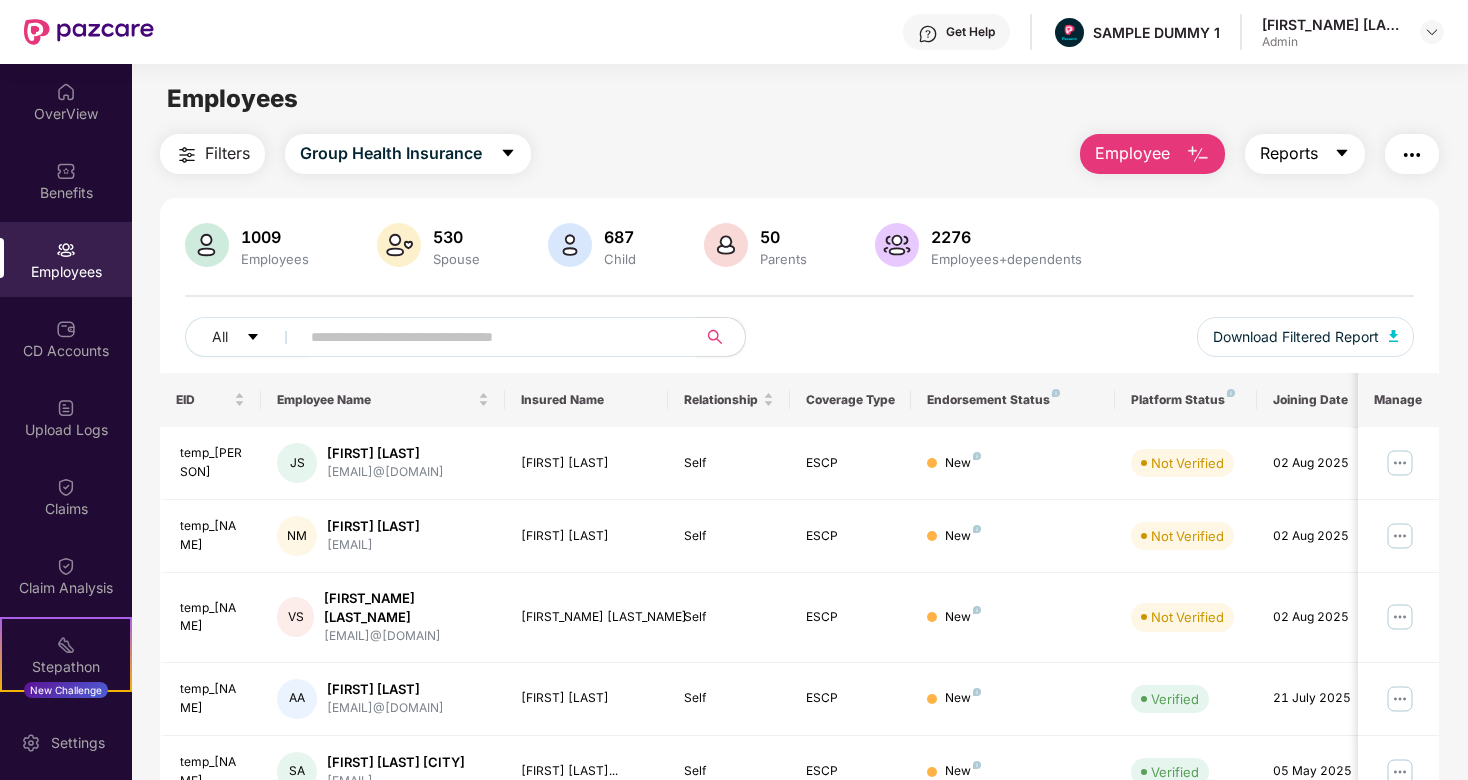 click 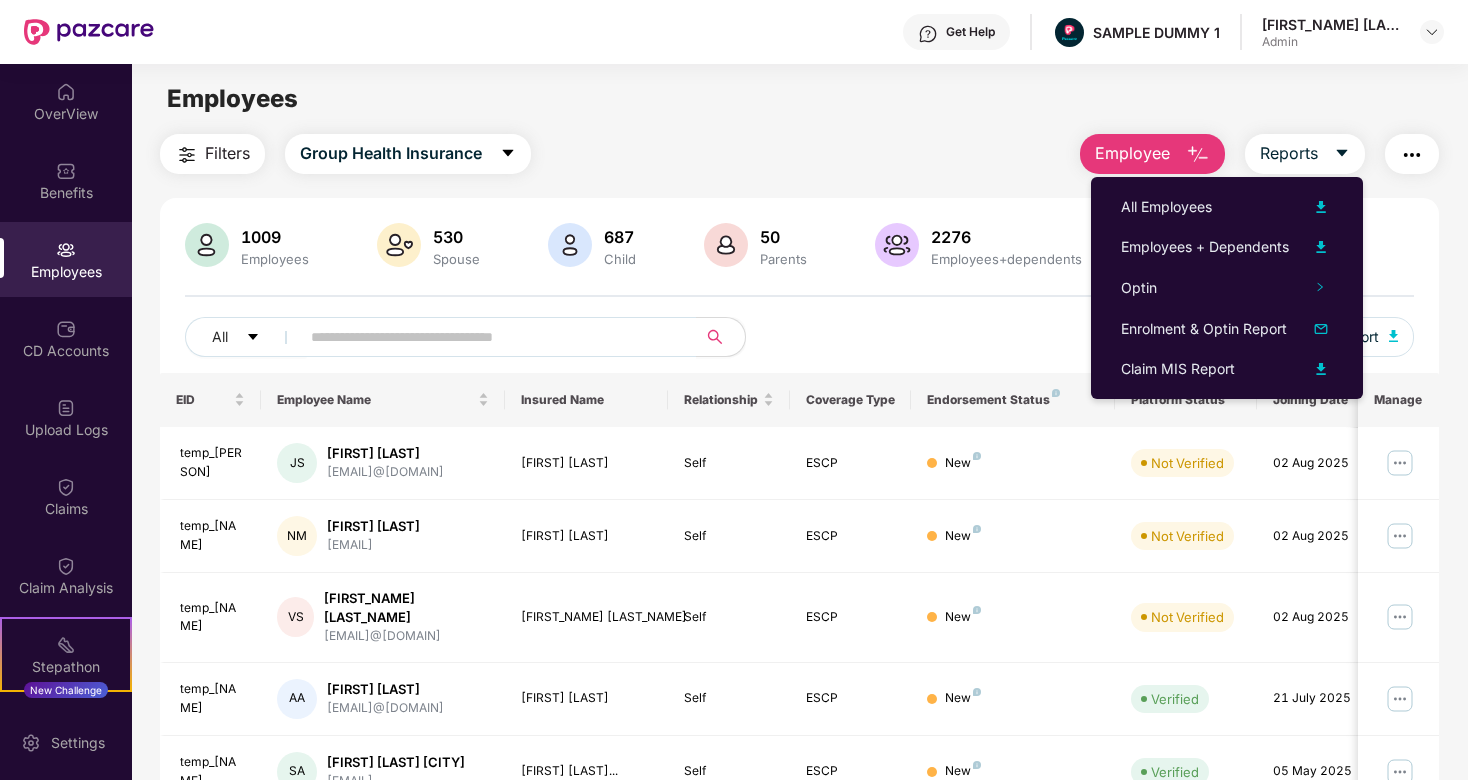 click on "Filters Group Health Insurance Employee  Reports" at bounding box center [799, 154] 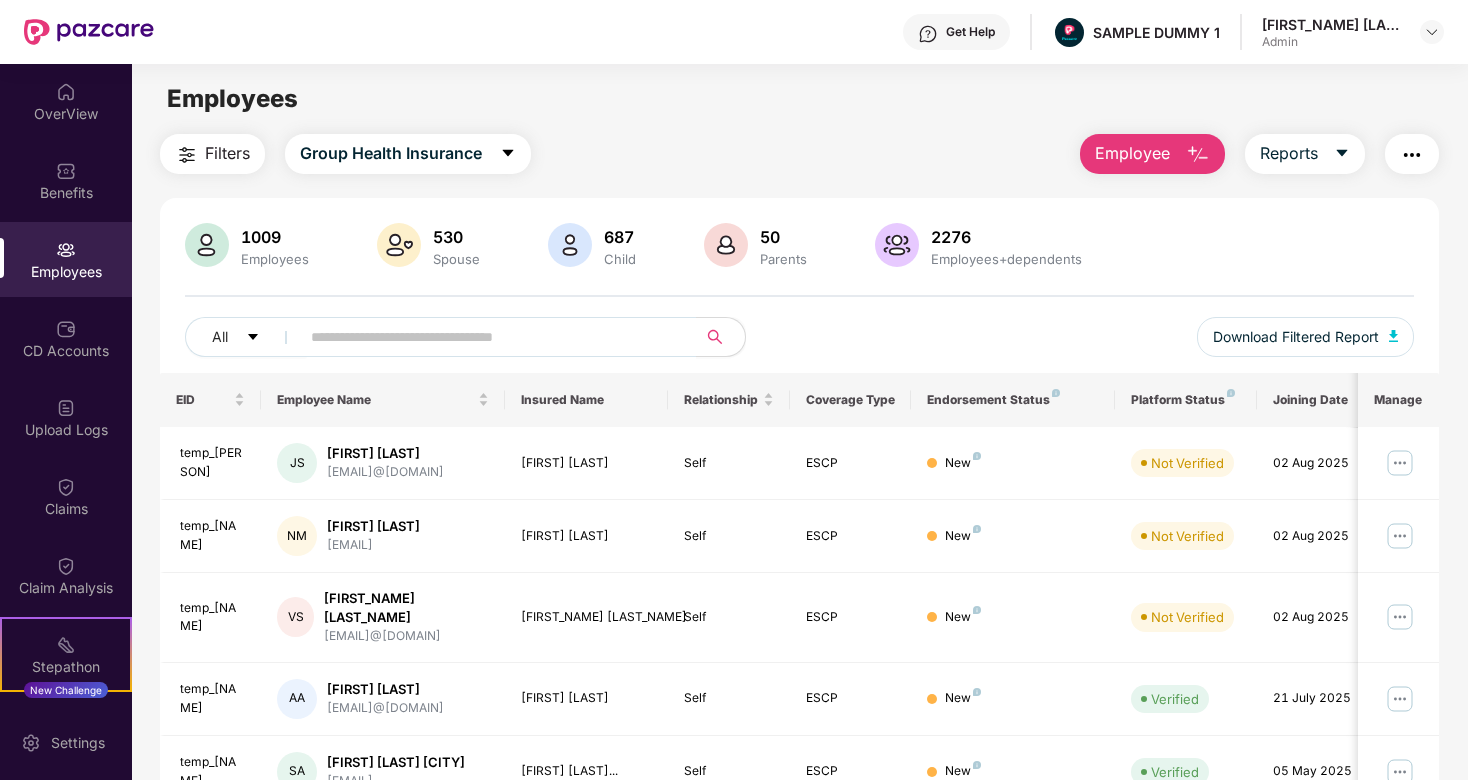 scroll, scrollTop: 53, scrollLeft: 0, axis: vertical 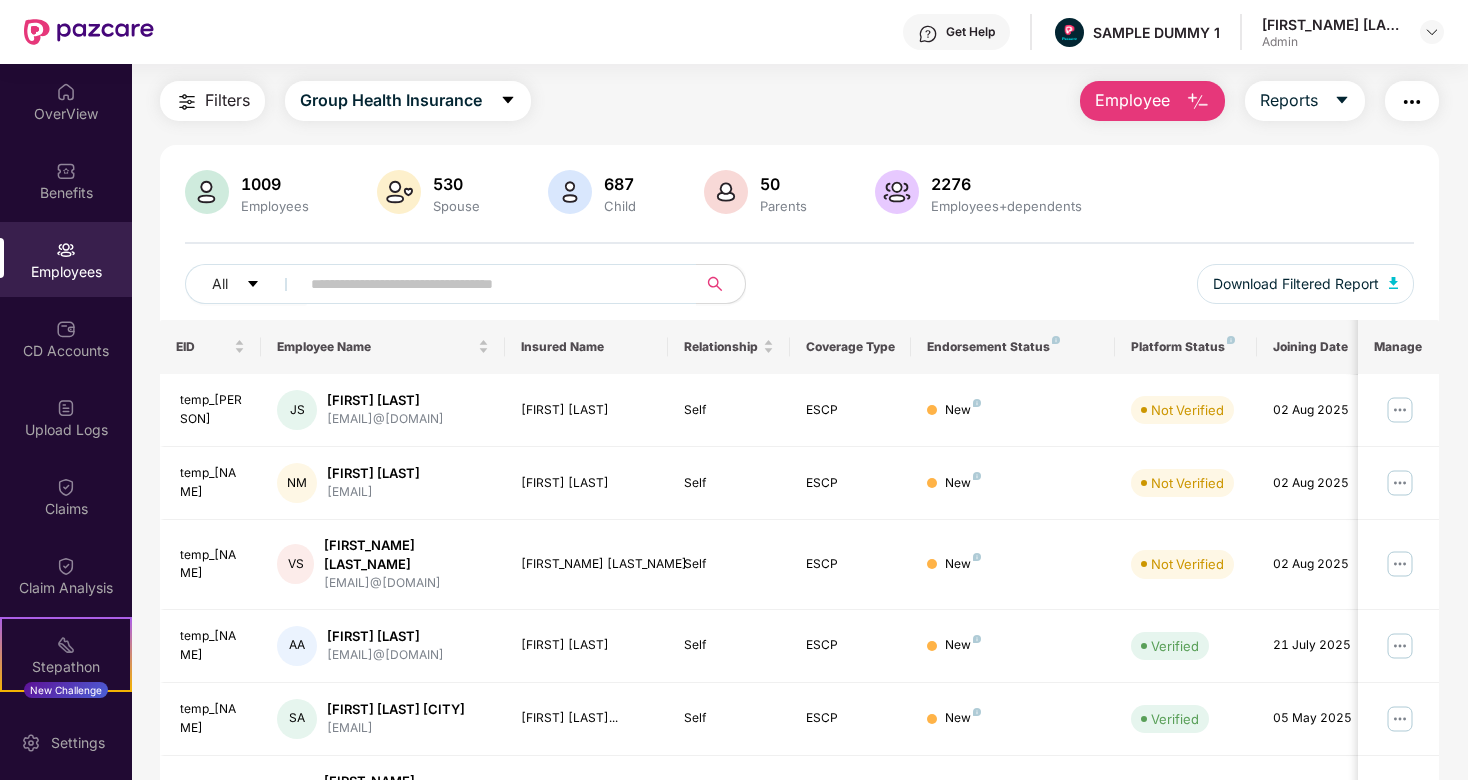 click at bounding box center (1412, 102) 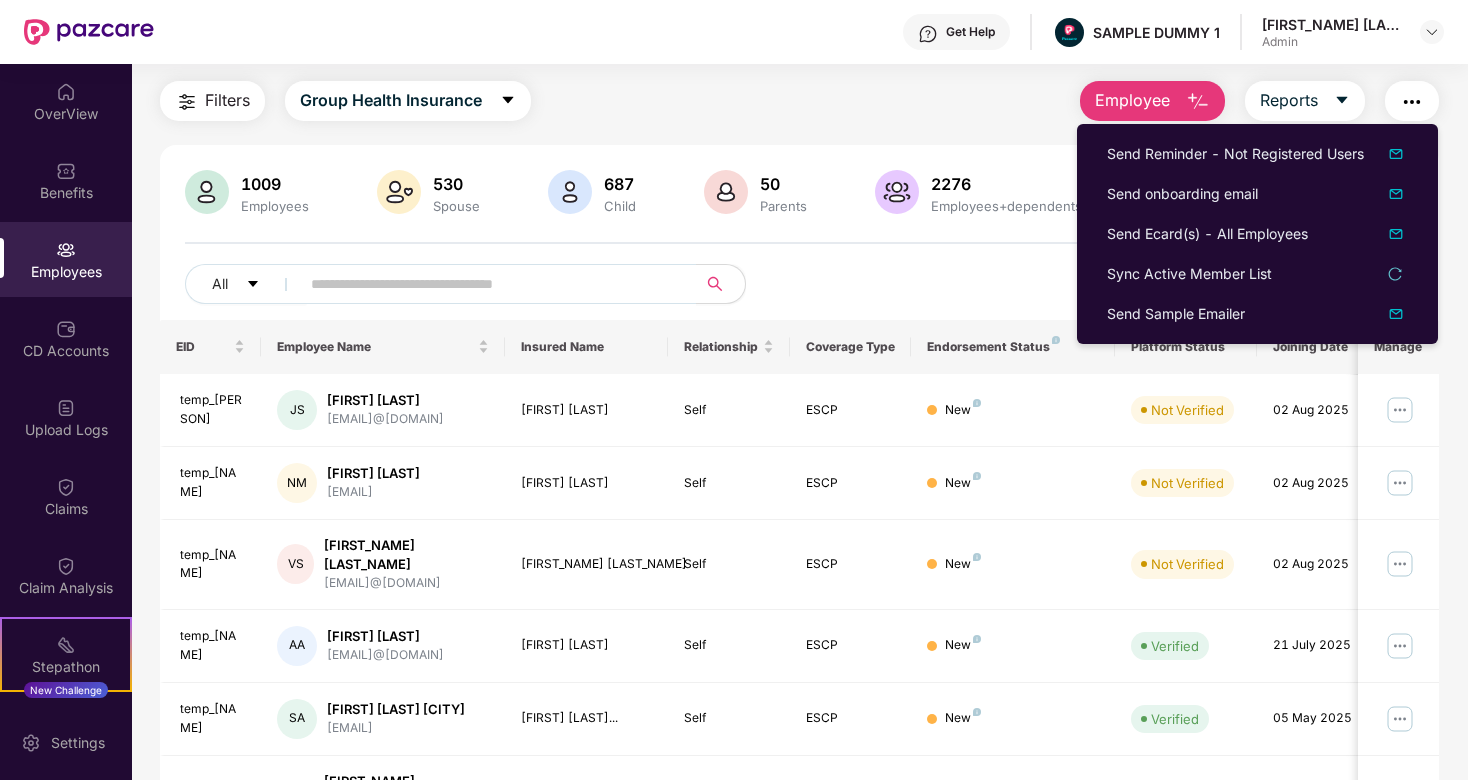 click on "[NUMBER] Employees [NUMBER] Spouse [NUMBER] Child [NUMBER] Parents [NUMBER] Employees+dependents All Download Filtered Report" at bounding box center [799, 245] 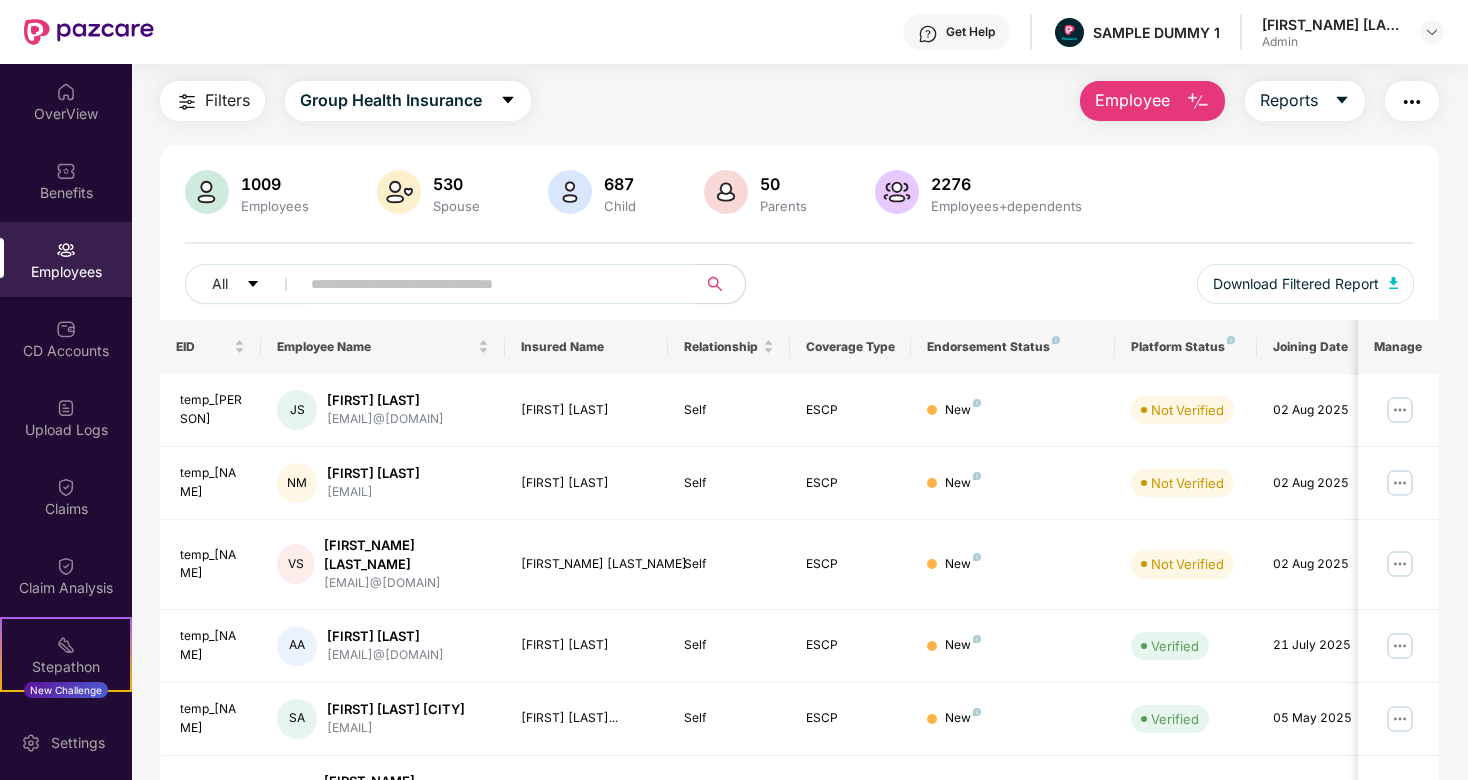 click at bounding box center (1412, 101) 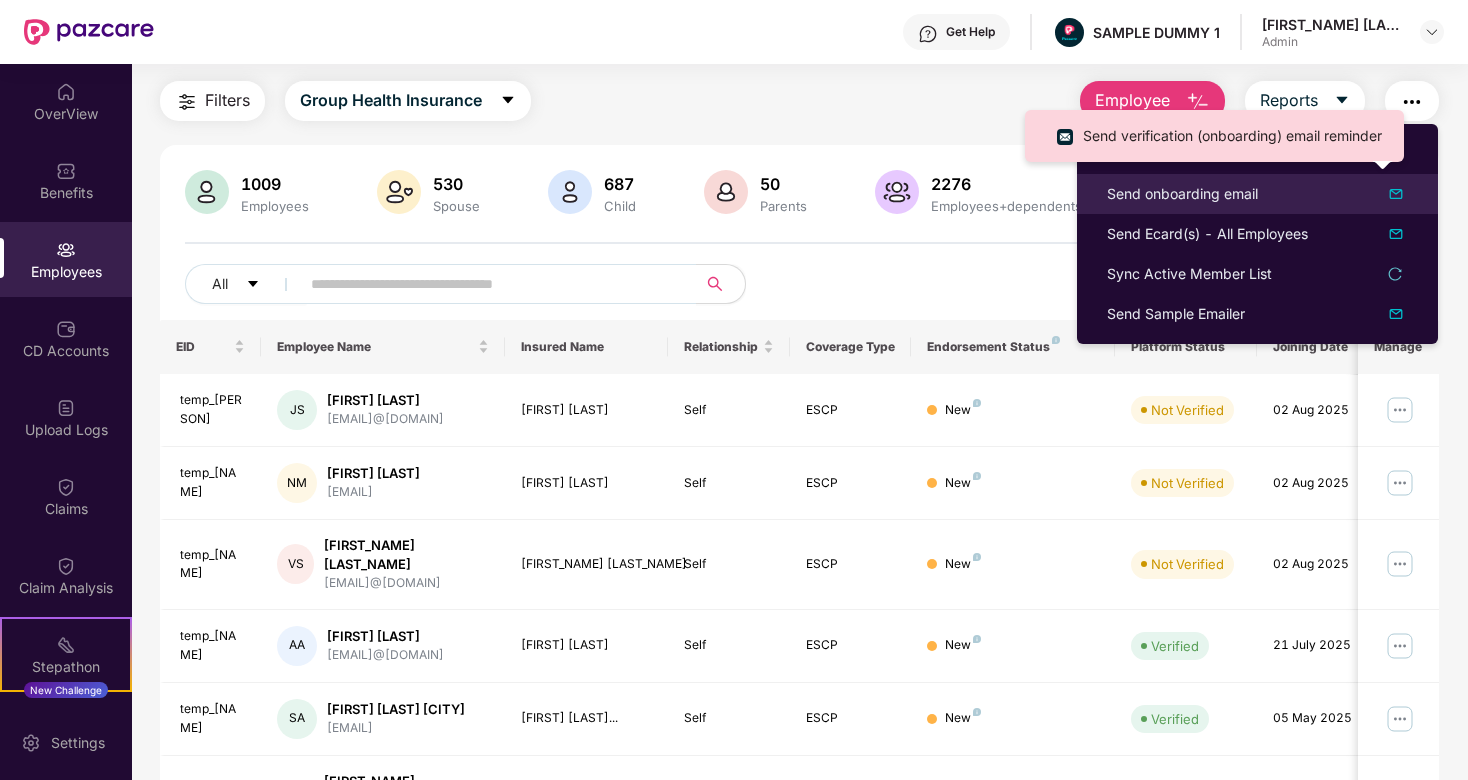 click on "Send onboarding email" at bounding box center [1182, 194] 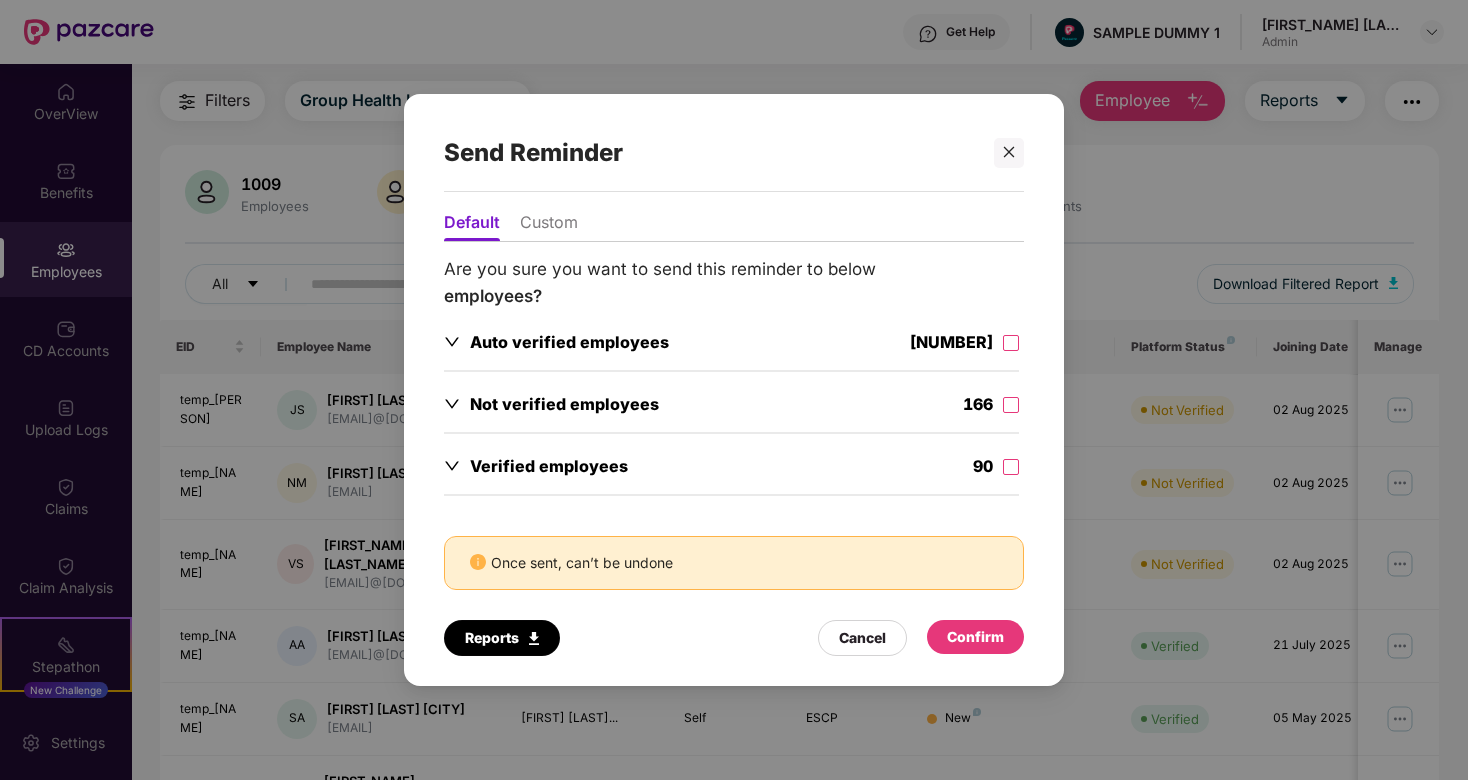 click on "Custom" at bounding box center [549, 226] 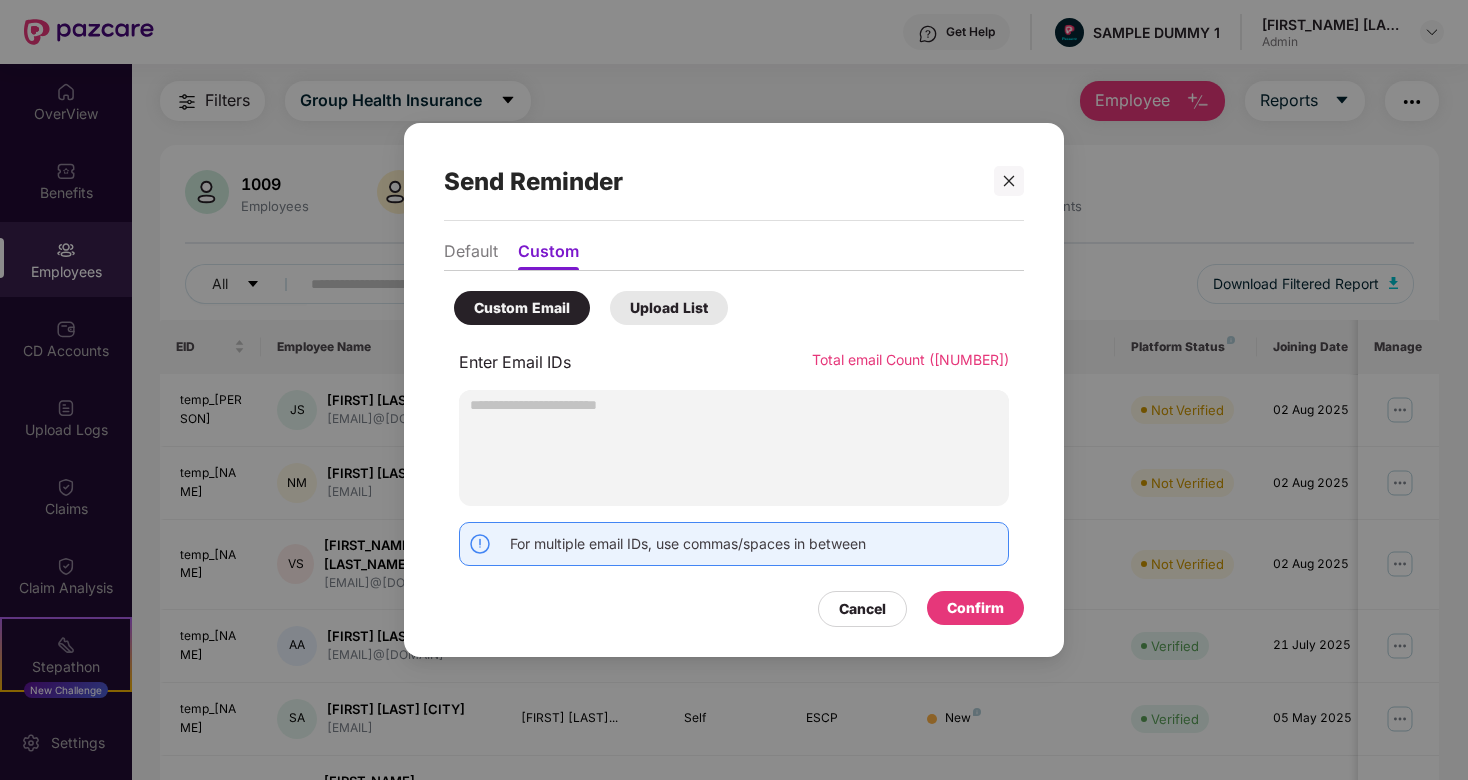 click at bounding box center (734, 448) 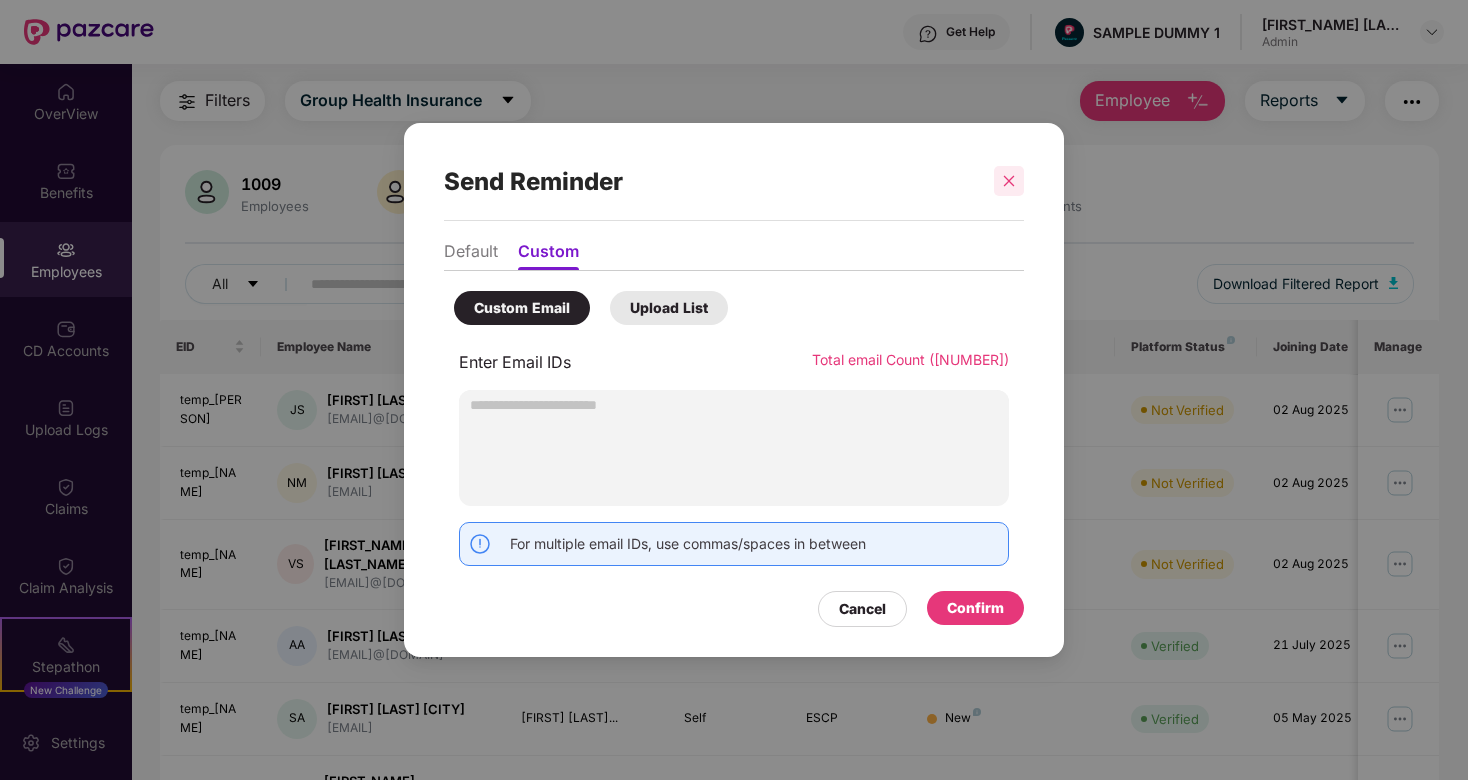 click 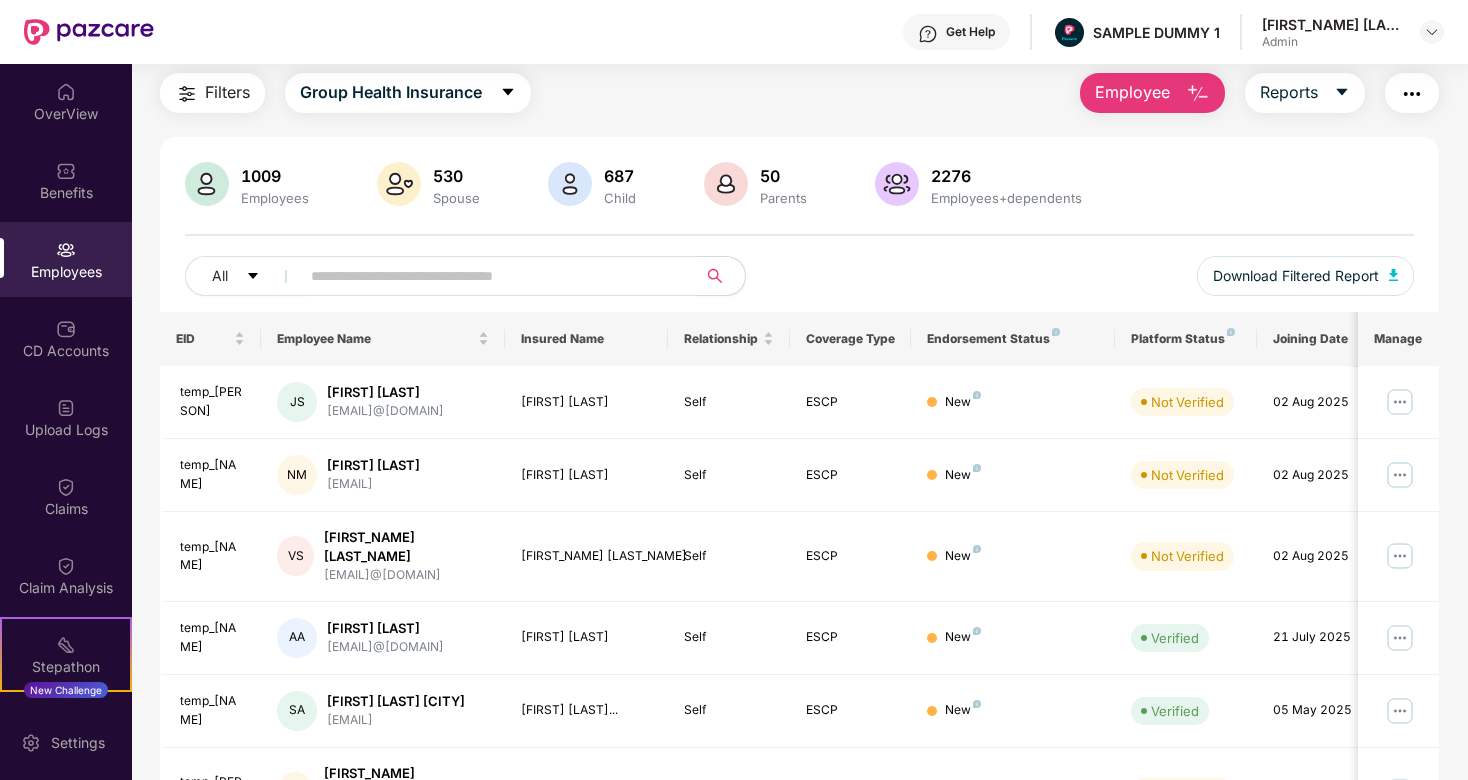 scroll, scrollTop: 0, scrollLeft: 0, axis: both 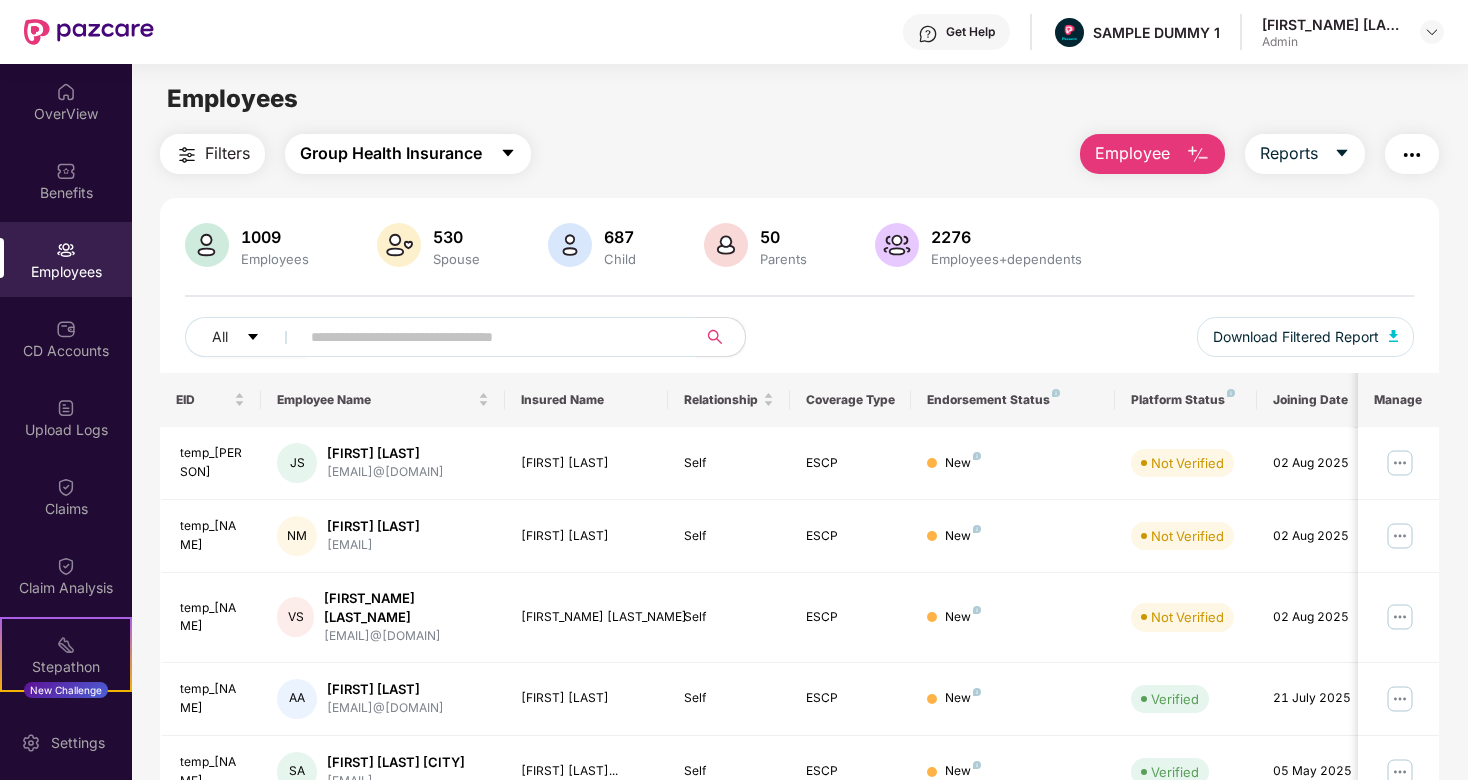 click on "Group Health Insurance" at bounding box center [391, 153] 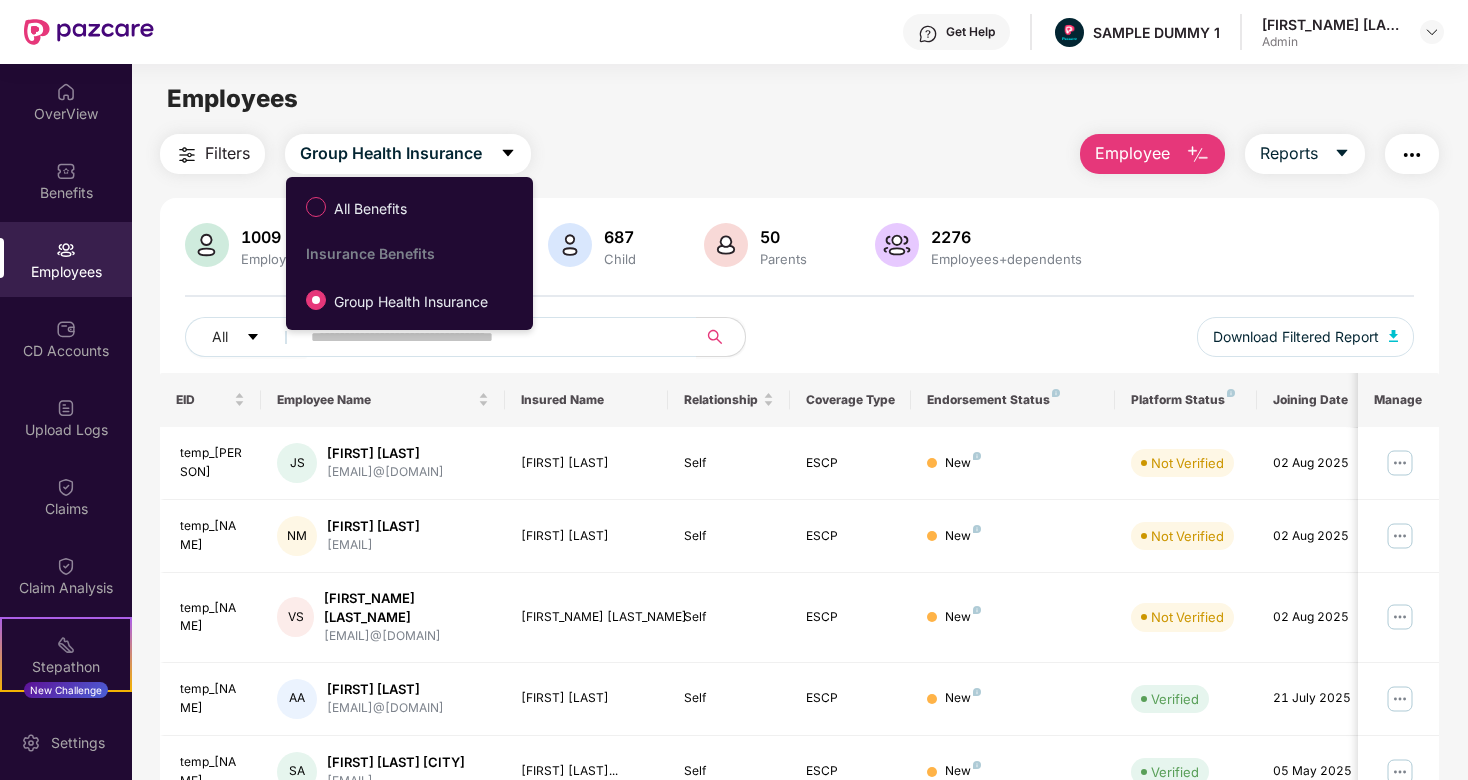 click on "Filters Group Health Insurance Employee  Reports" at bounding box center (799, 154) 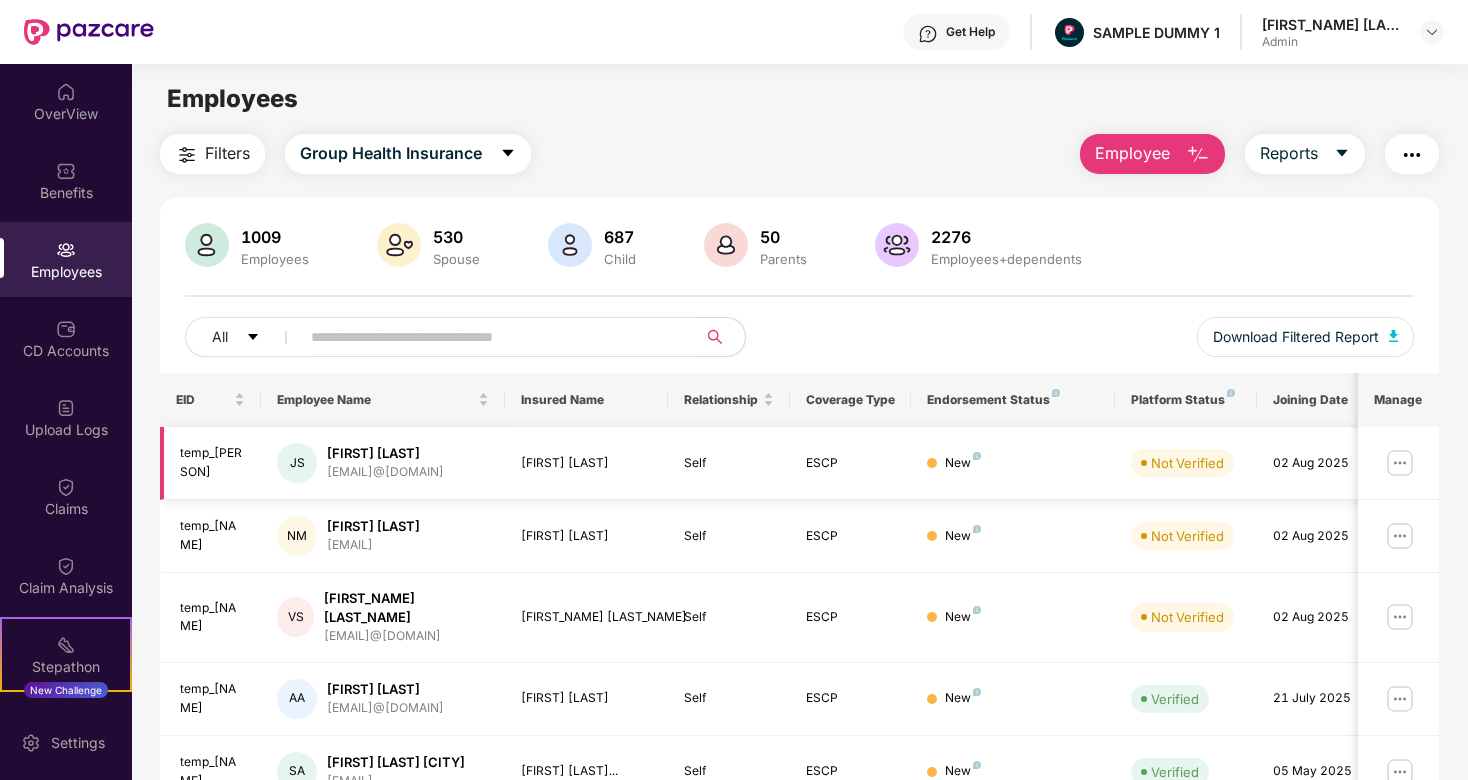 scroll, scrollTop: 54, scrollLeft: 0, axis: vertical 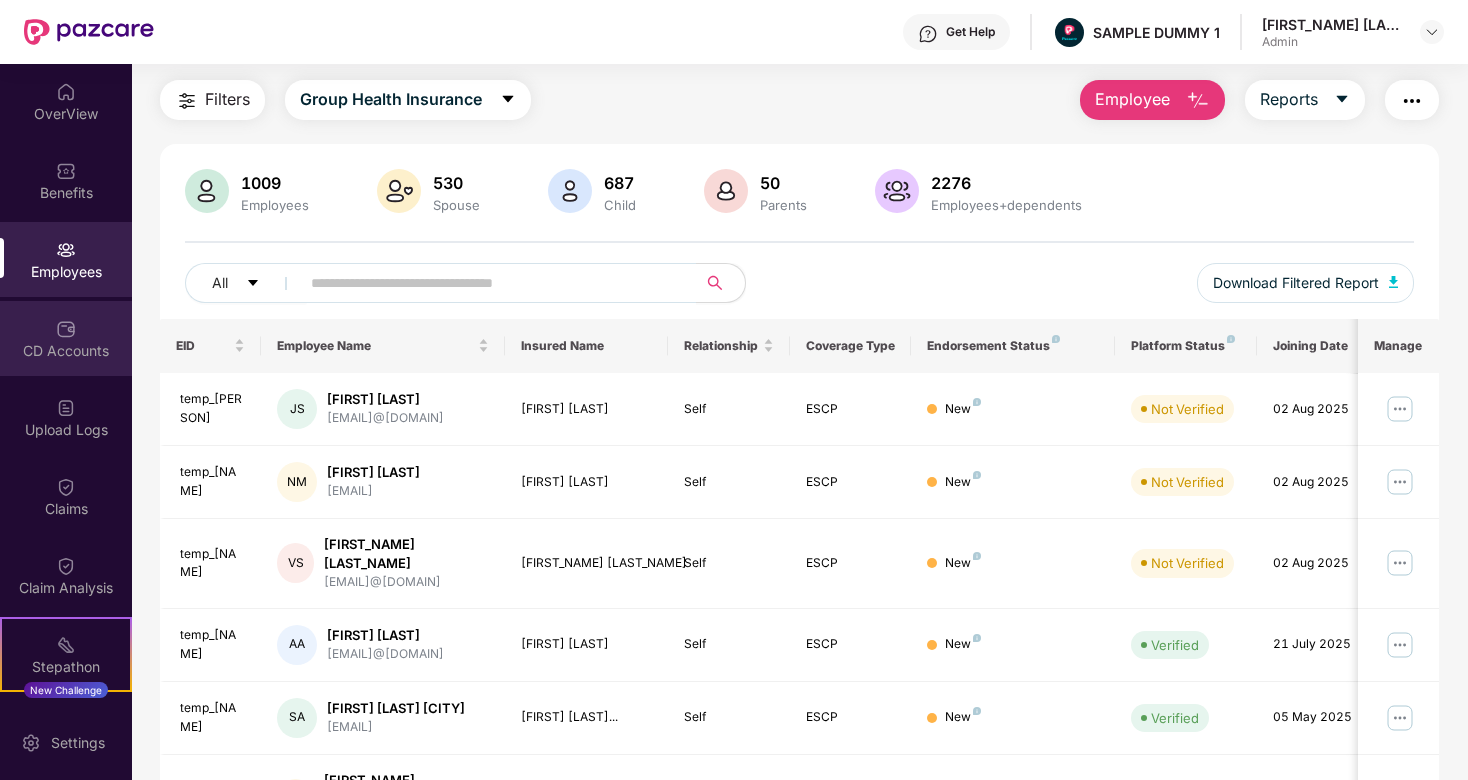 click on "CD Accounts" at bounding box center (66, 351) 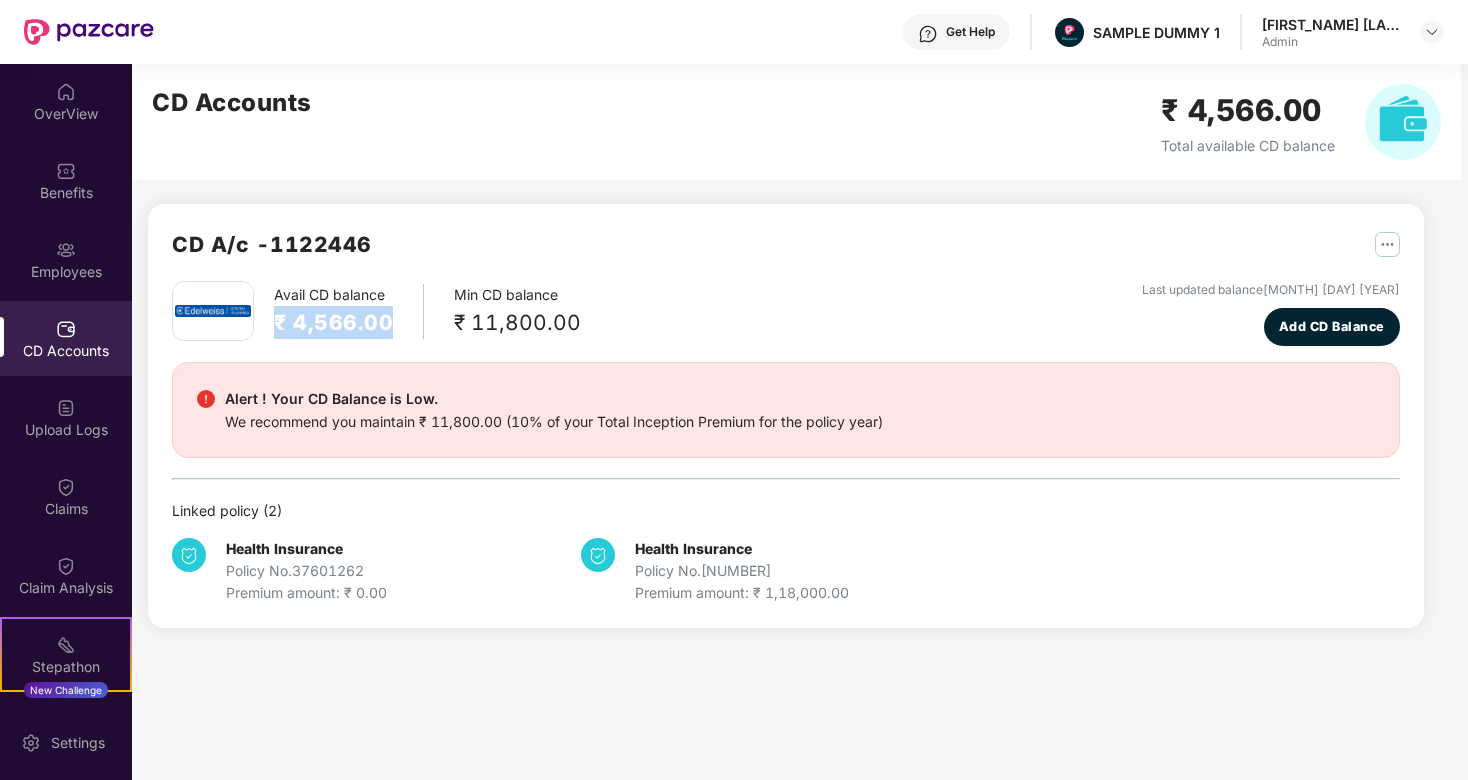 drag, startPoint x: 277, startPoint y: 321, endPoint x: 389, endPoint y: 319, distance: 112.01785 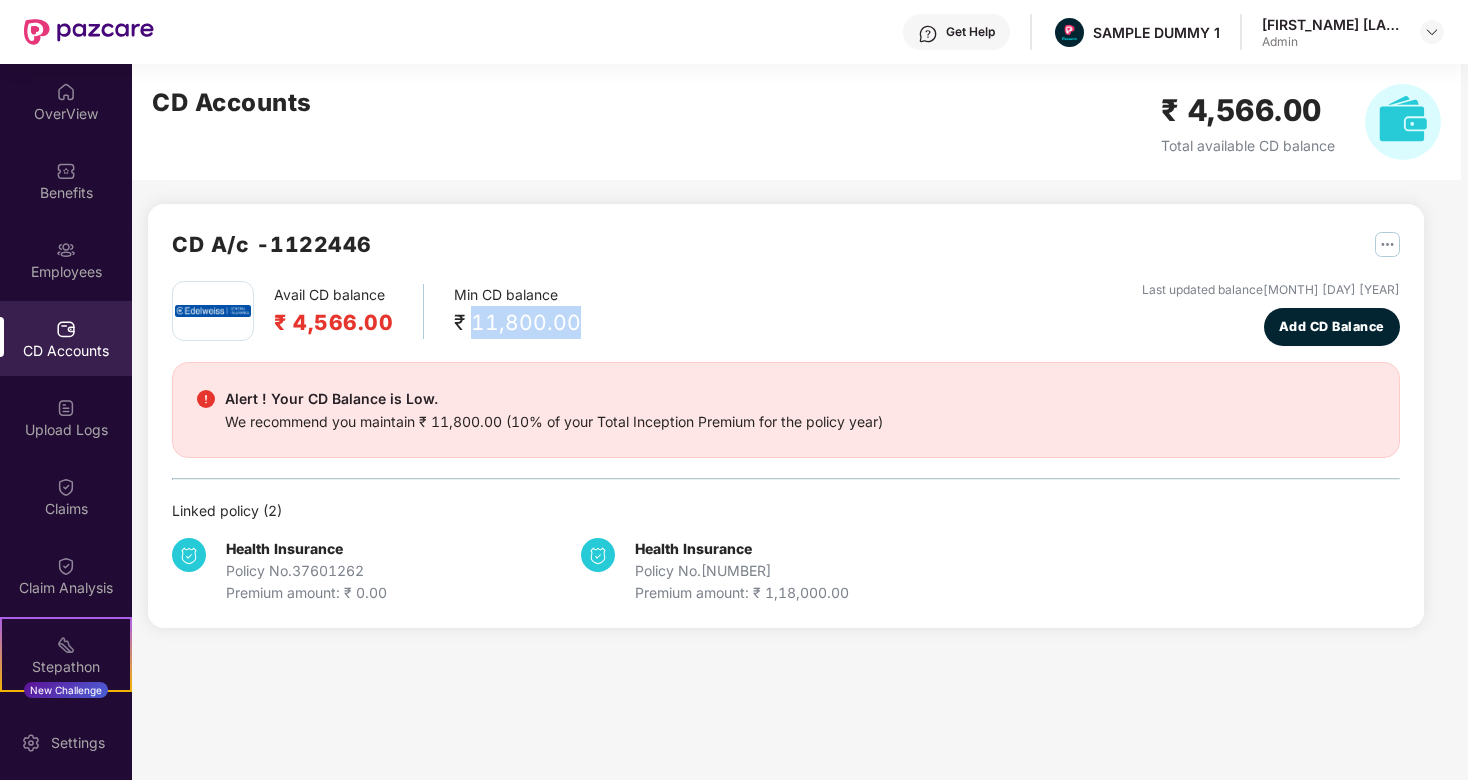 drag, startPoint x: 466, startPoint y: 319, endPoint x: 579, endPoint y: 319, distance: 113 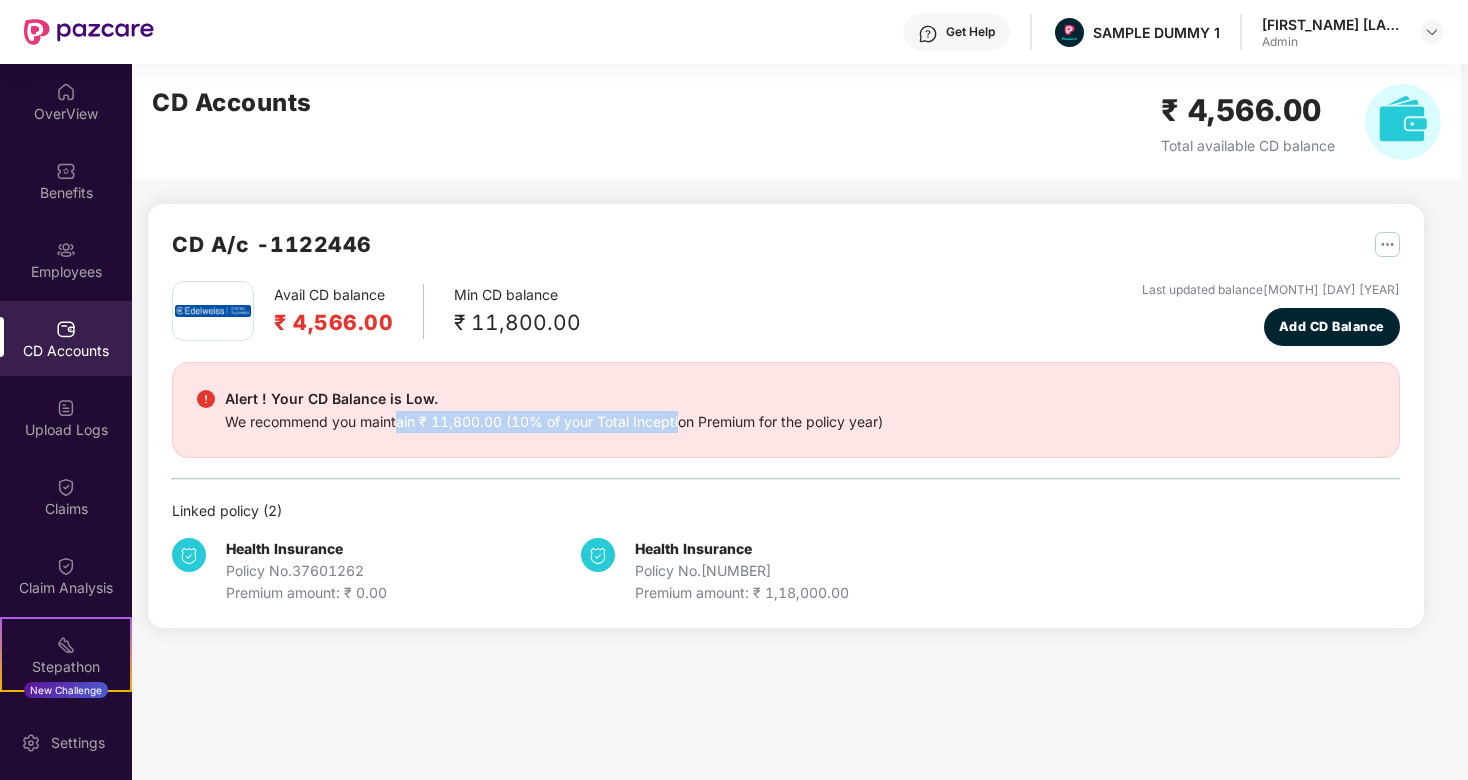 drag, startPoint x: 398, startPoint y: 428, endPoint x: 690, endPoint y: 426, distance: 292.00684 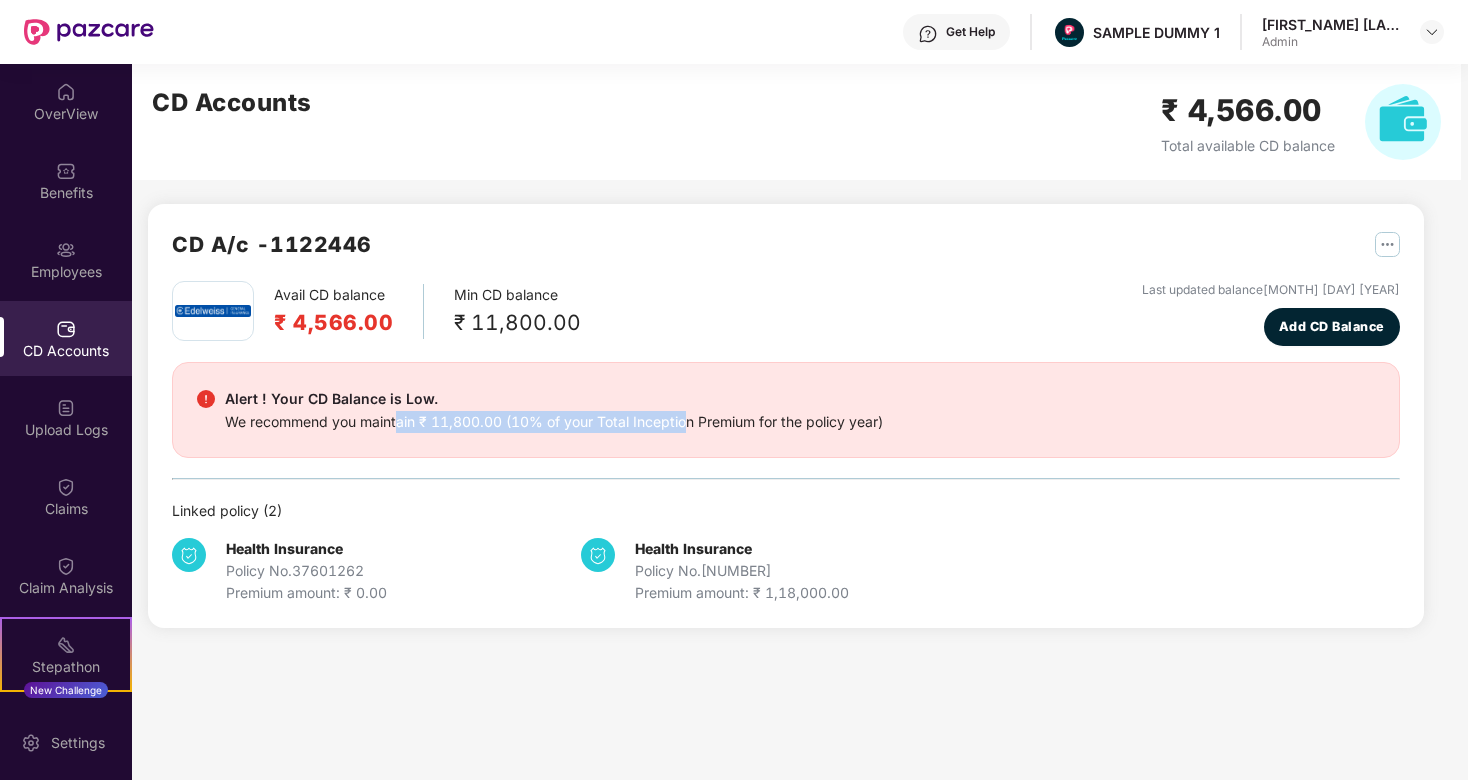 click at bounding box center [1387, 244] 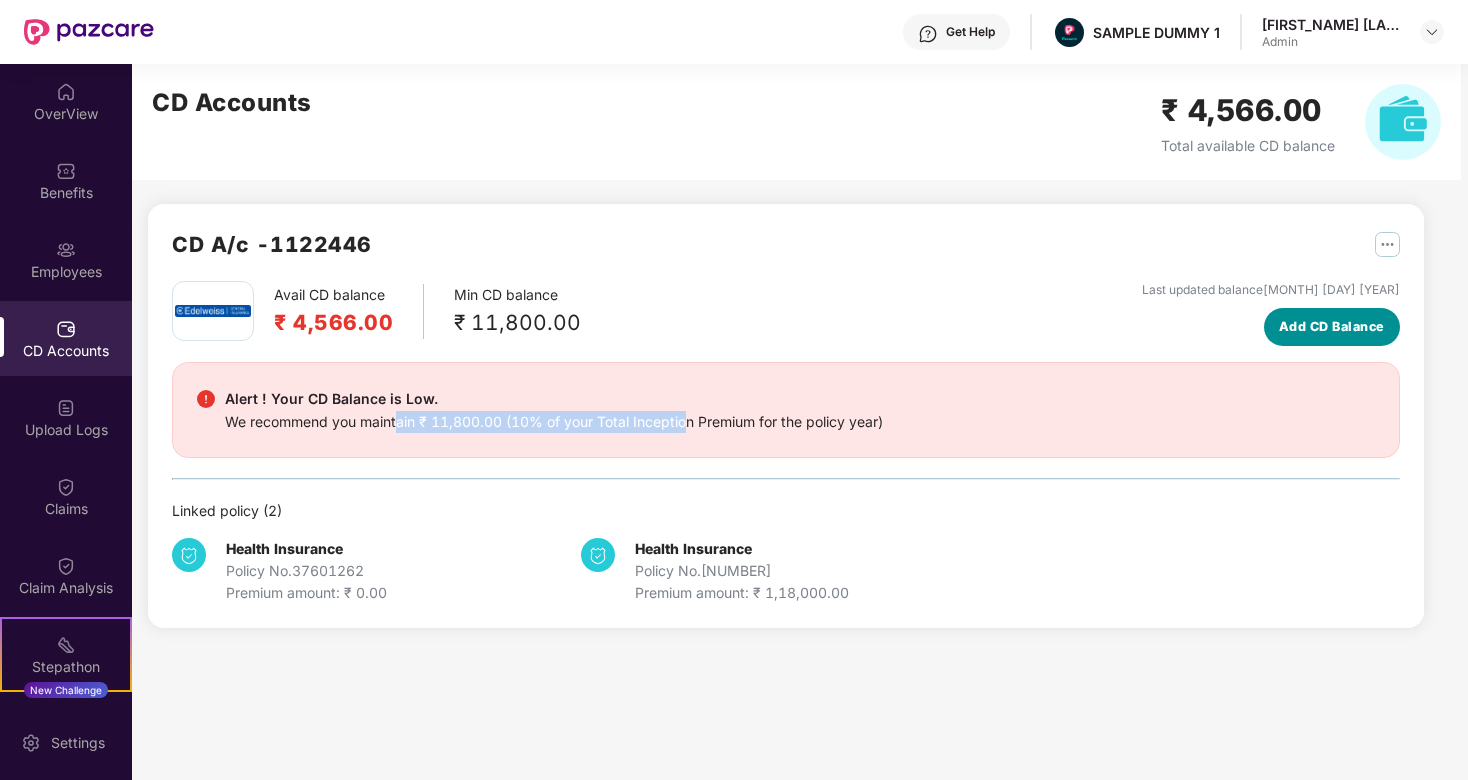 click on "Add CD Balance" at bounding box center [1332, 327] 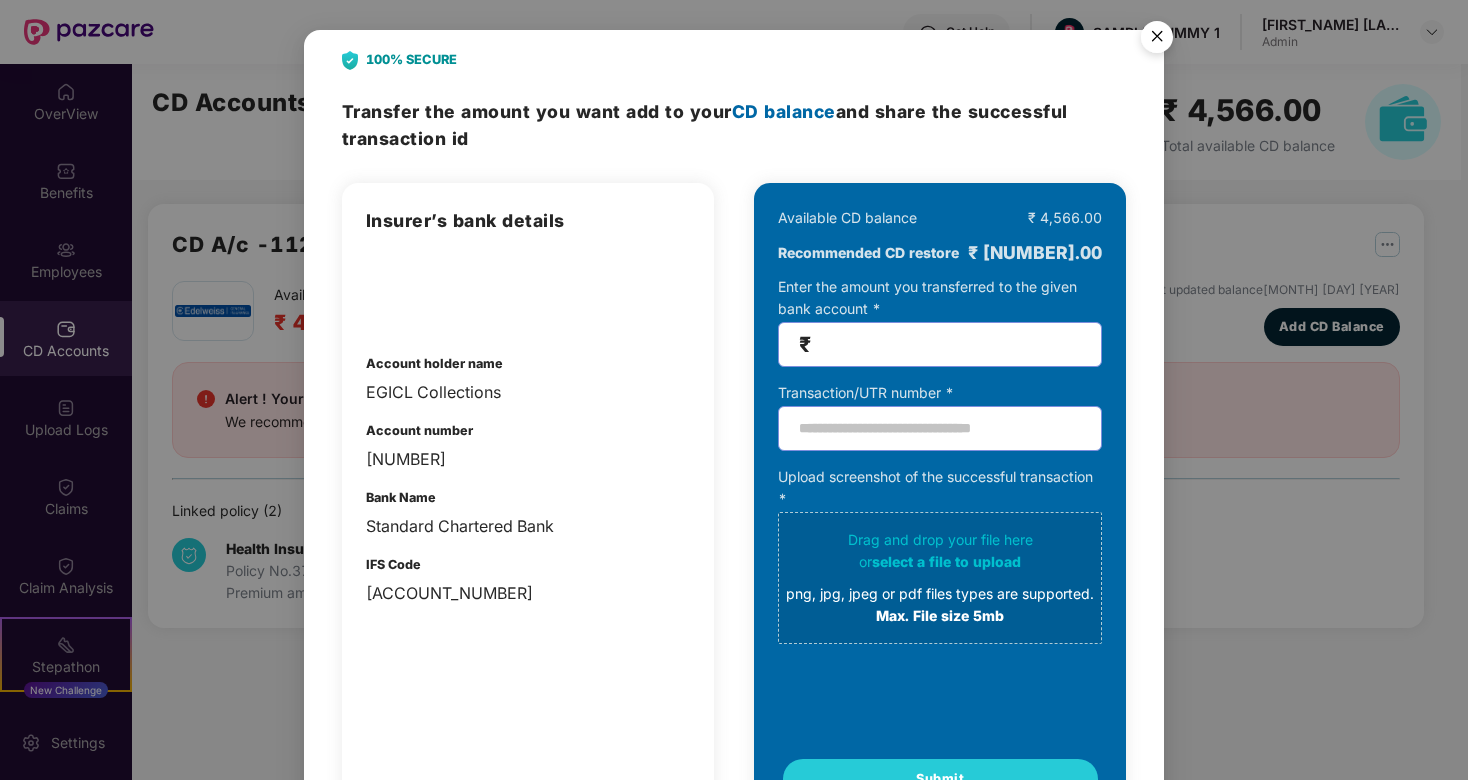click at bounding box center (948, 344) 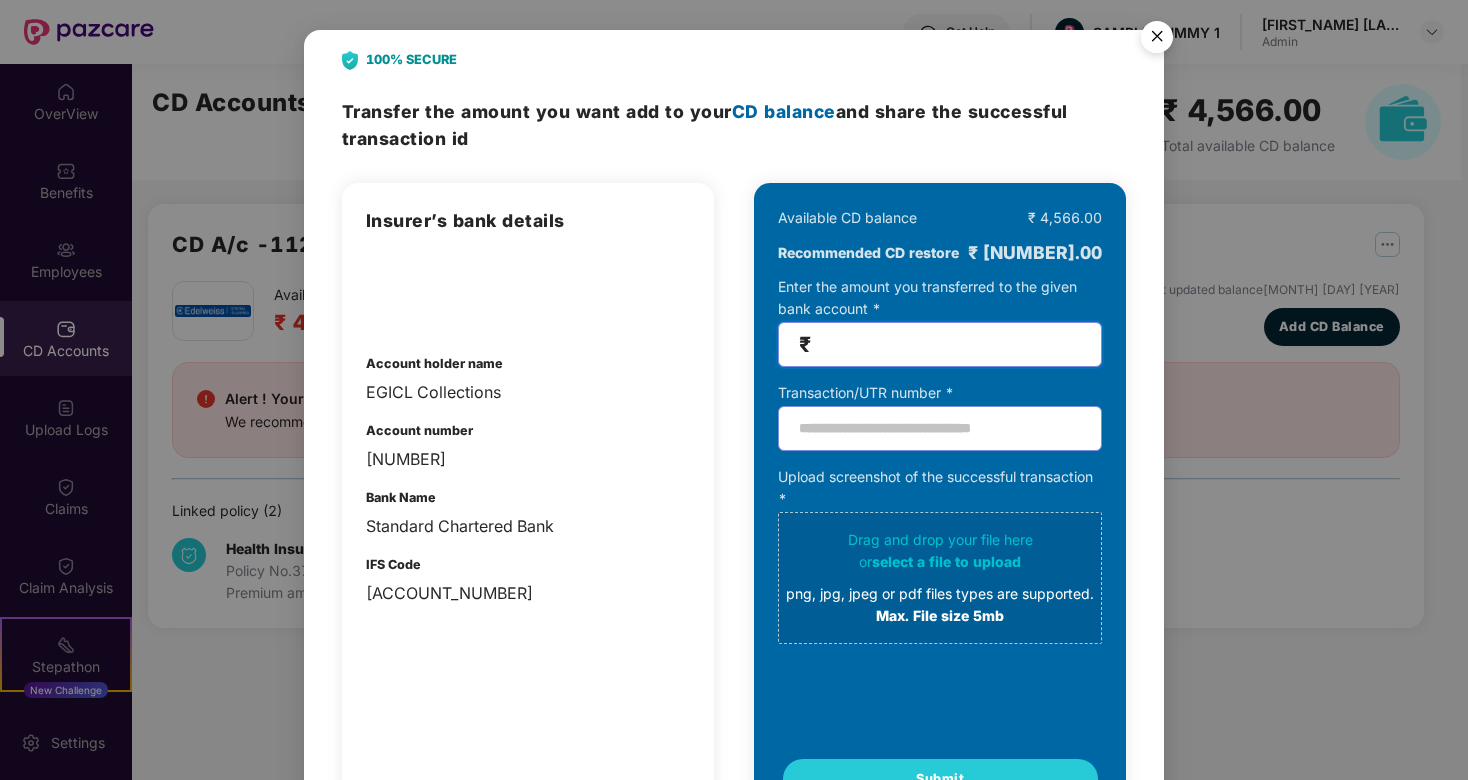 type 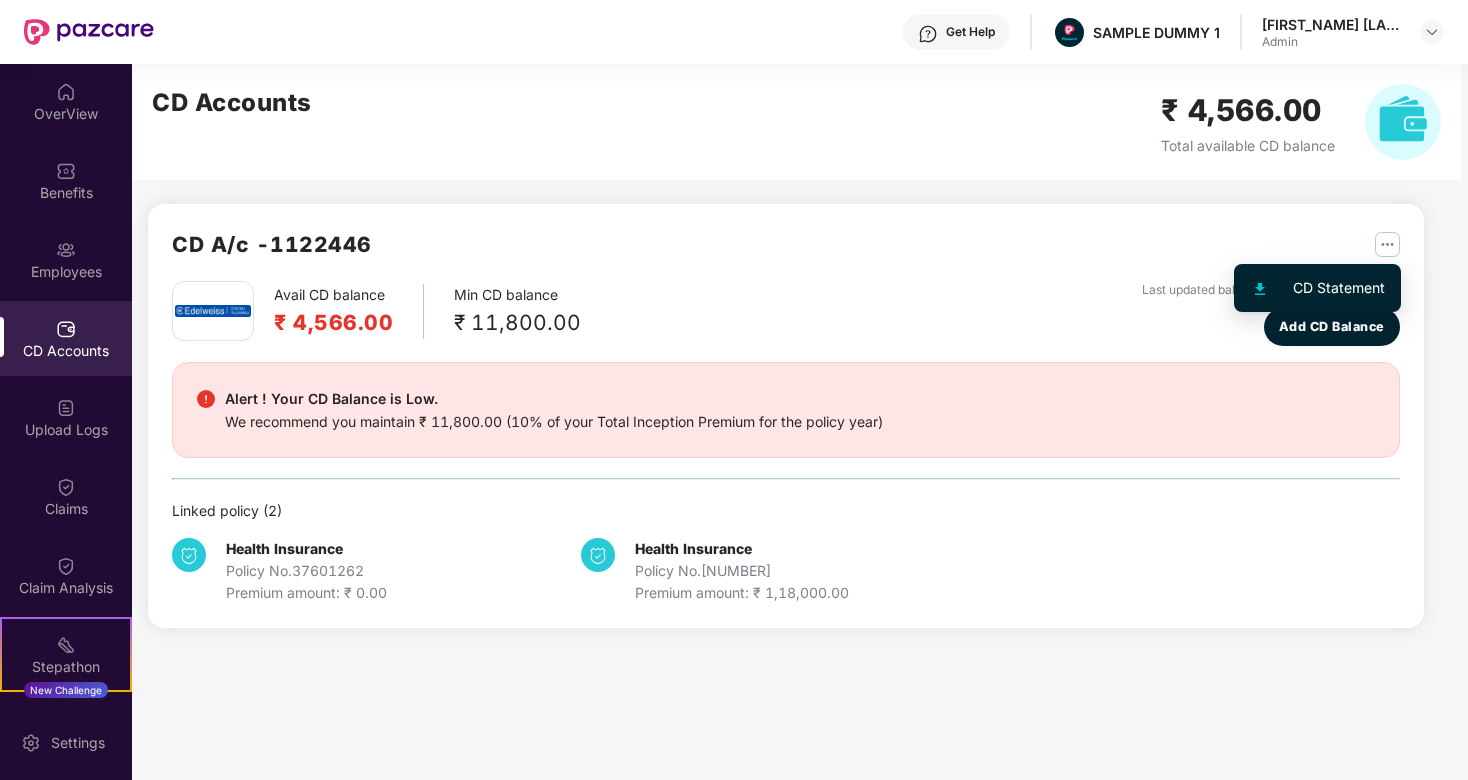 click at bounding box center [1387, 244] 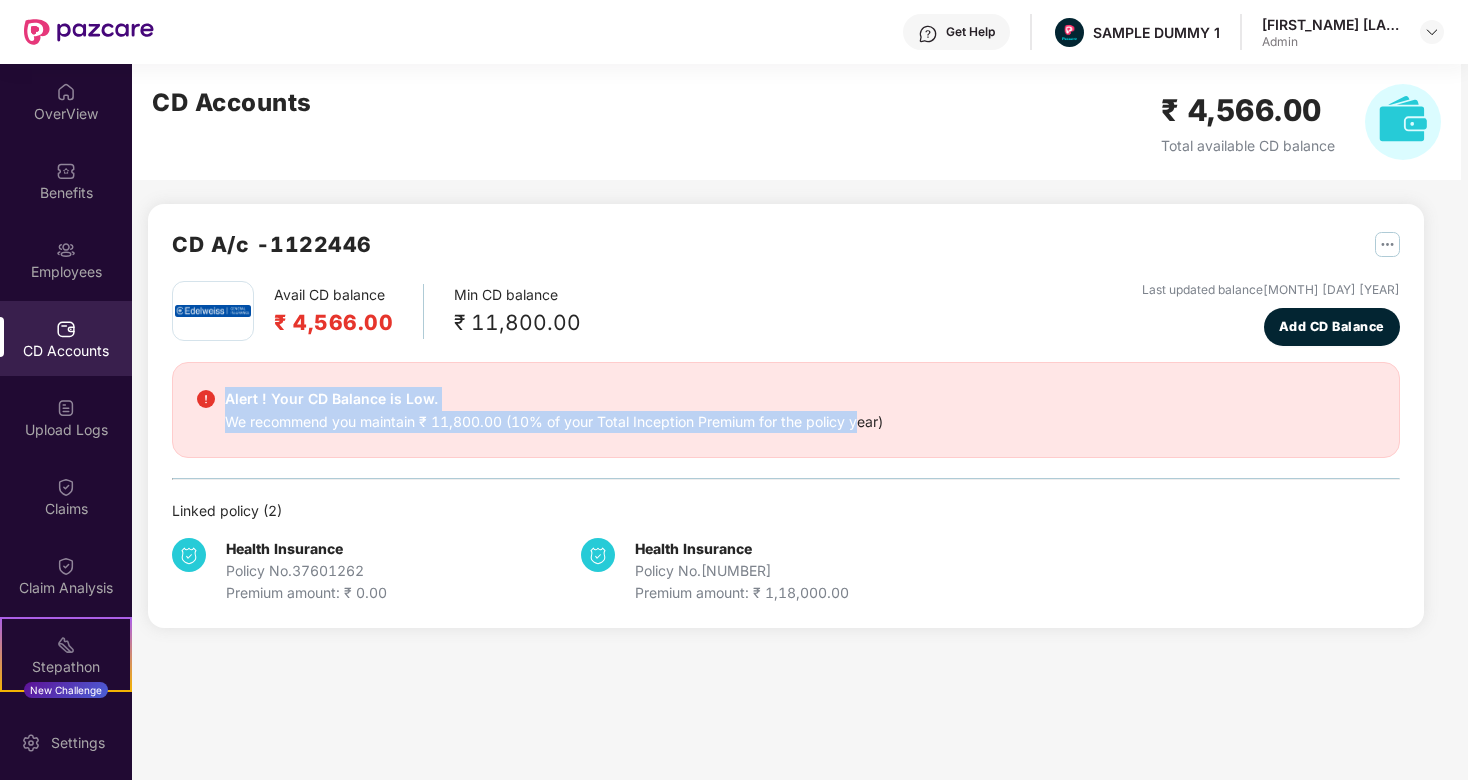 drag, startPoint x: 227, startPoint y: 398, endPoint x: 858, endPoint y: 425, distance: 631.5774 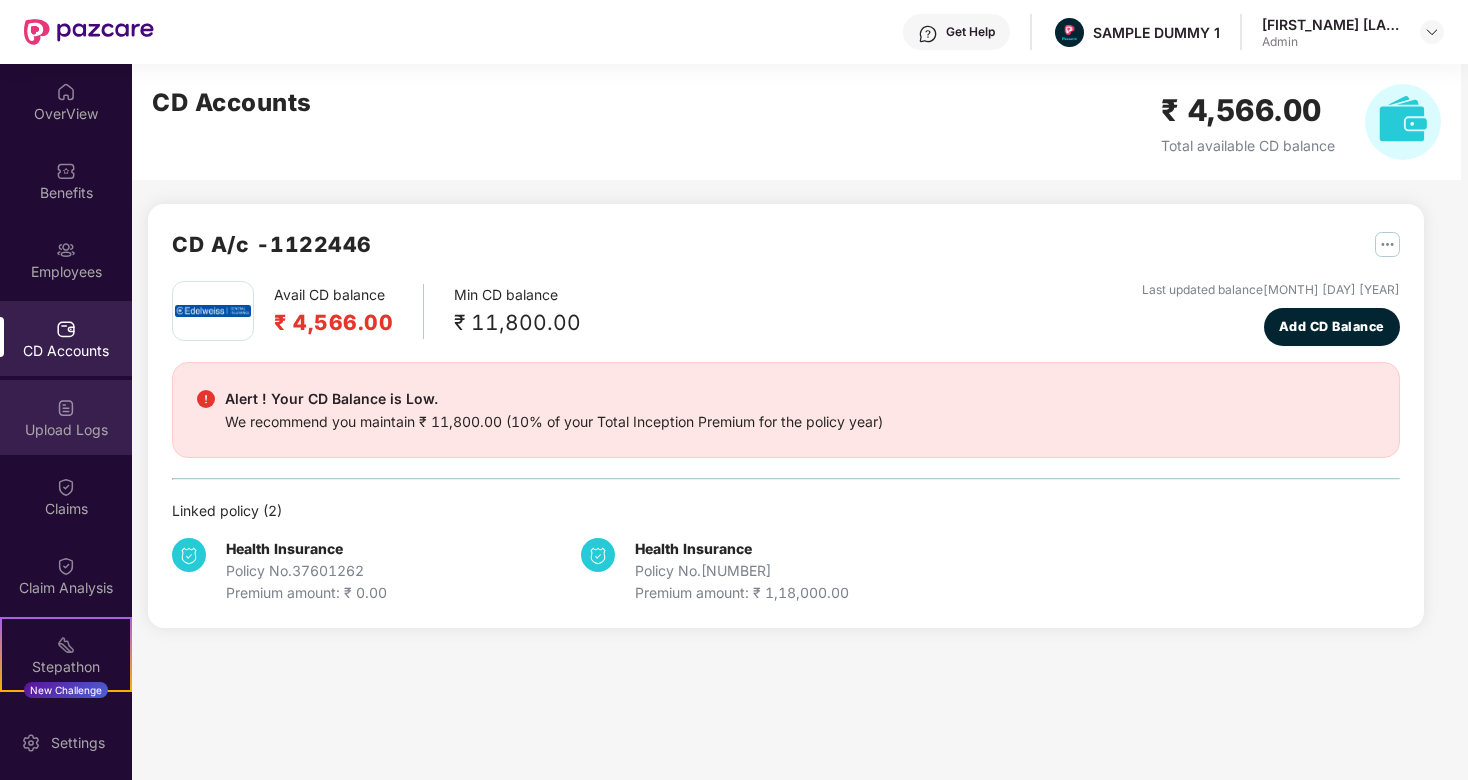 scroll, scrollTop: 75, scrollLeft: 0, axis: vertical 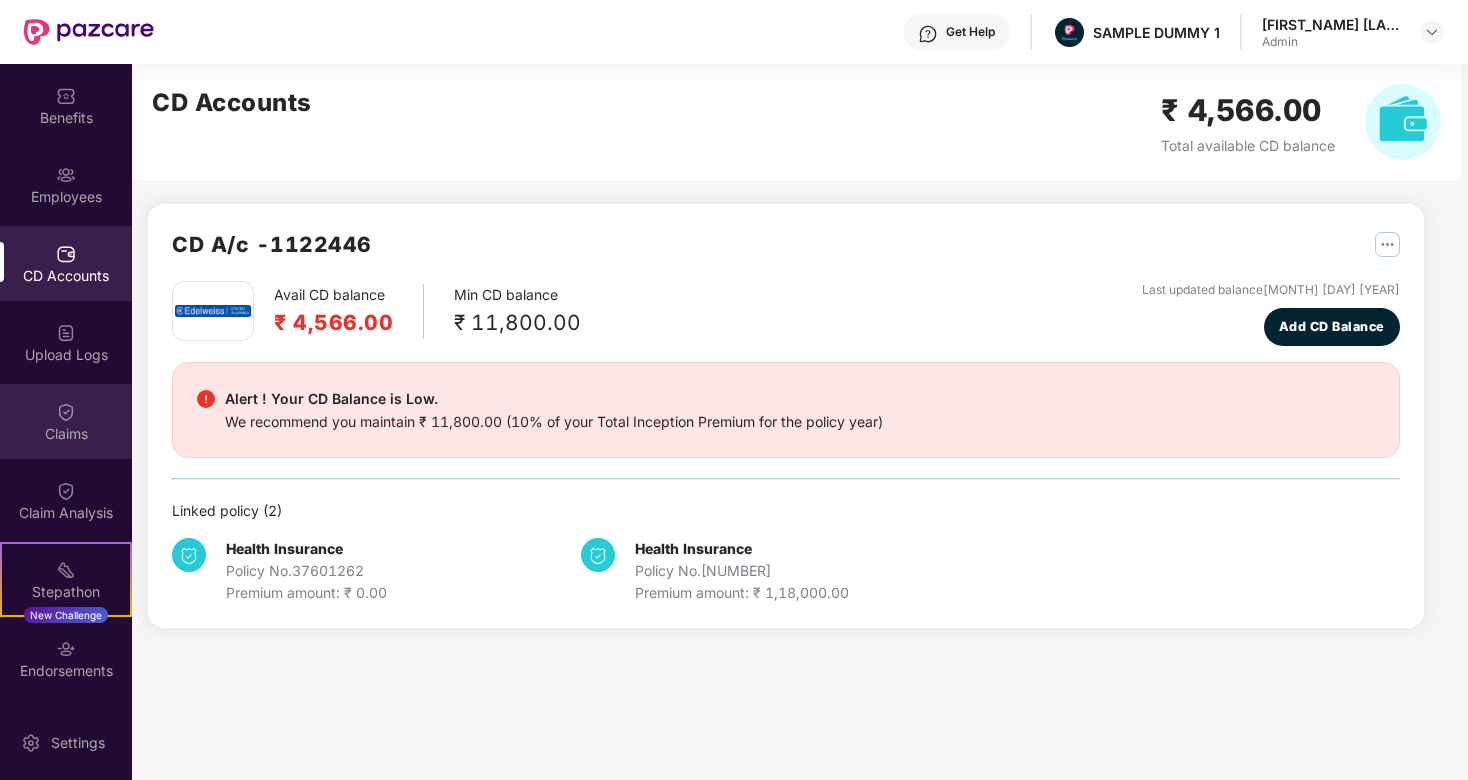 click on "Claims" at bounding box center [66, 434] 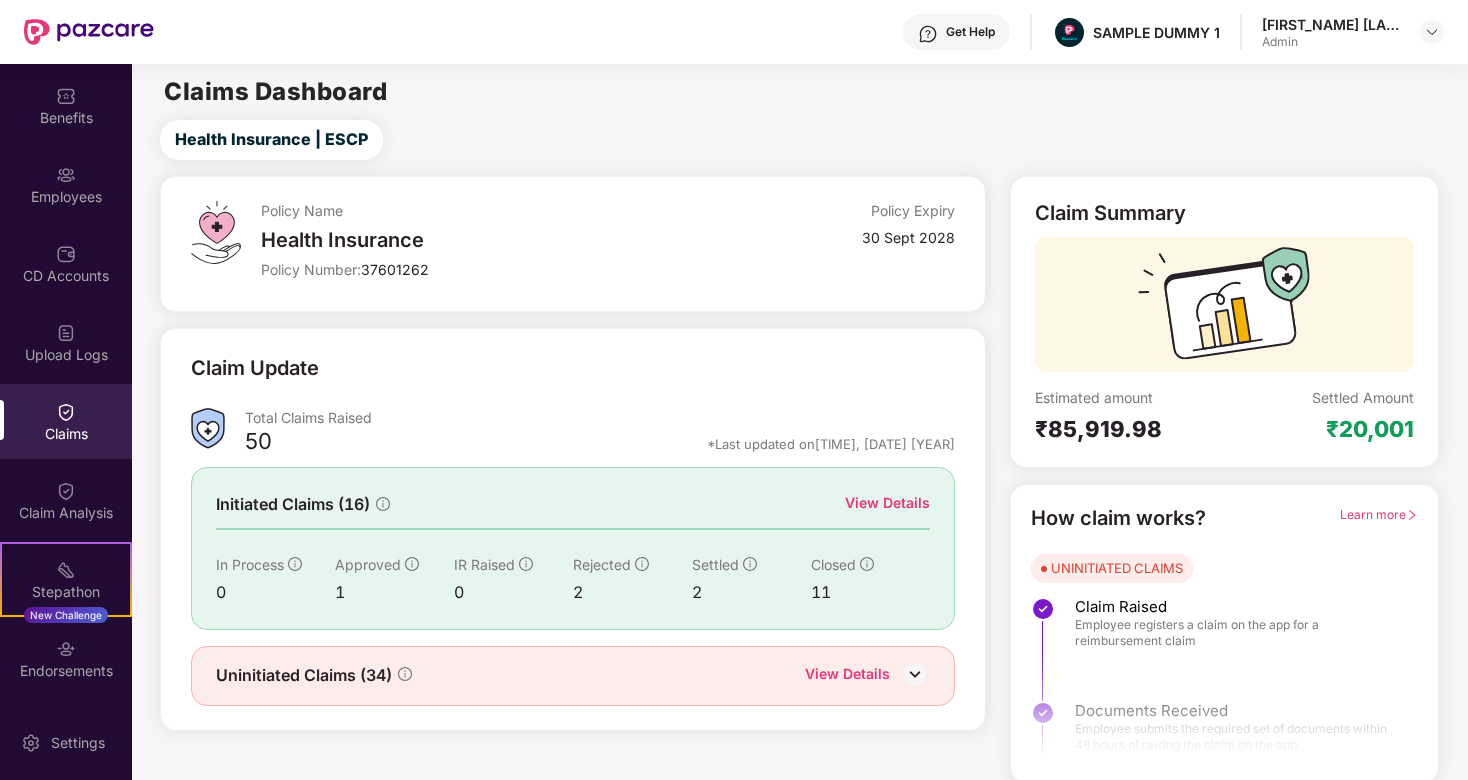 click on "Learn more" at bounding box center (1379, 514) 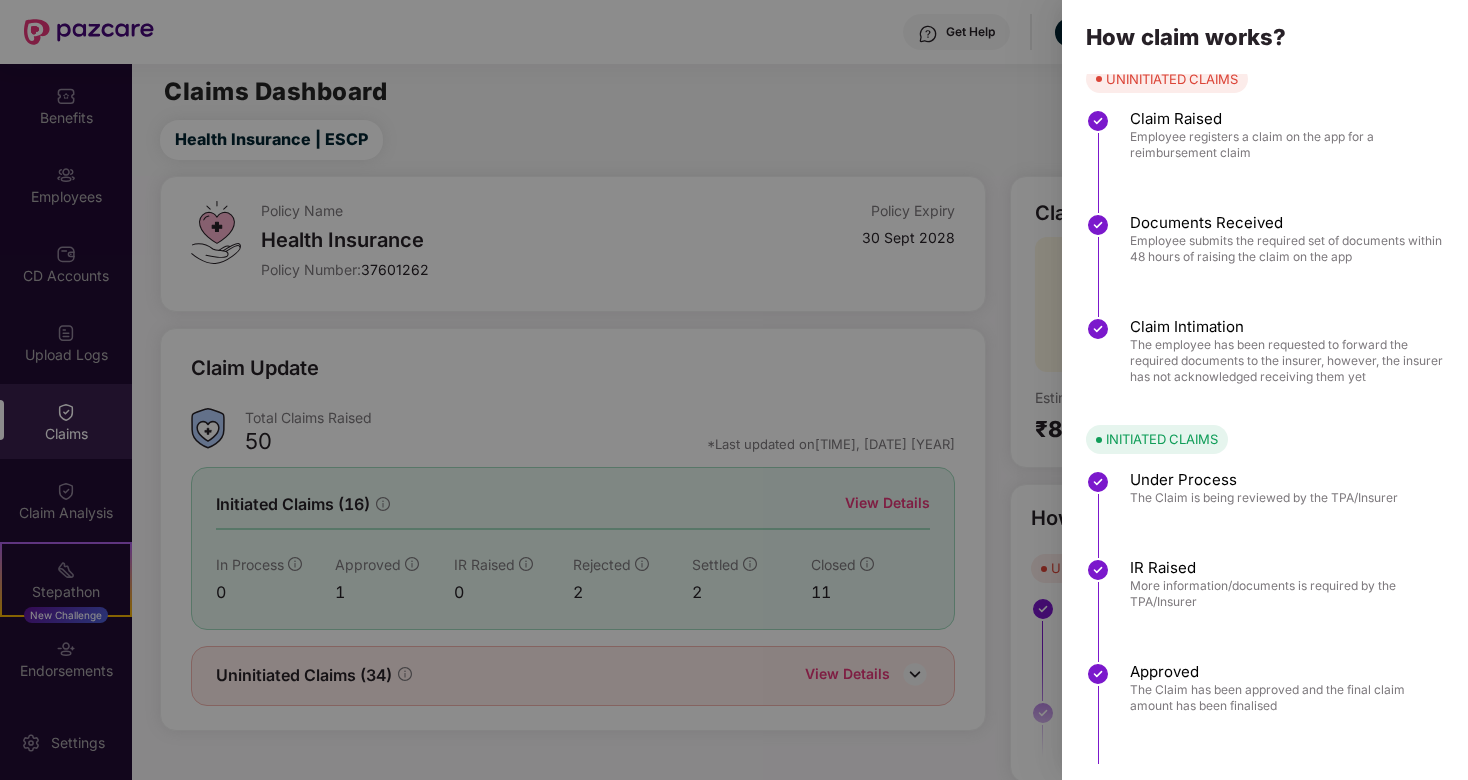 scroll, scrollTop: 0, scrollLeft: 0, axis: both 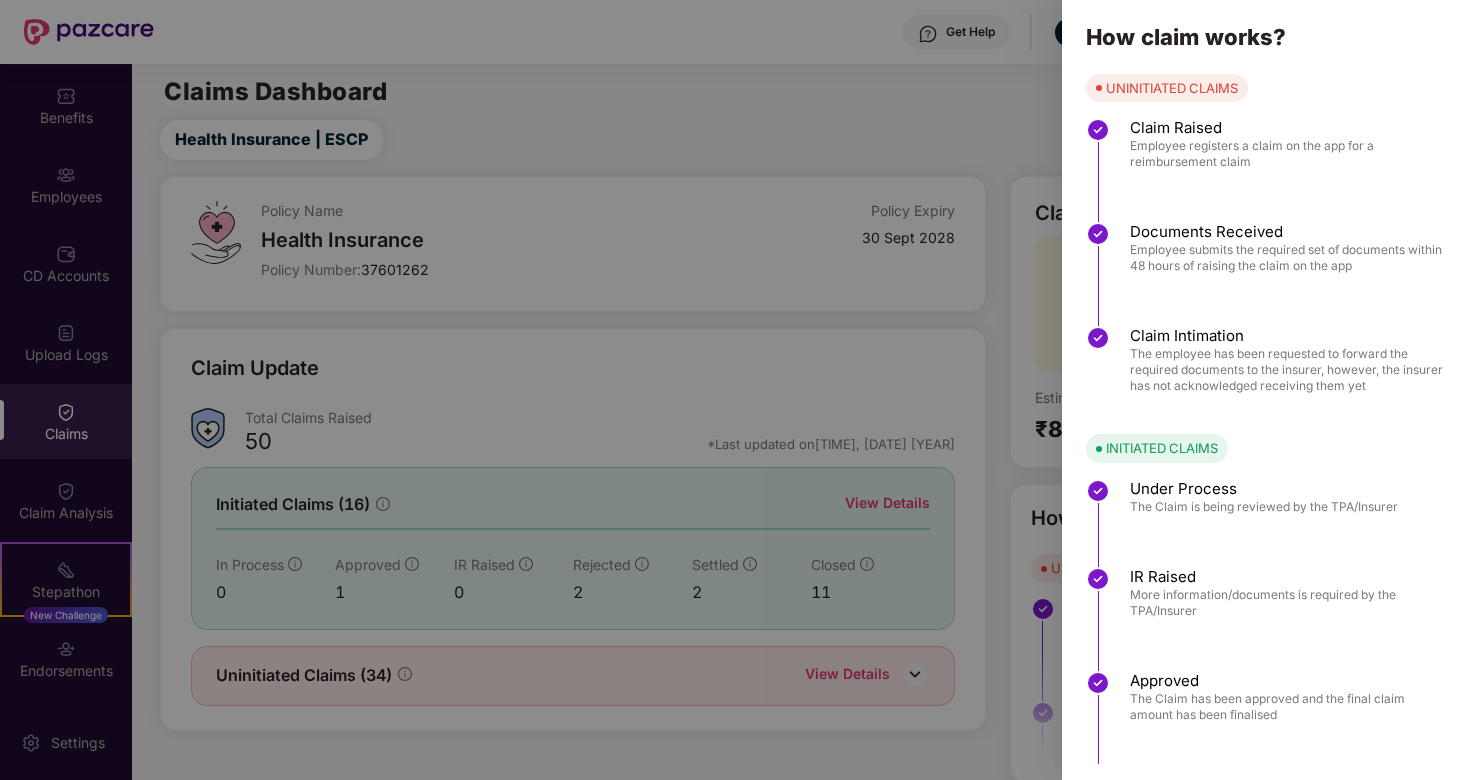 click at bounding box center (734, 390) 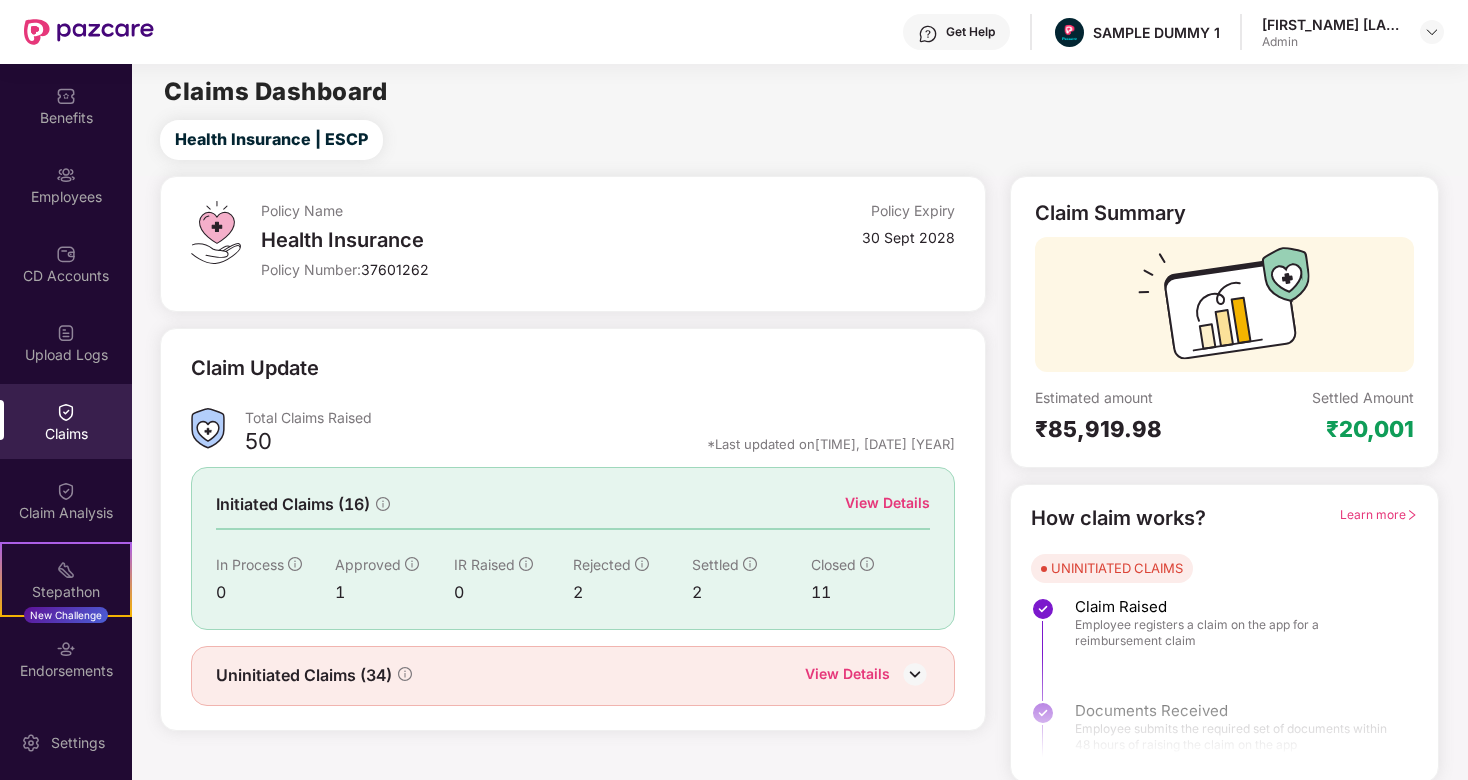 scroll, scrollTop: 3, scrollLeft: 0, axis: vertical 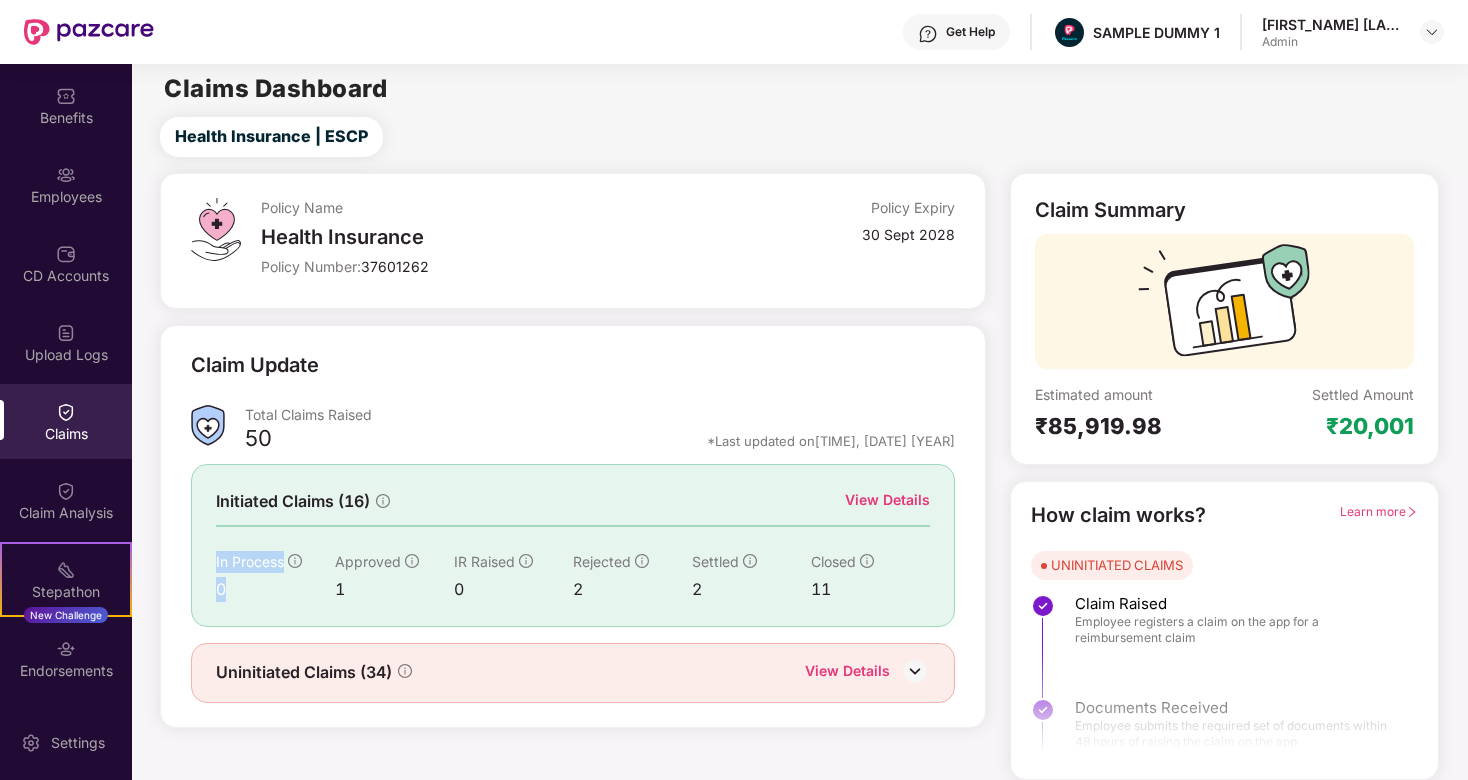 drag, startPoint x: 211, startPoint y: 562, endPoint x: 292, endPoint y: 578, distance: 82.565125 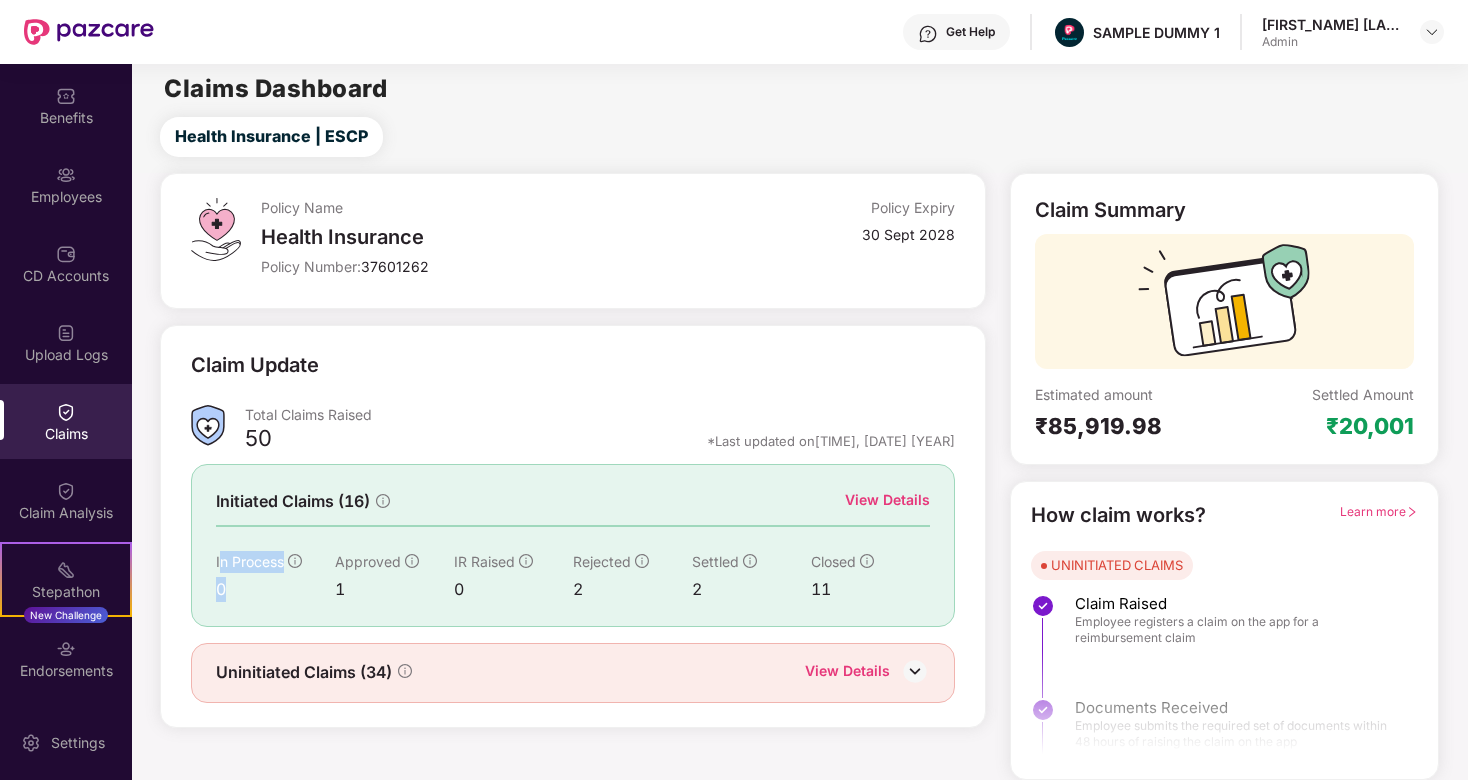 drag, startPoint x: 219, startPoint y: 559, endPoint x: 246, endPoint y: 589, distance: 40.36087 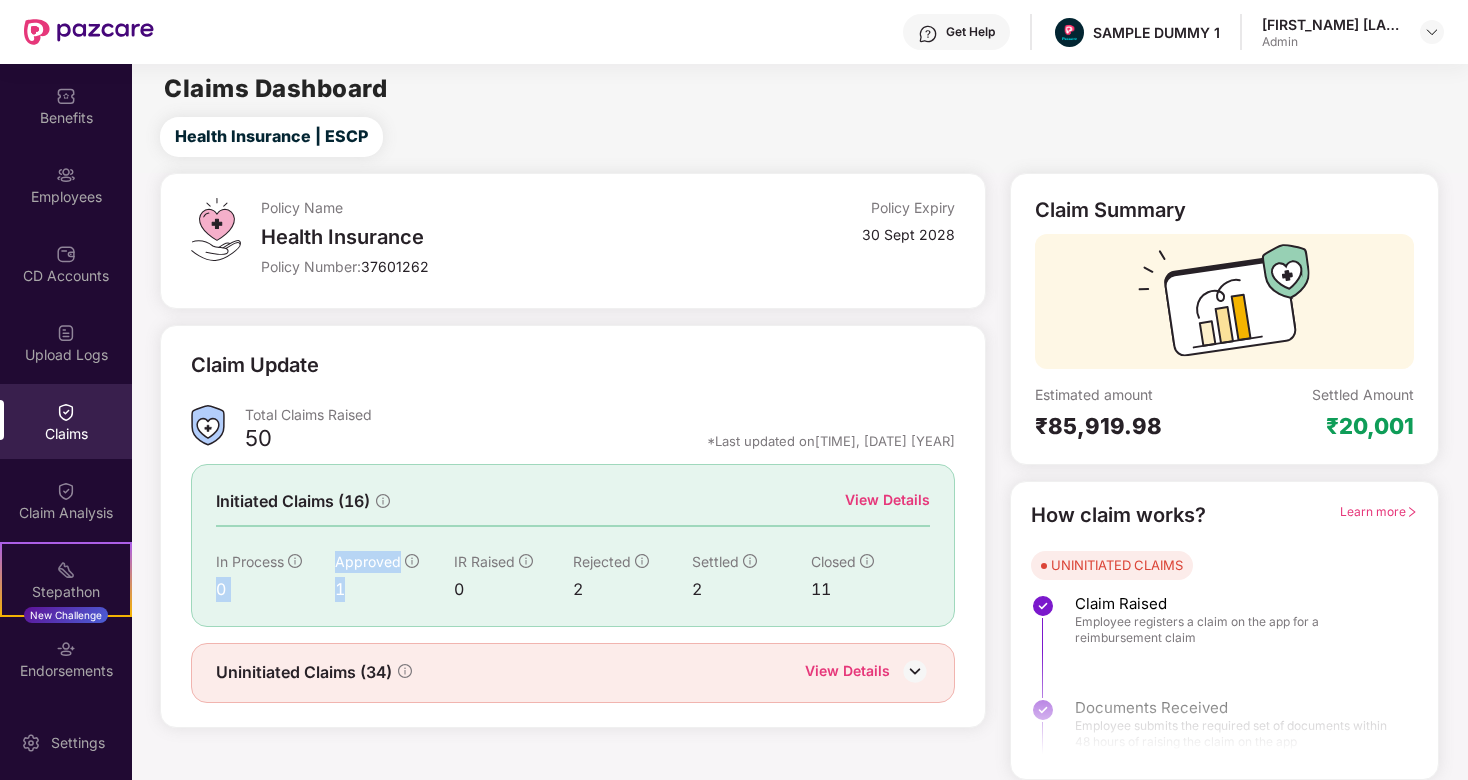 drag, startPoint x: 324, startPoint y: 555, endPoint x: 361, endPoint y: 586, distance: 48.270073 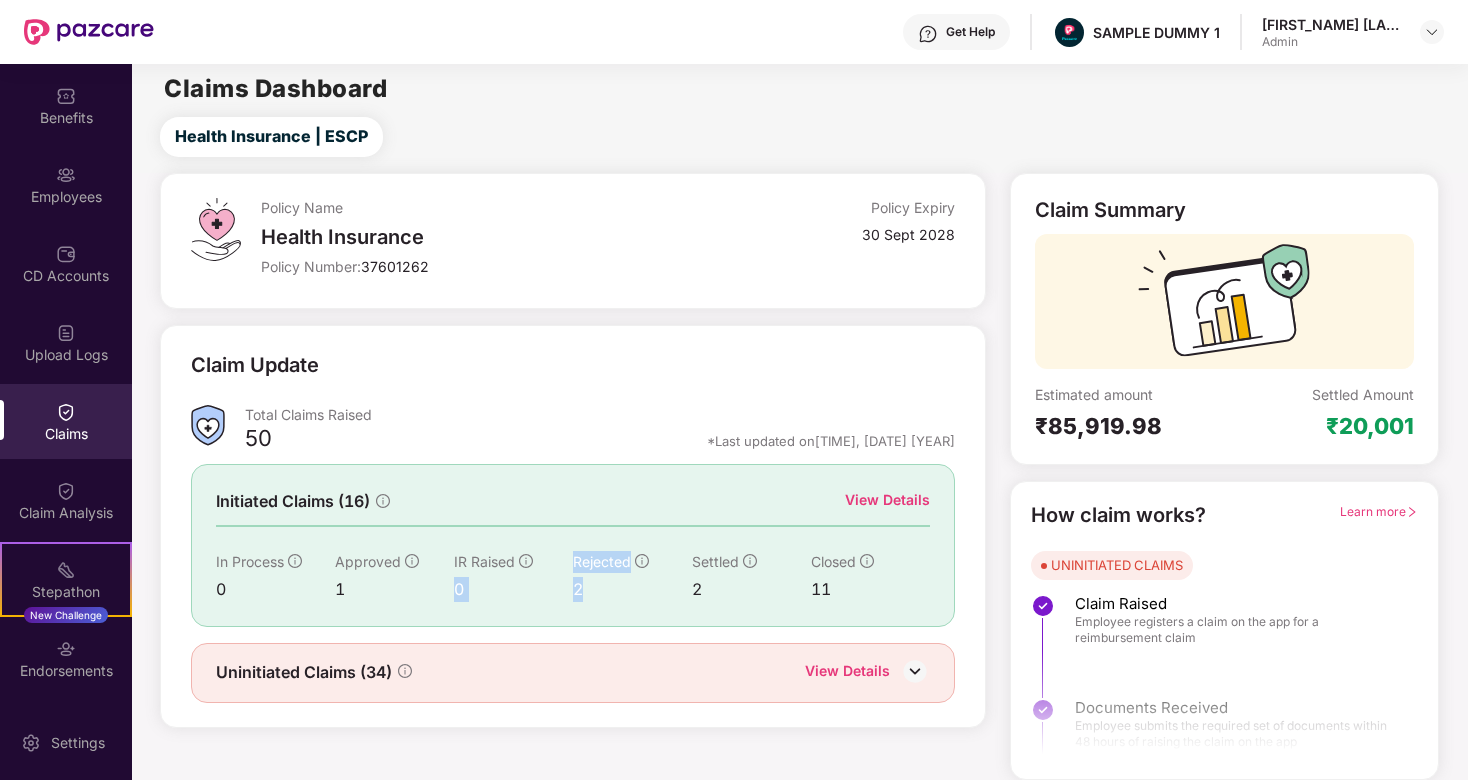 drag, startPoint x: 564, startPoint y: 554, endPoint x: 686, endPoint y: 604, distance: 131.8484 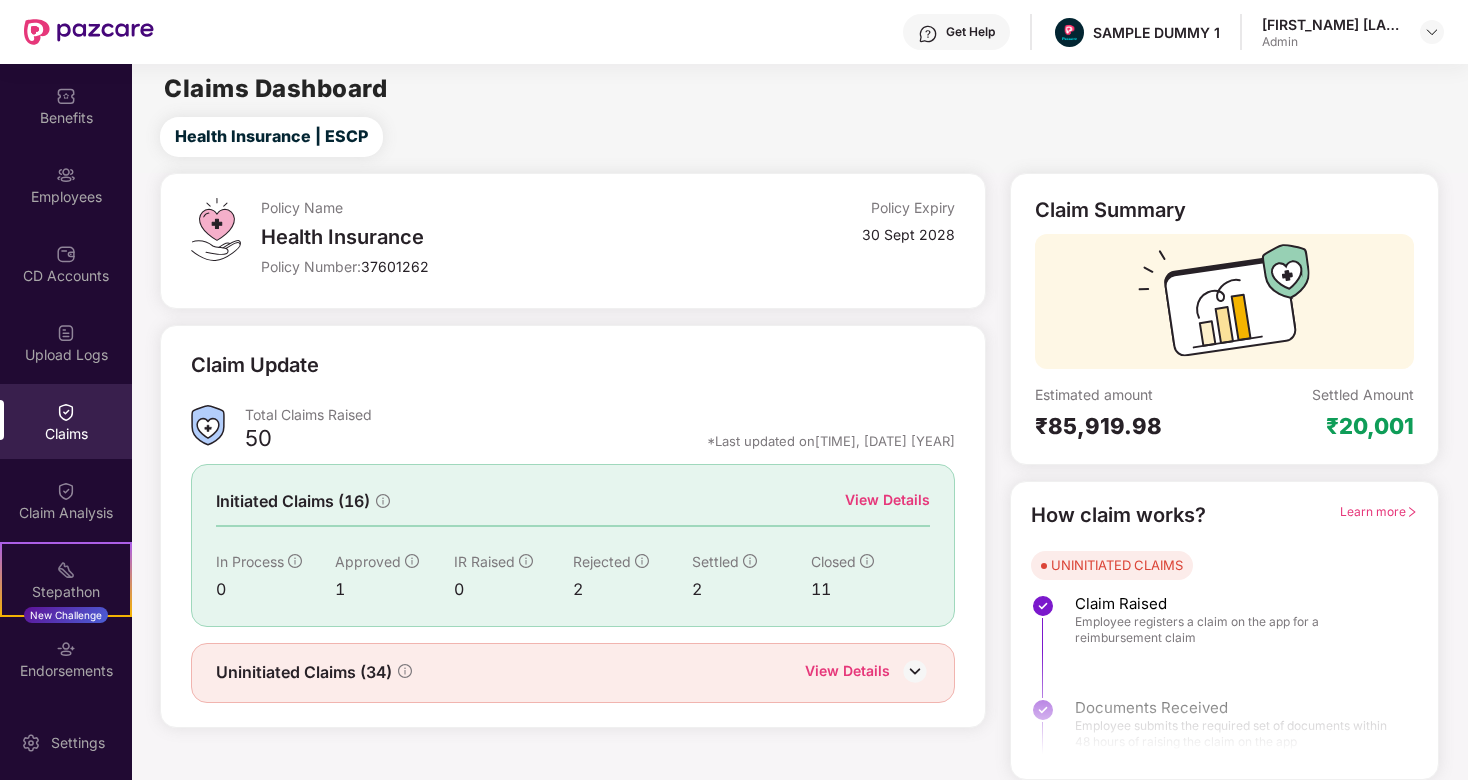 click on "View Details" at bounding box center [887, 500] 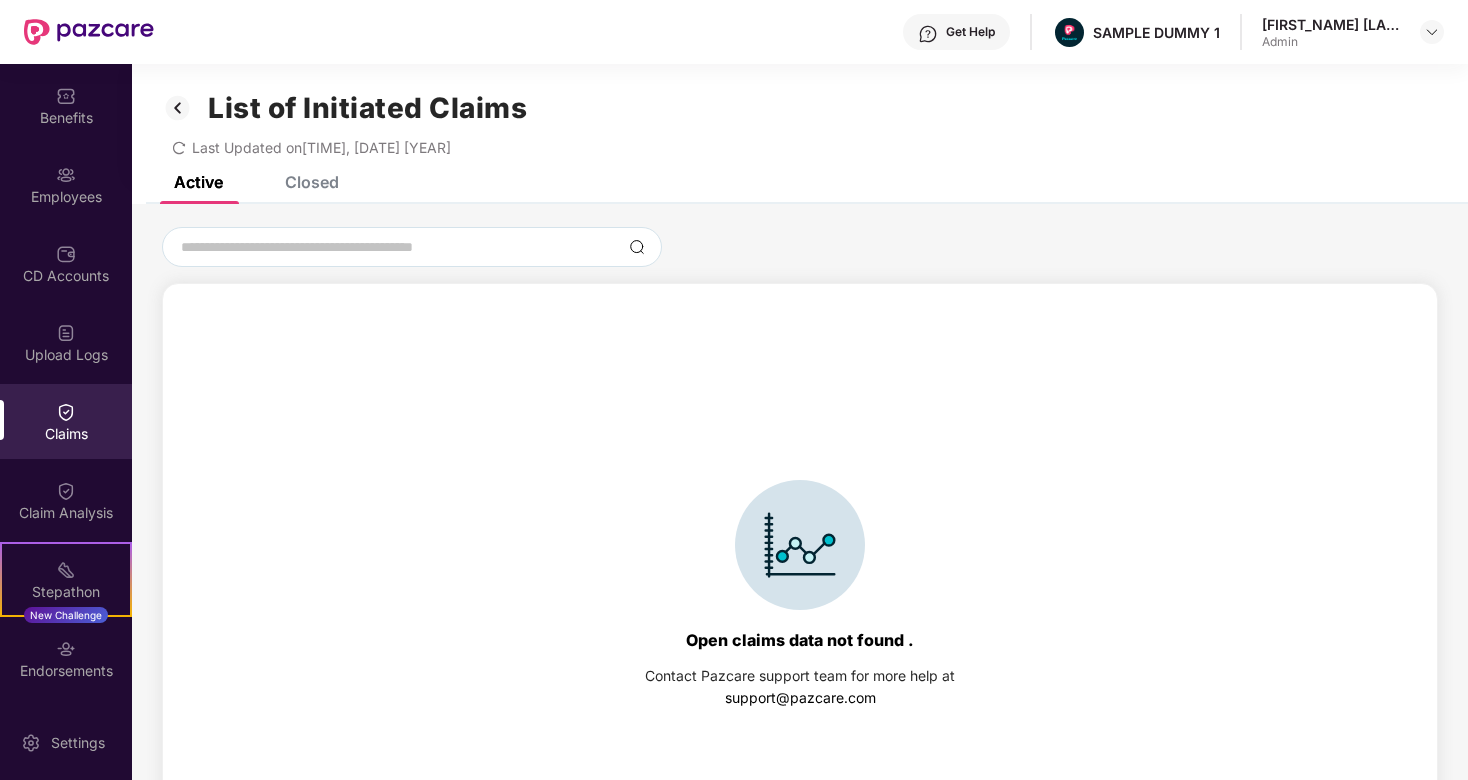 click on "Closed" at bounding box center [312, 182] 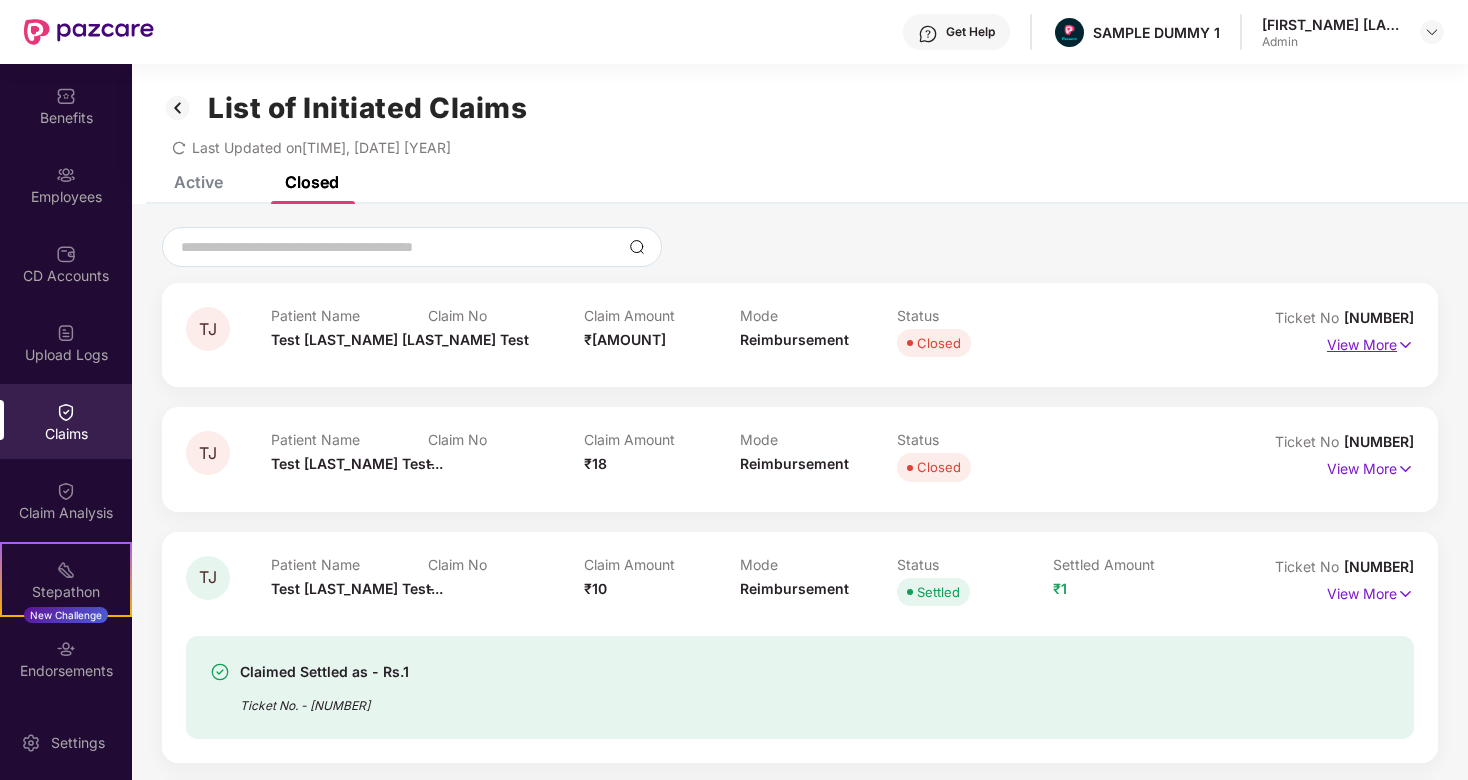 click on "View More" at bounding box center (1370, 342) 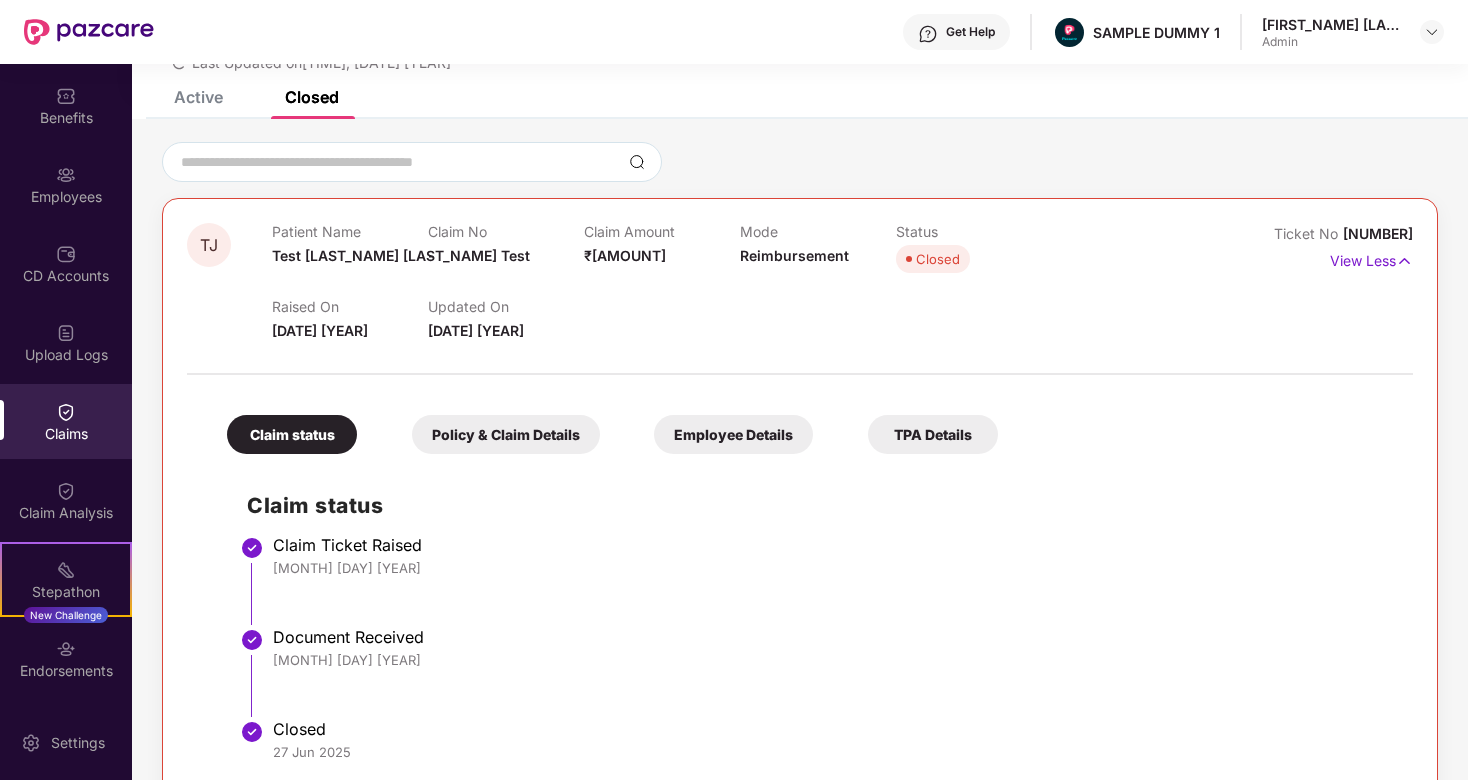 scroll, scrollTop: 107, scrollLeft: 0, axis: vertical 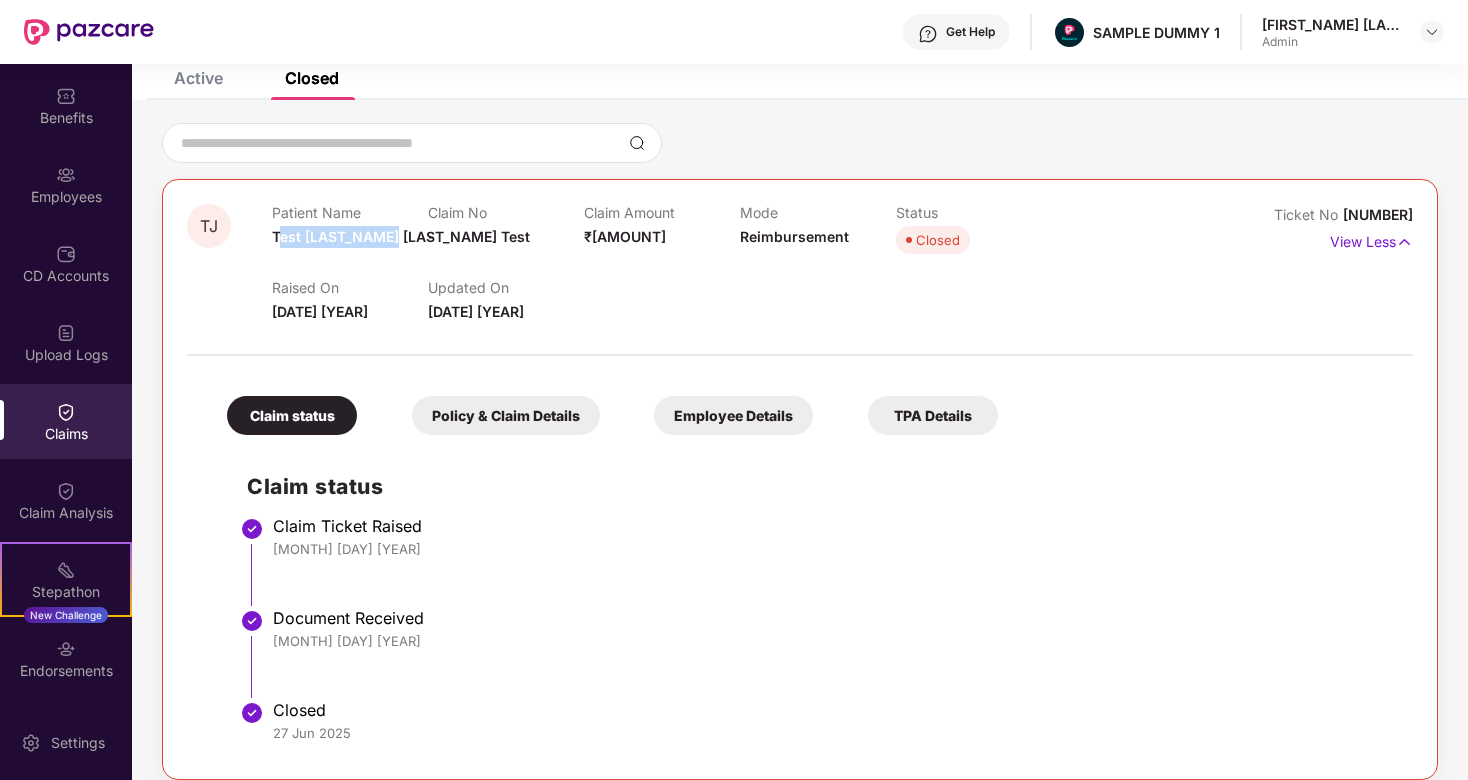 drag, startPoint x: 276, startPoint y: 240, endPoint x: 376, endPoint y: 240, distance: 100 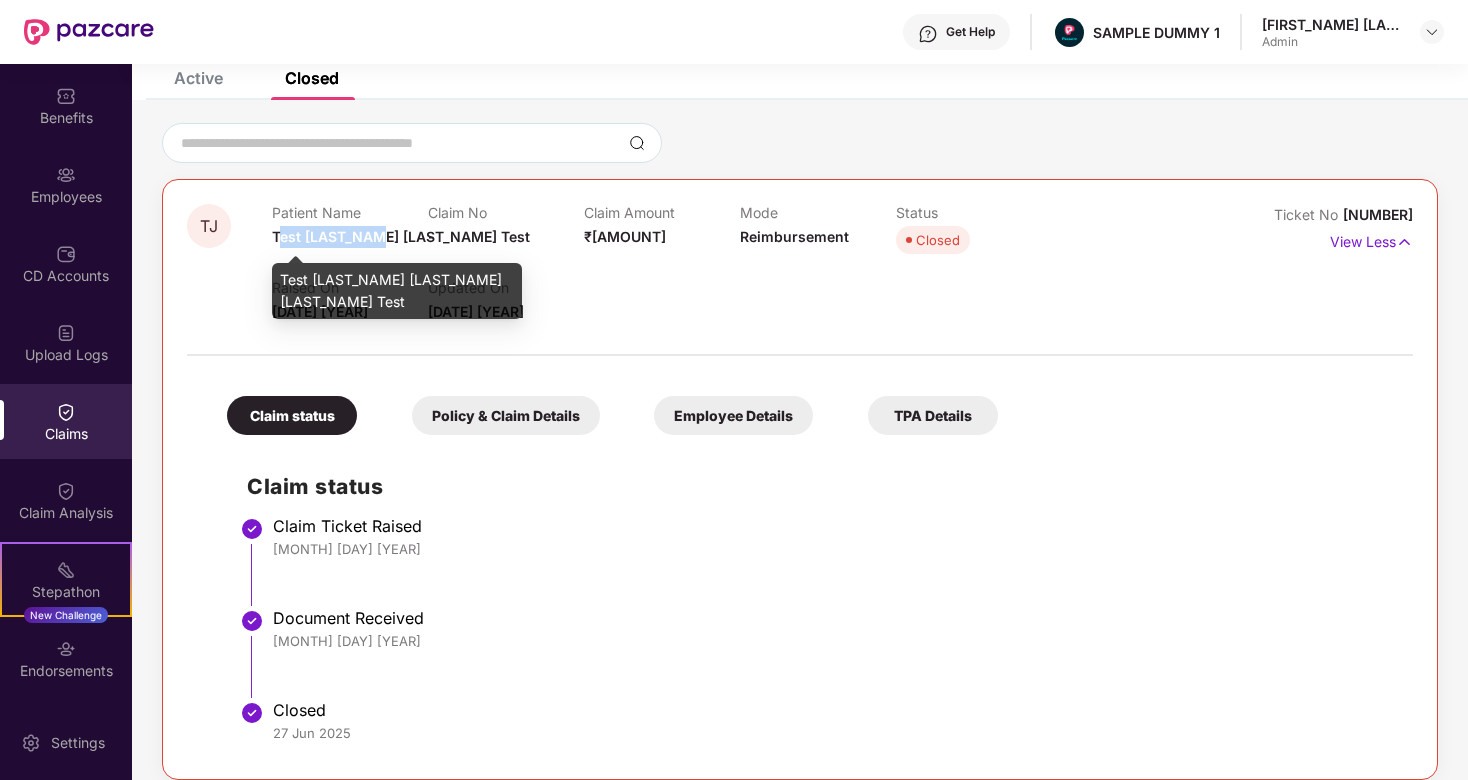 drag, startPoint x: 277, startPoint y: 237, endPoint x: 365, endPoint y: 236, distance: 88.005684 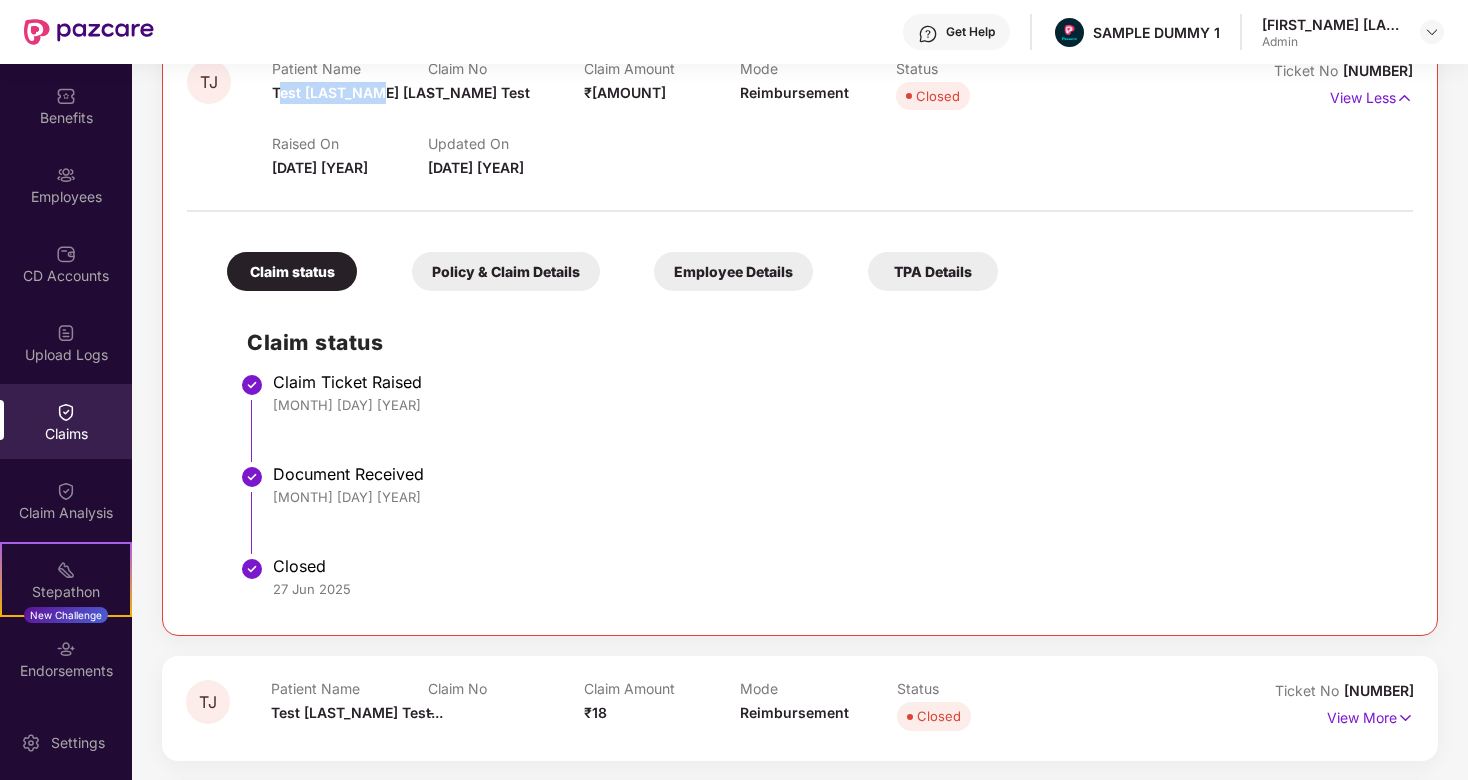 scroll, scrollTop: 254, scrollLeft: 0, axis: vertical 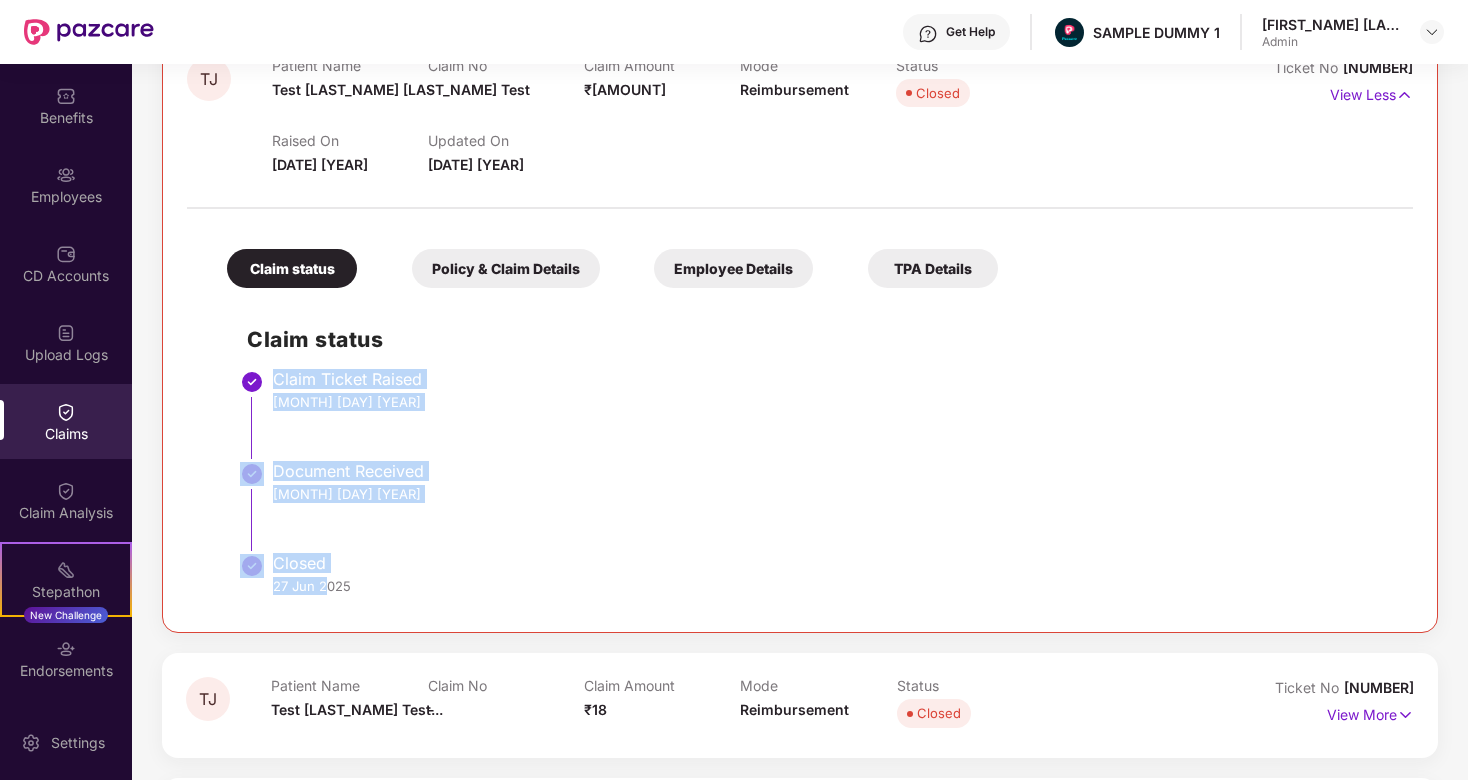 drag, startPoint x: 269, startPoint y: 377, endPoint x: 325, endPoint y: 584, distance: 214.44113 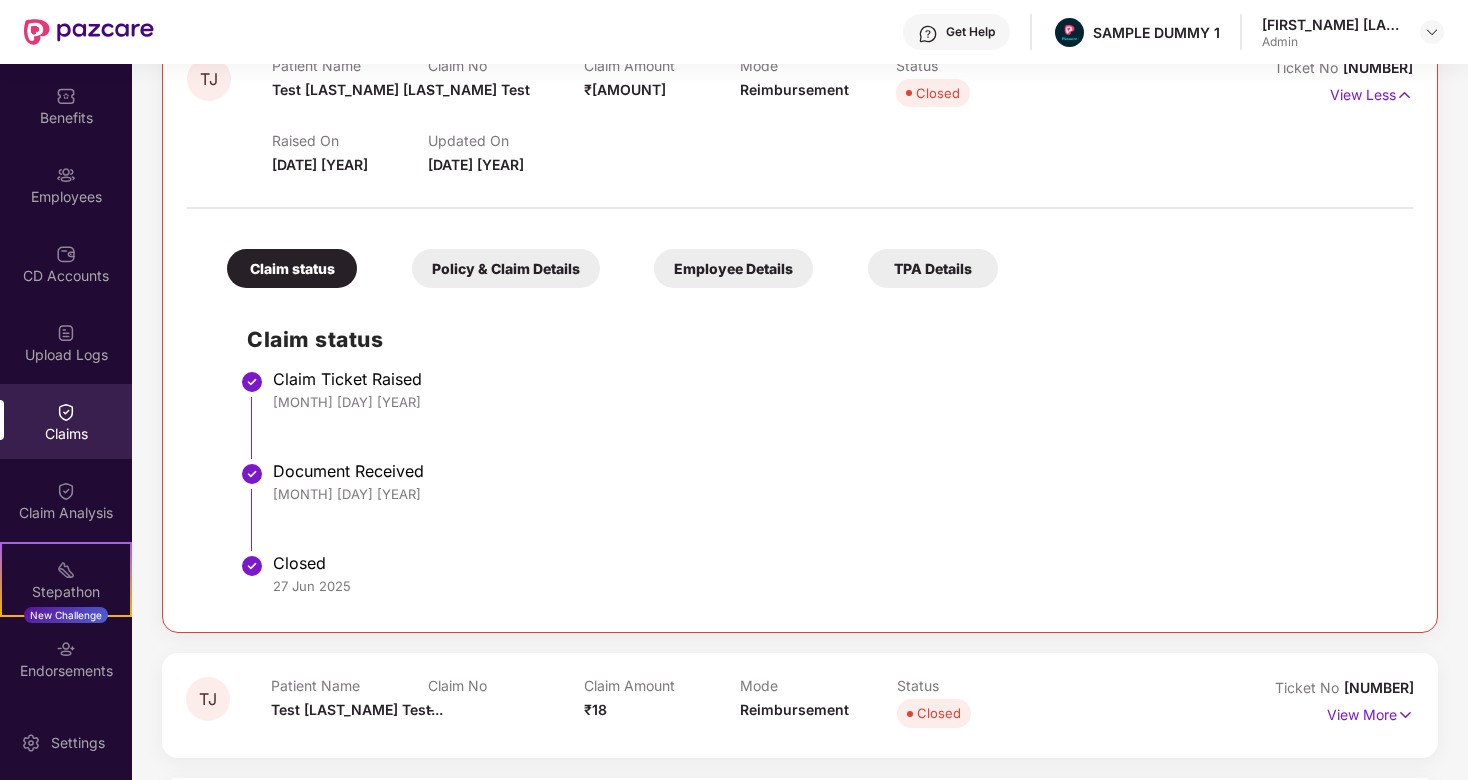 click on "Policy & Claim Details" at bounding box center (506, 268) 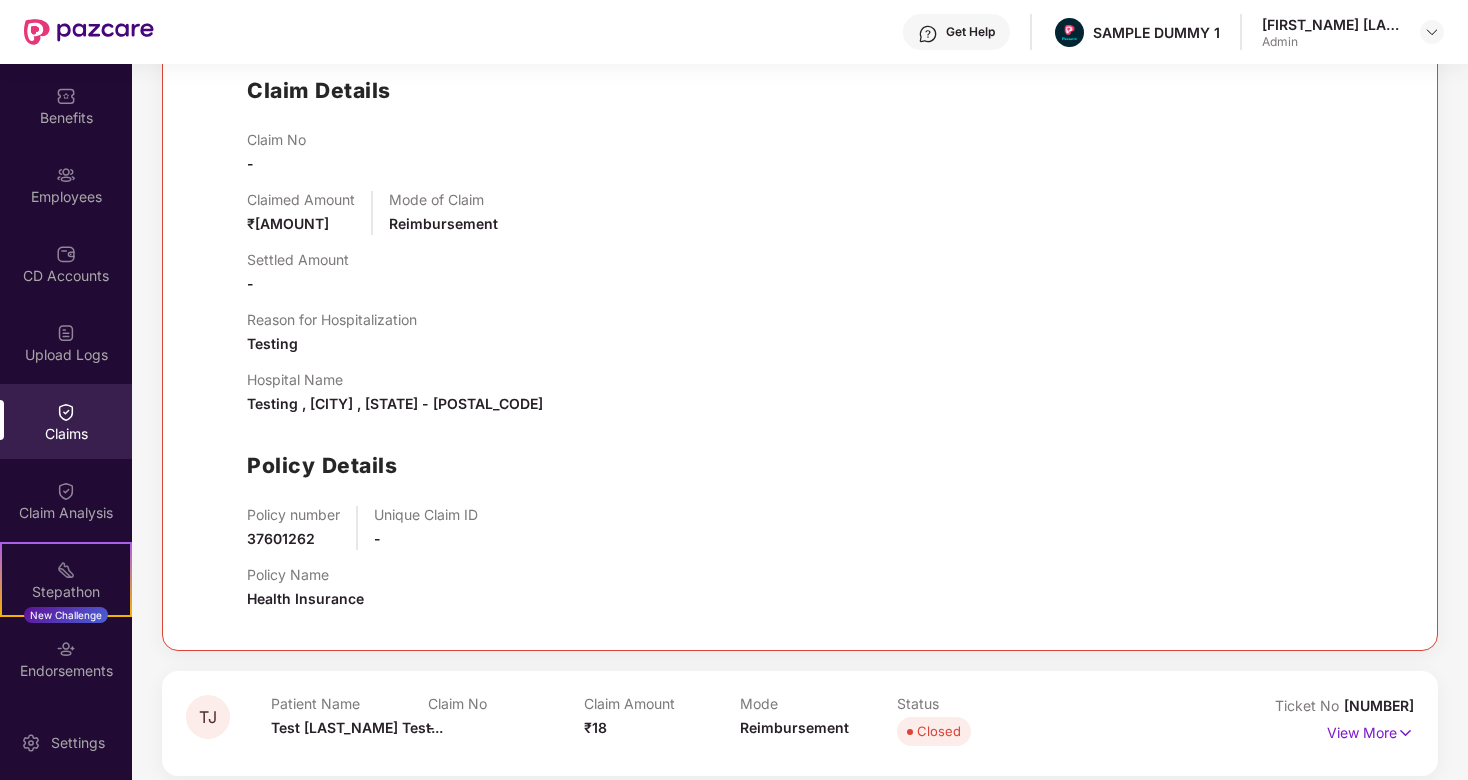 scroll, scrollTop: 507, scrollLeft: 0, axis: vertical 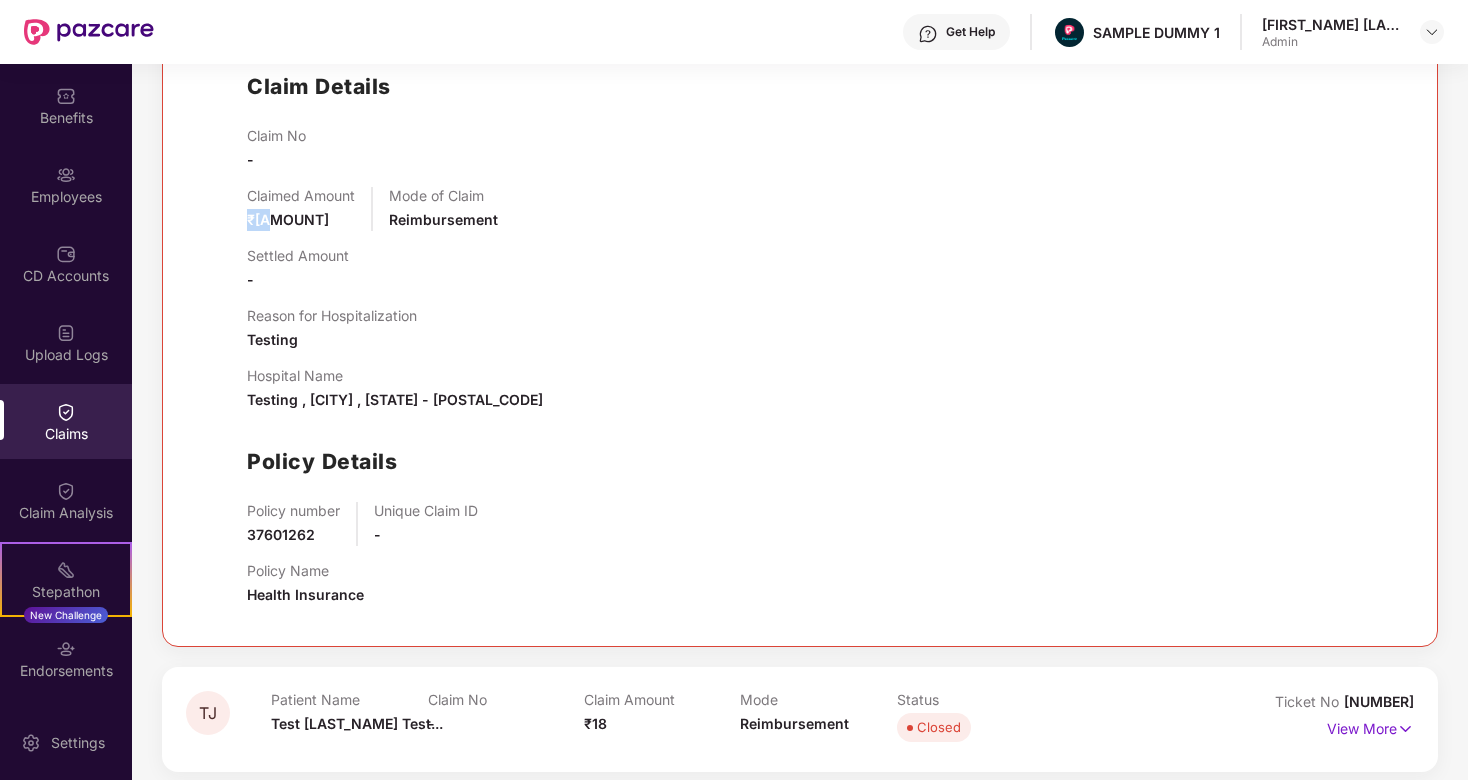 drag, startPoint x: 247, startPoint y: 221, endPoint x: 292, endPoint y: 220, distance: 45.01111 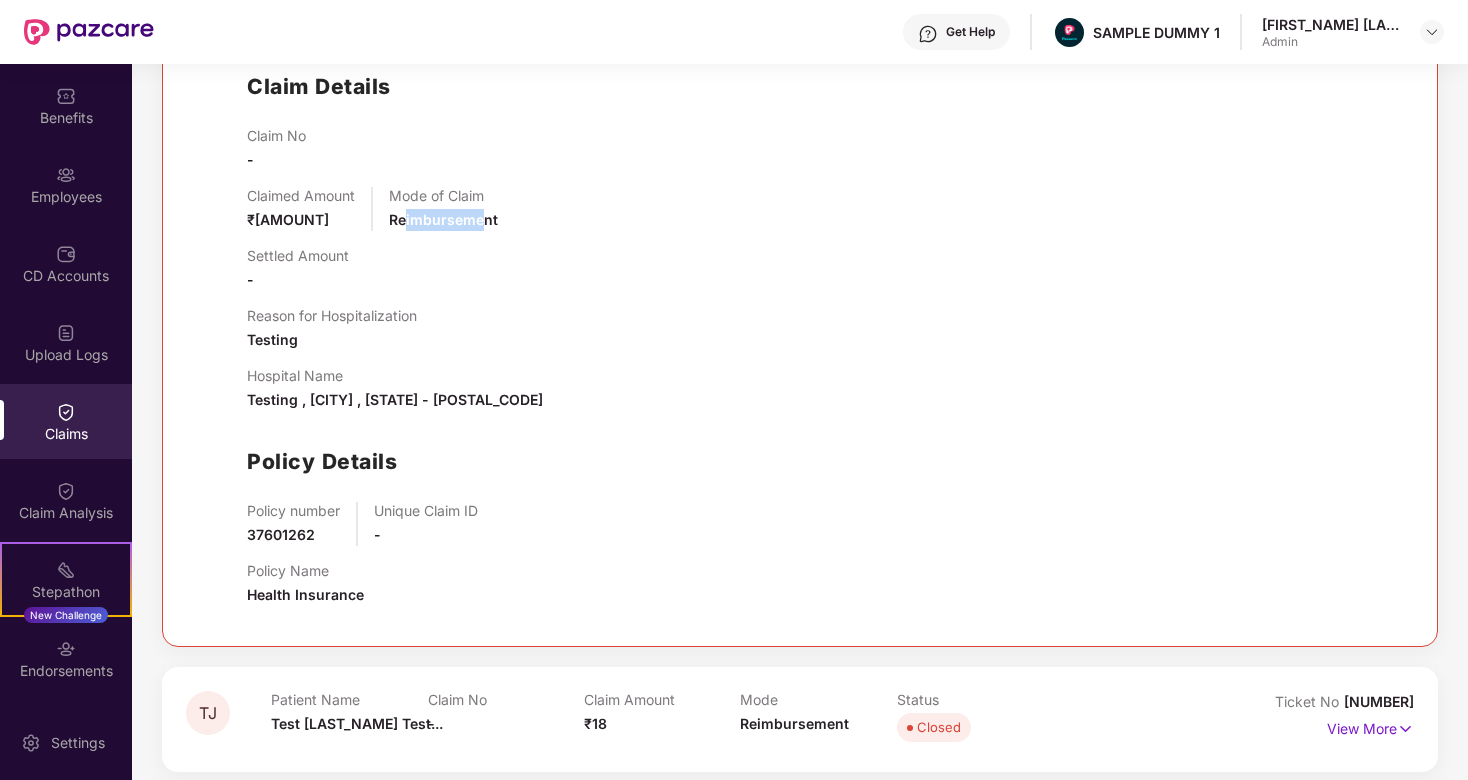 drag, startPoint x: 409, startPoint y: 223, endPoint x: 479, endPoint y: 223, distance: 70 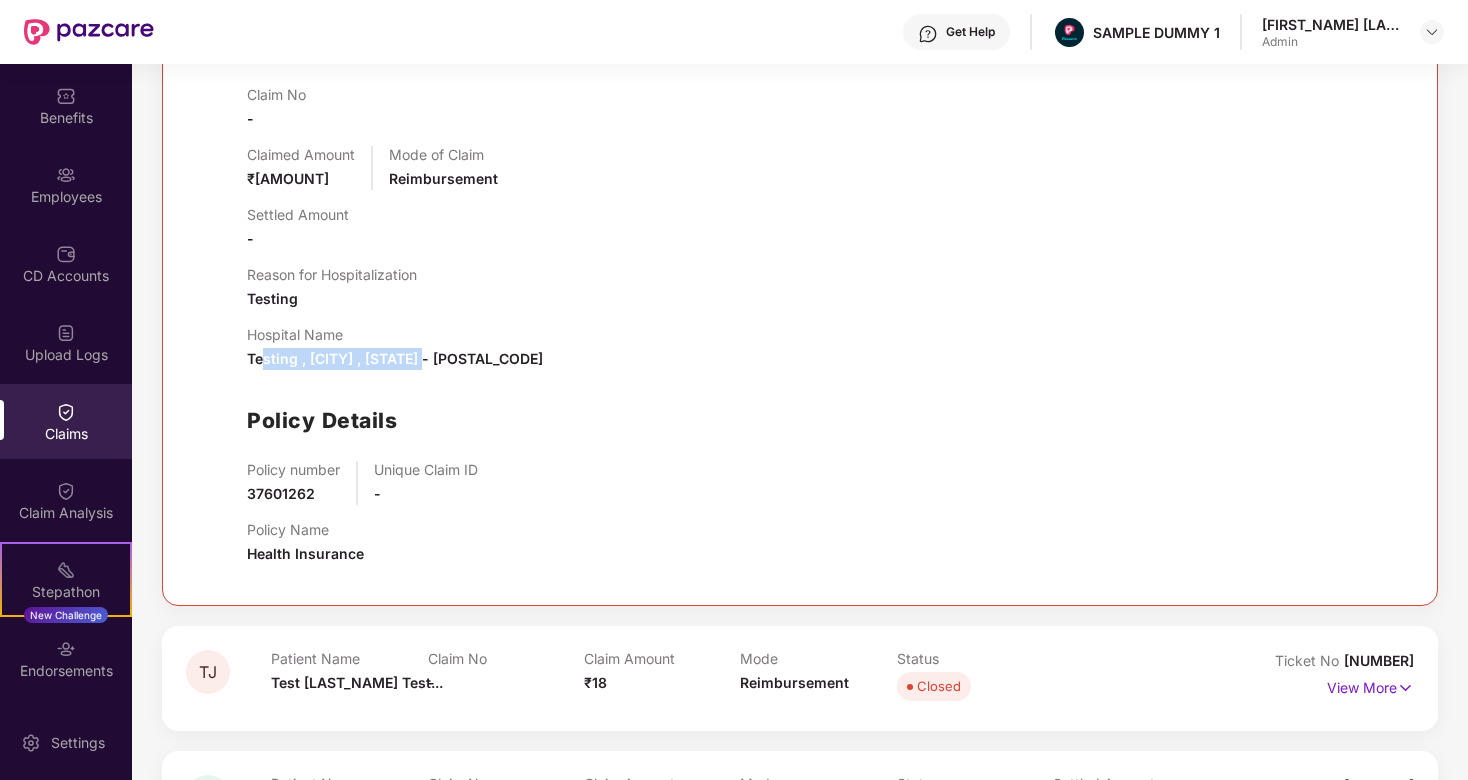 drag, startPoint x: 260, startPoint y: 354, endPoint x: 442, endPoint y: 361, distance: 182.13457 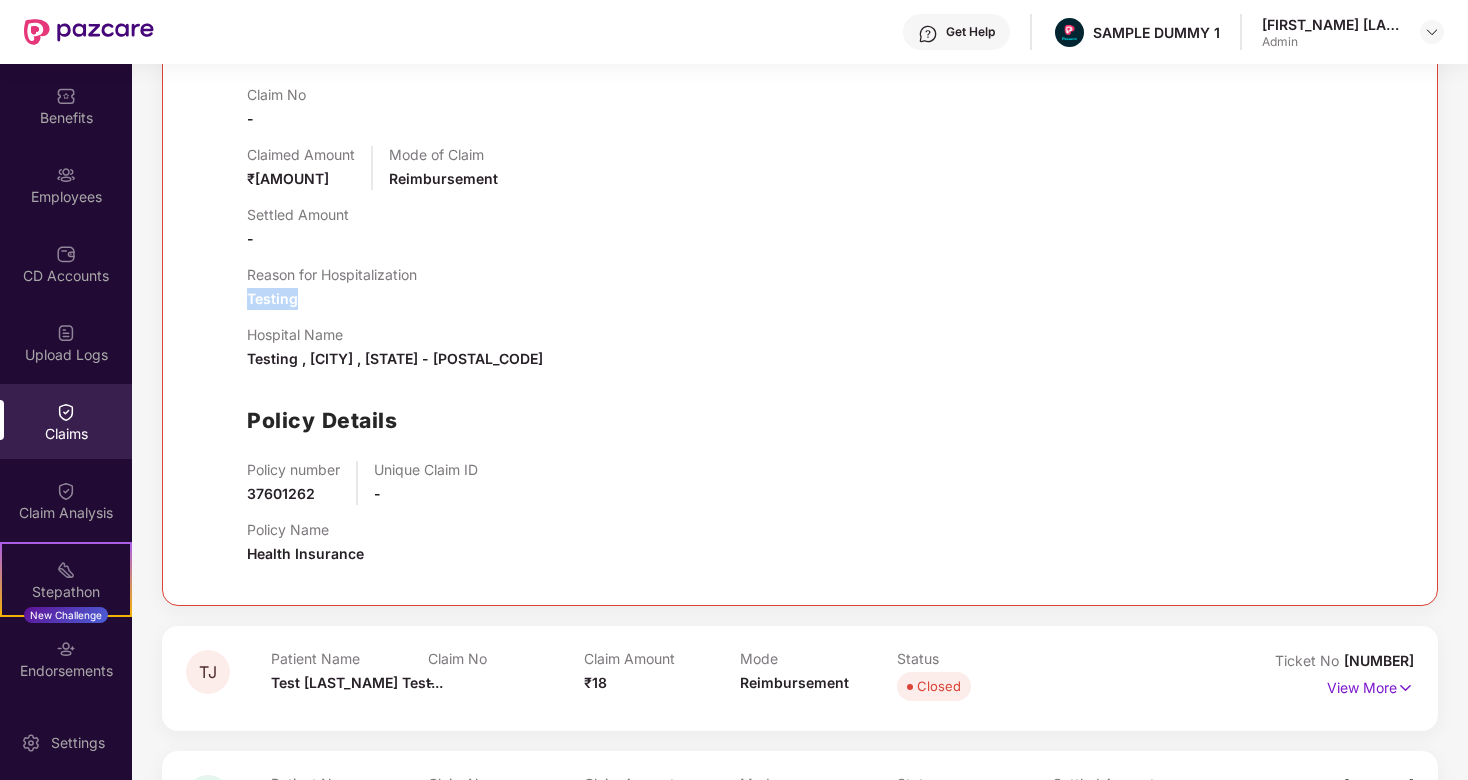 drag, startPoint x: 247, startPoint y: 296, endPoint x: 320, endPoint y: 294, distance: 73.02739 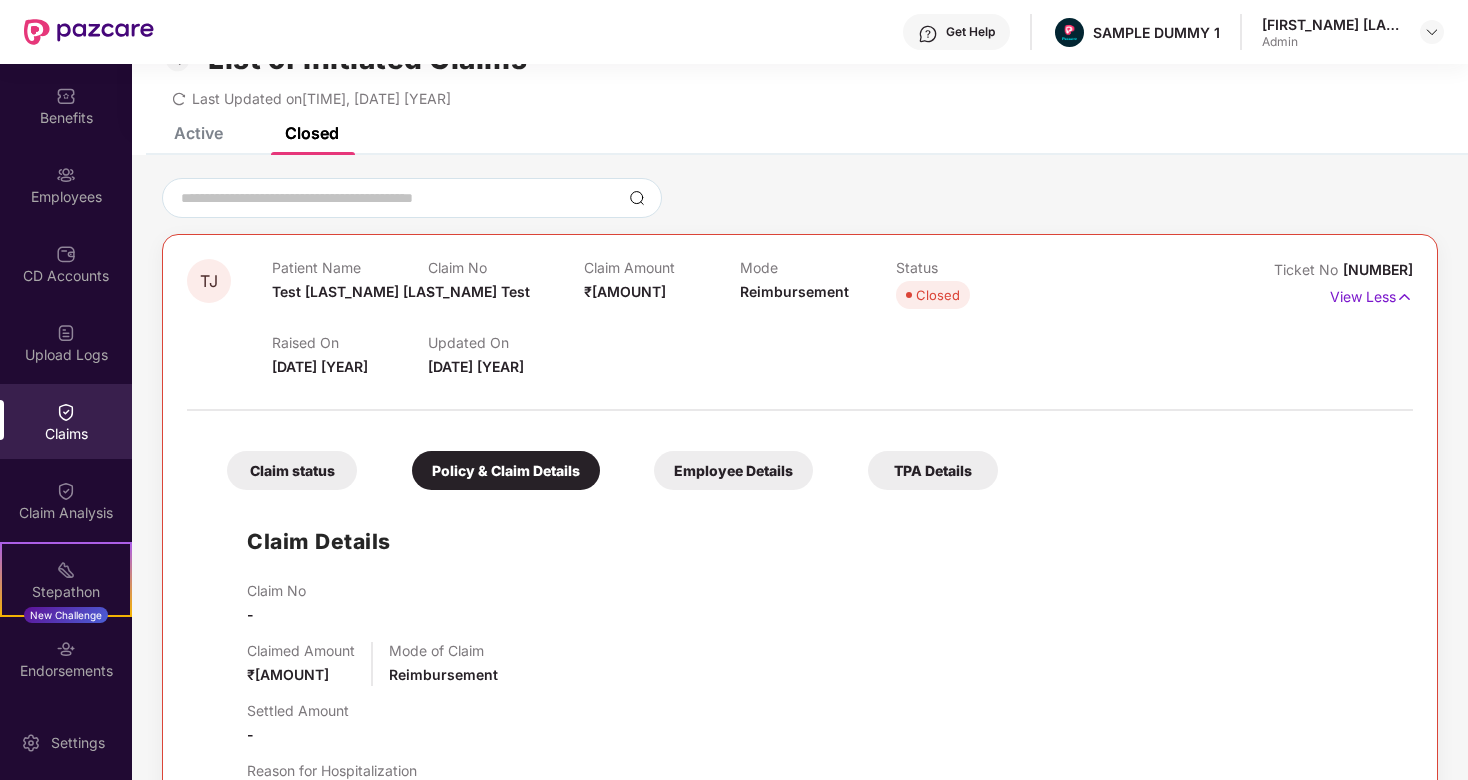 scroll, scrollTop: 78, scrollLeft: 0, axis: vertical 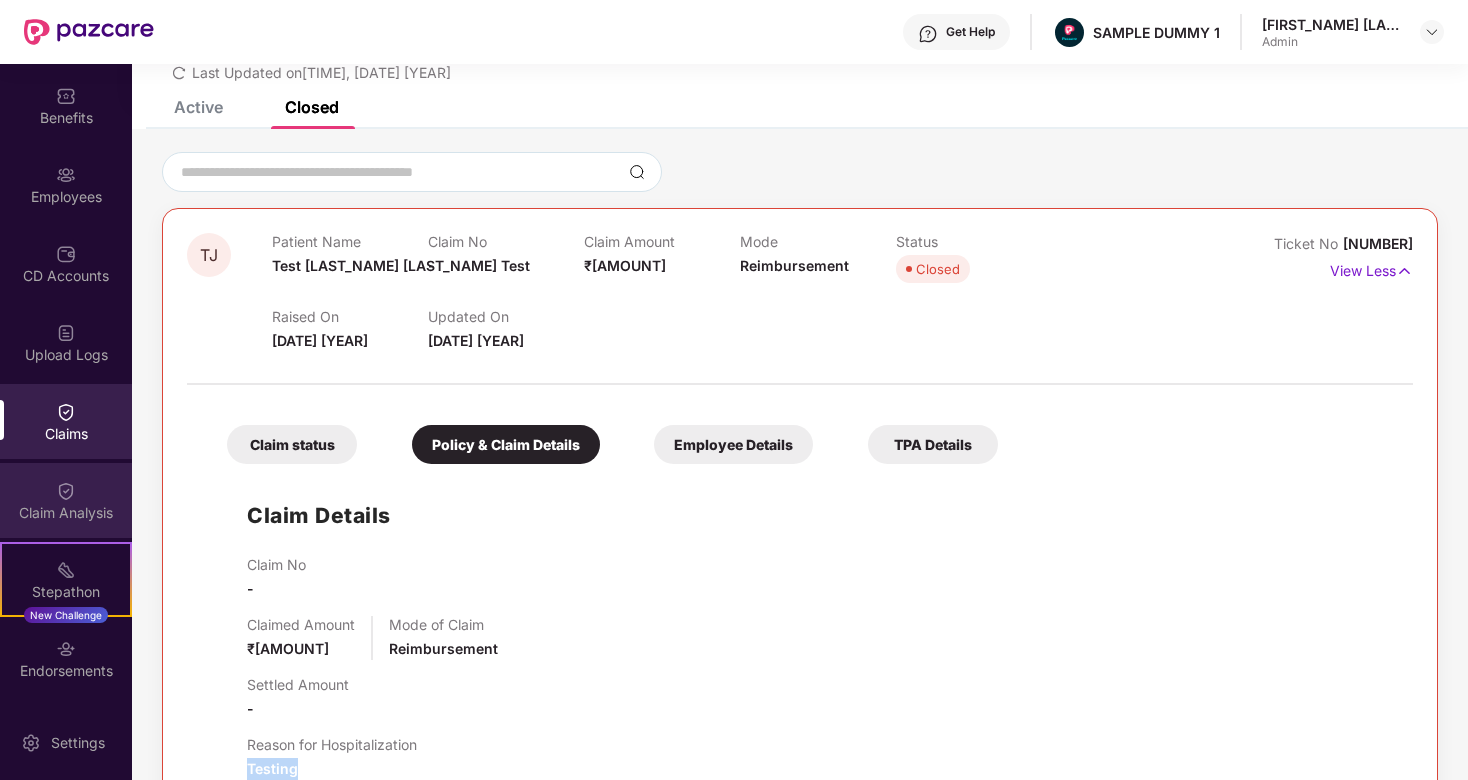 click on "Claim Analysis" at bounding box center (66, 500) 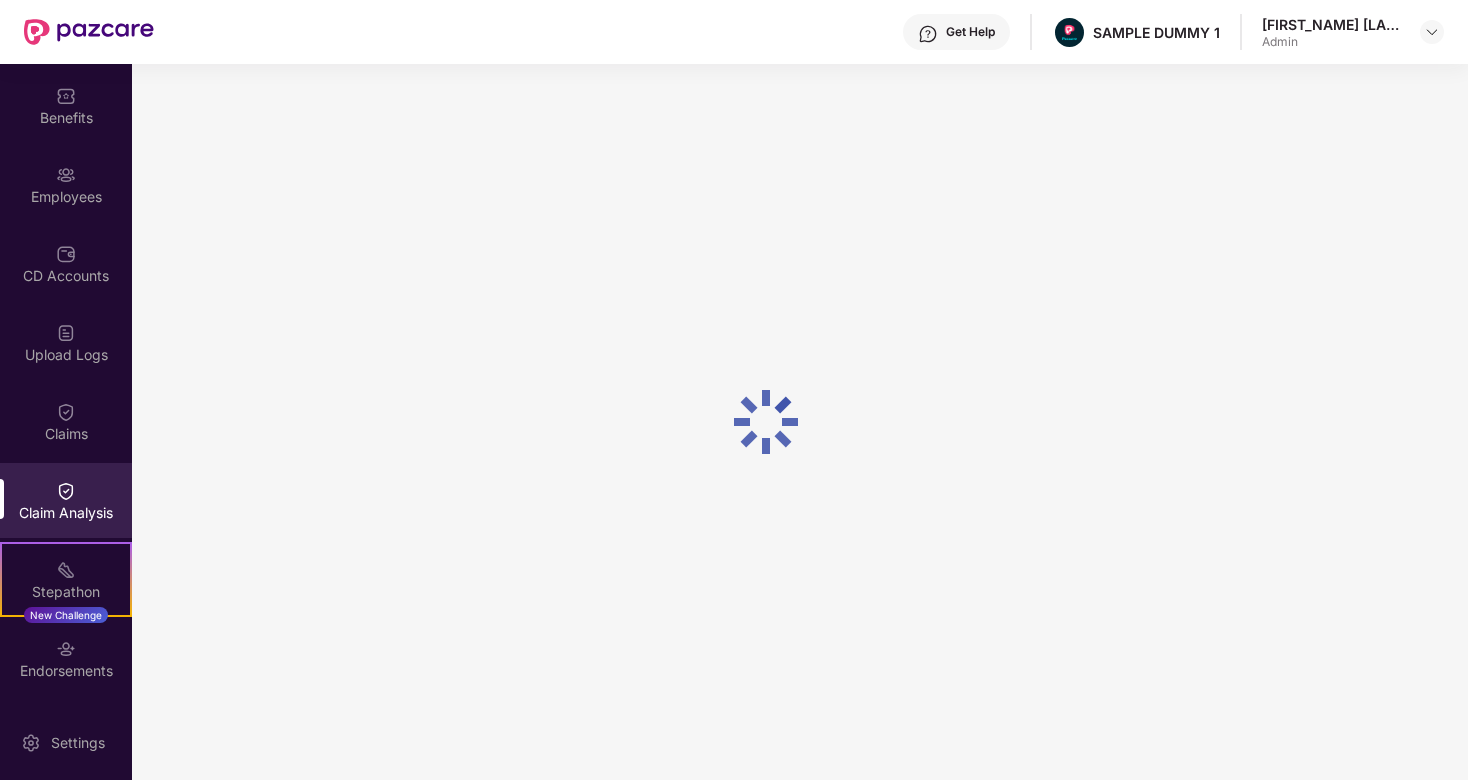 scroll, scrollTop: 0, scrollLeft: 0, axis: both 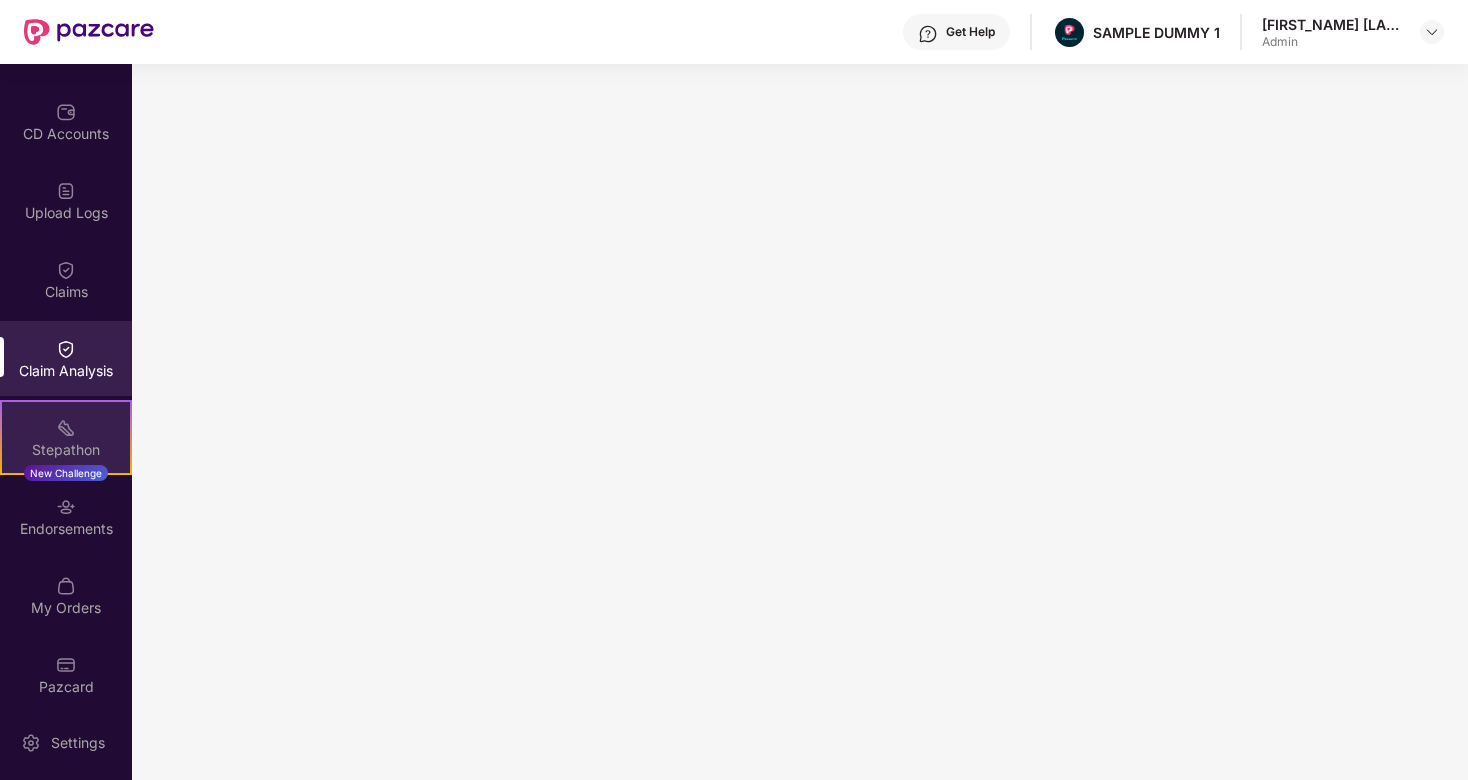 click on "Stepathon" at bounding box center (66, 450) 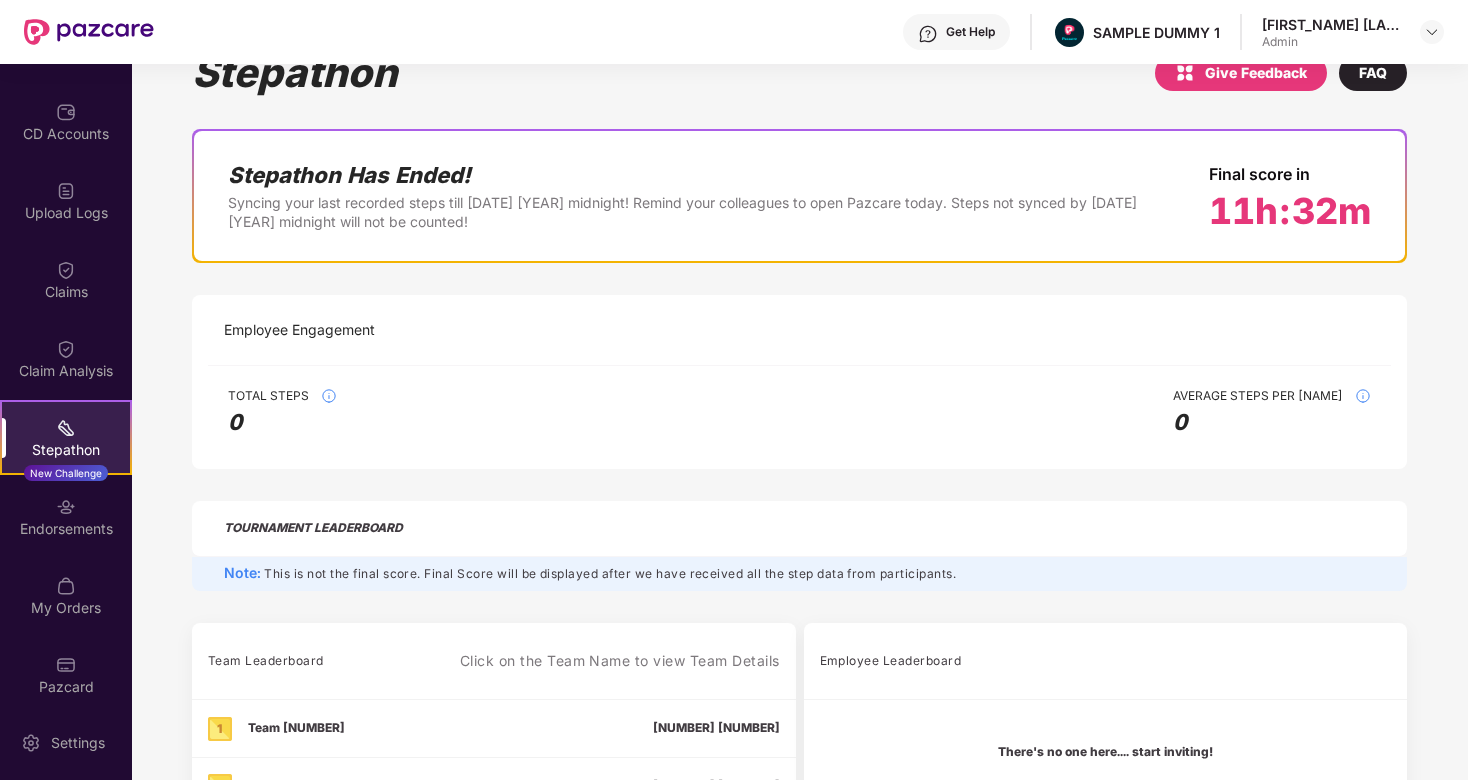 scroll, scrollTop: 103, scrollLeft: 0, axis: vertical 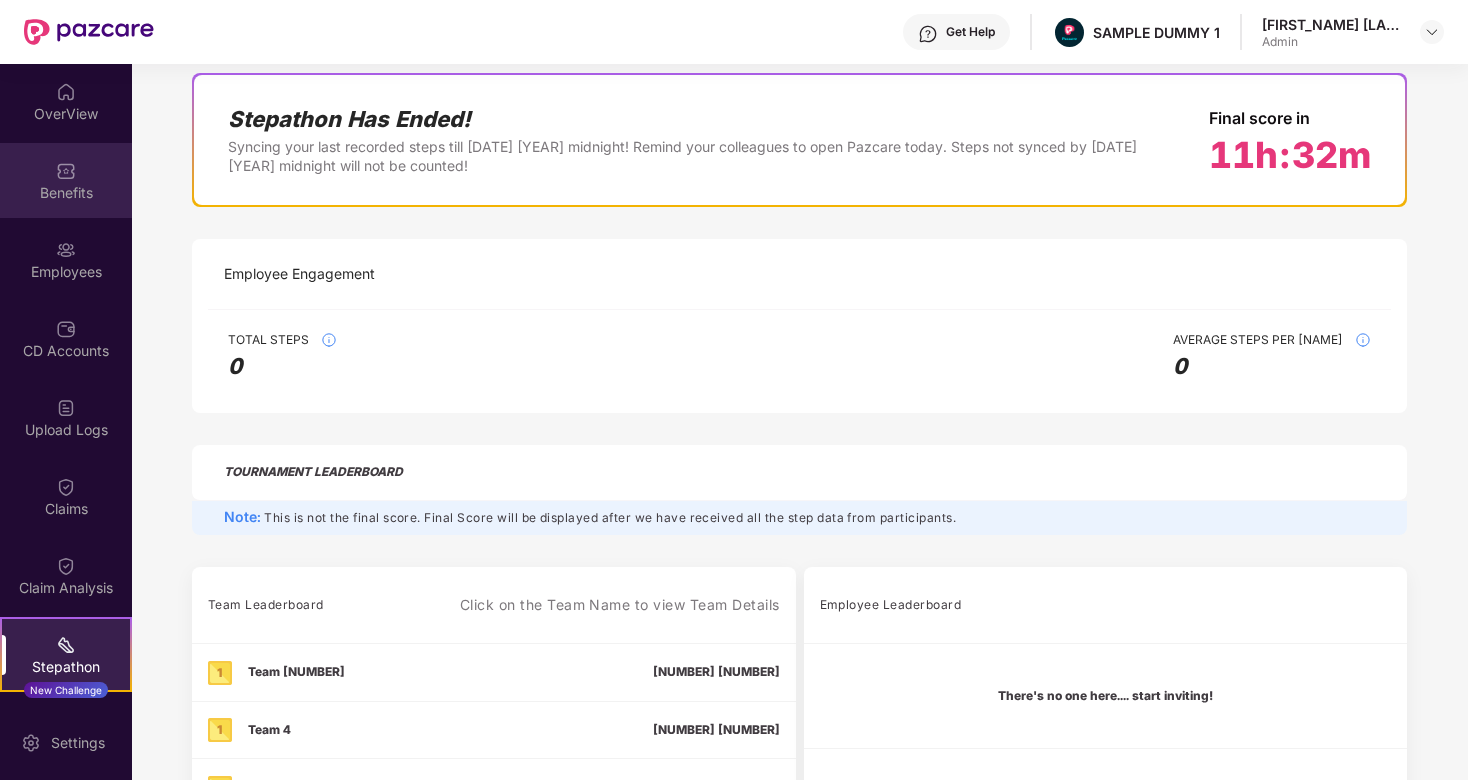 click on "Benefits" at bounding box center (66, 193) 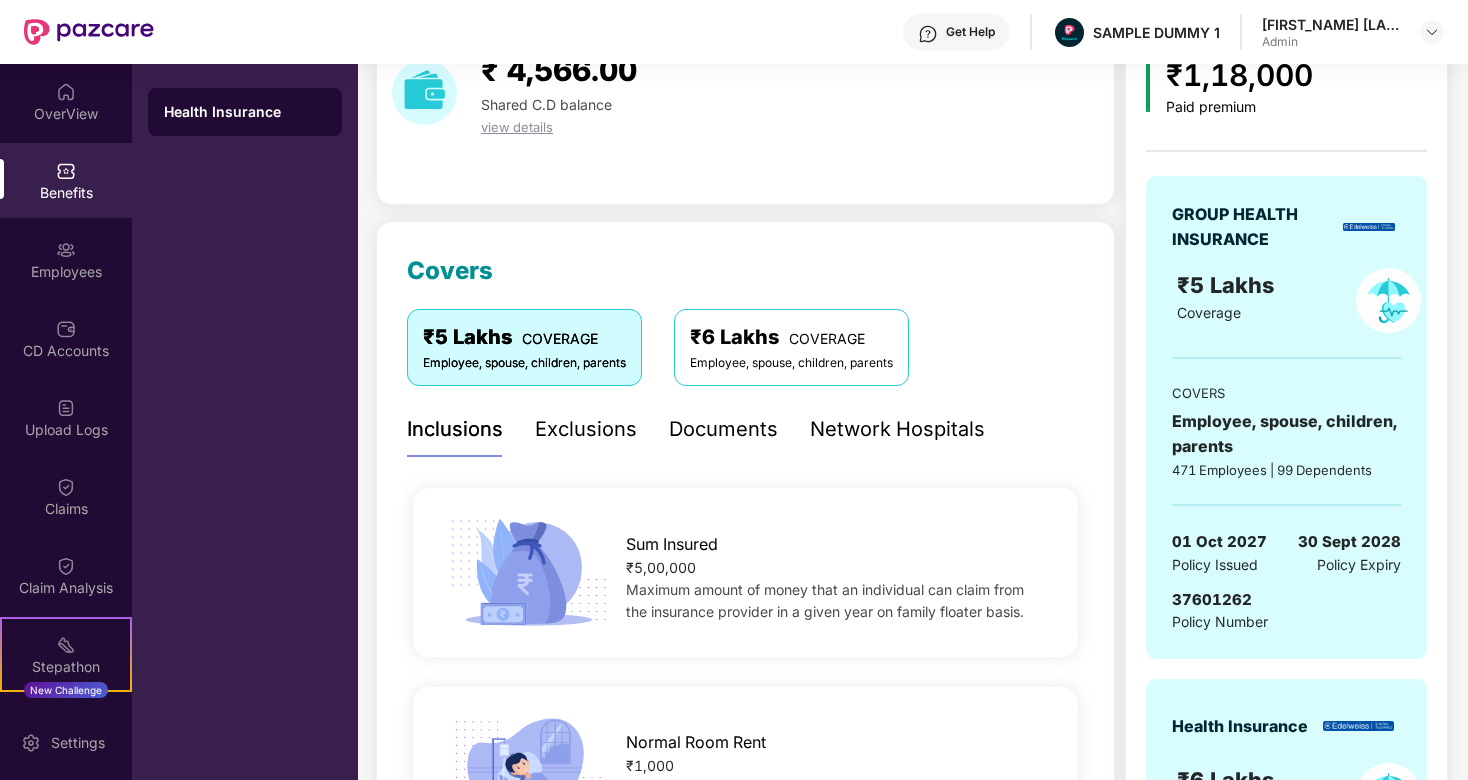 scroll, scrollTop: 305, scrollLeft: 0, axis: vertical 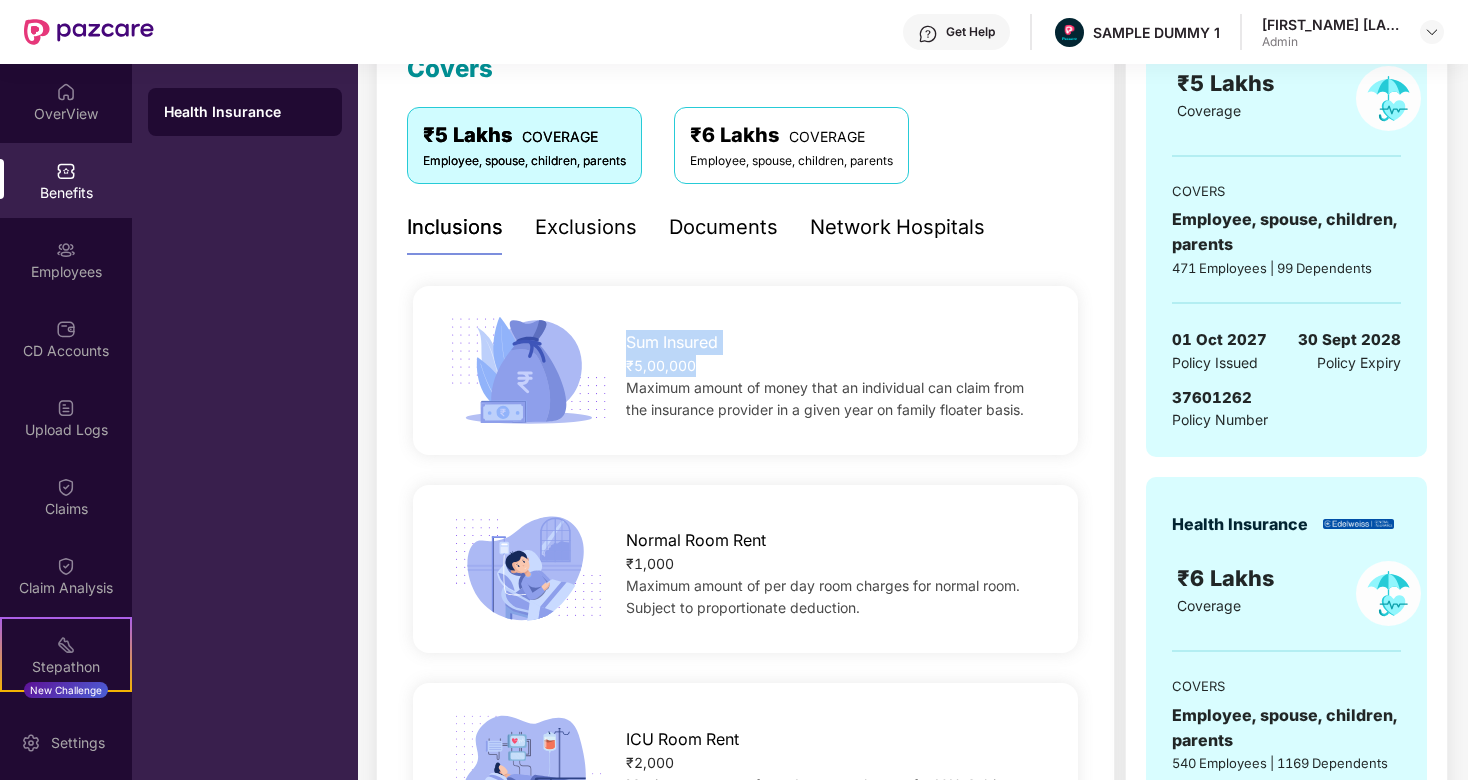 drag, startPoint x: 629, startPoint y: 340, endPoint x: 703, endPoint y: 366, distance: 78.434685 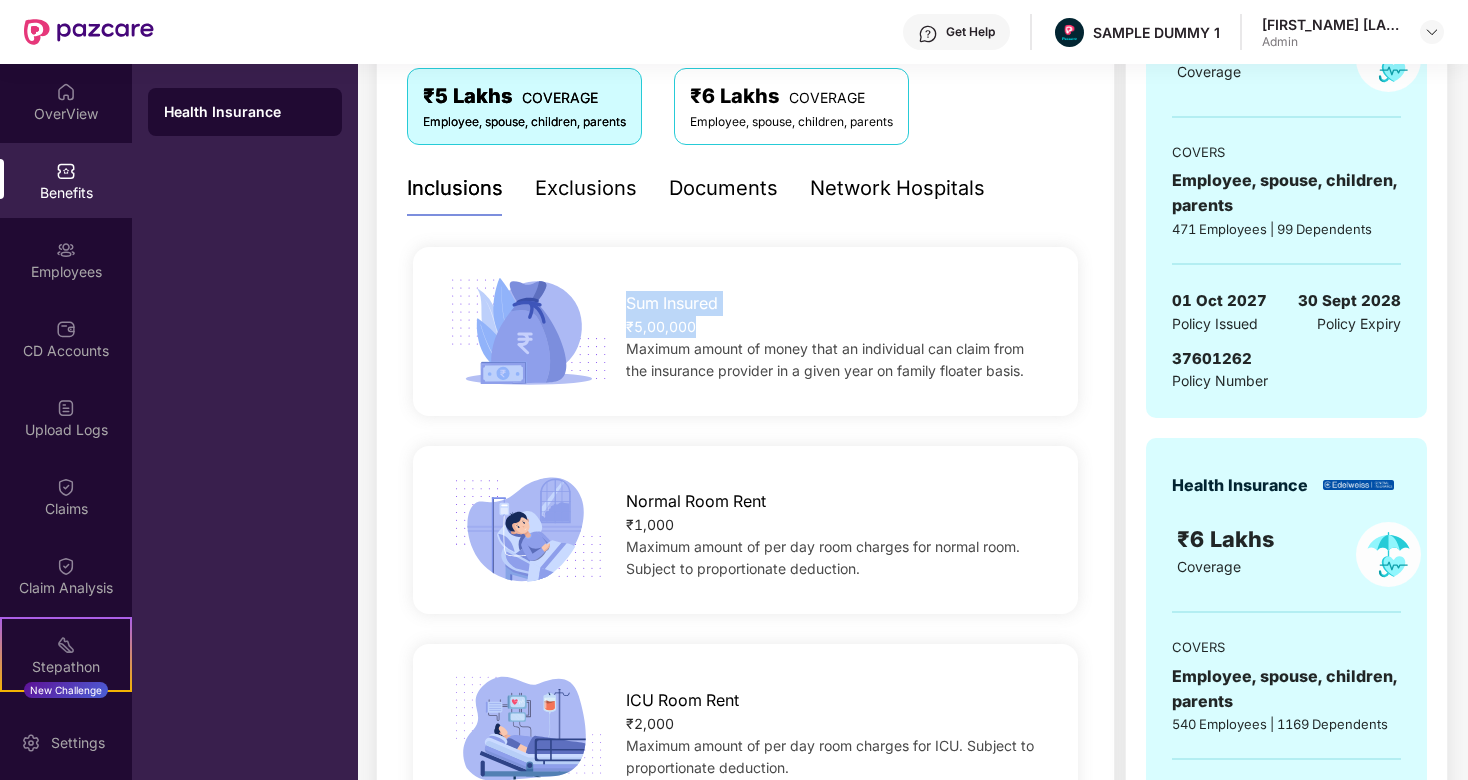 click on "Maximum amount of money that an individual can claim from the insurance provider in a given year on family floater basis." at bounding box center (837, 360) 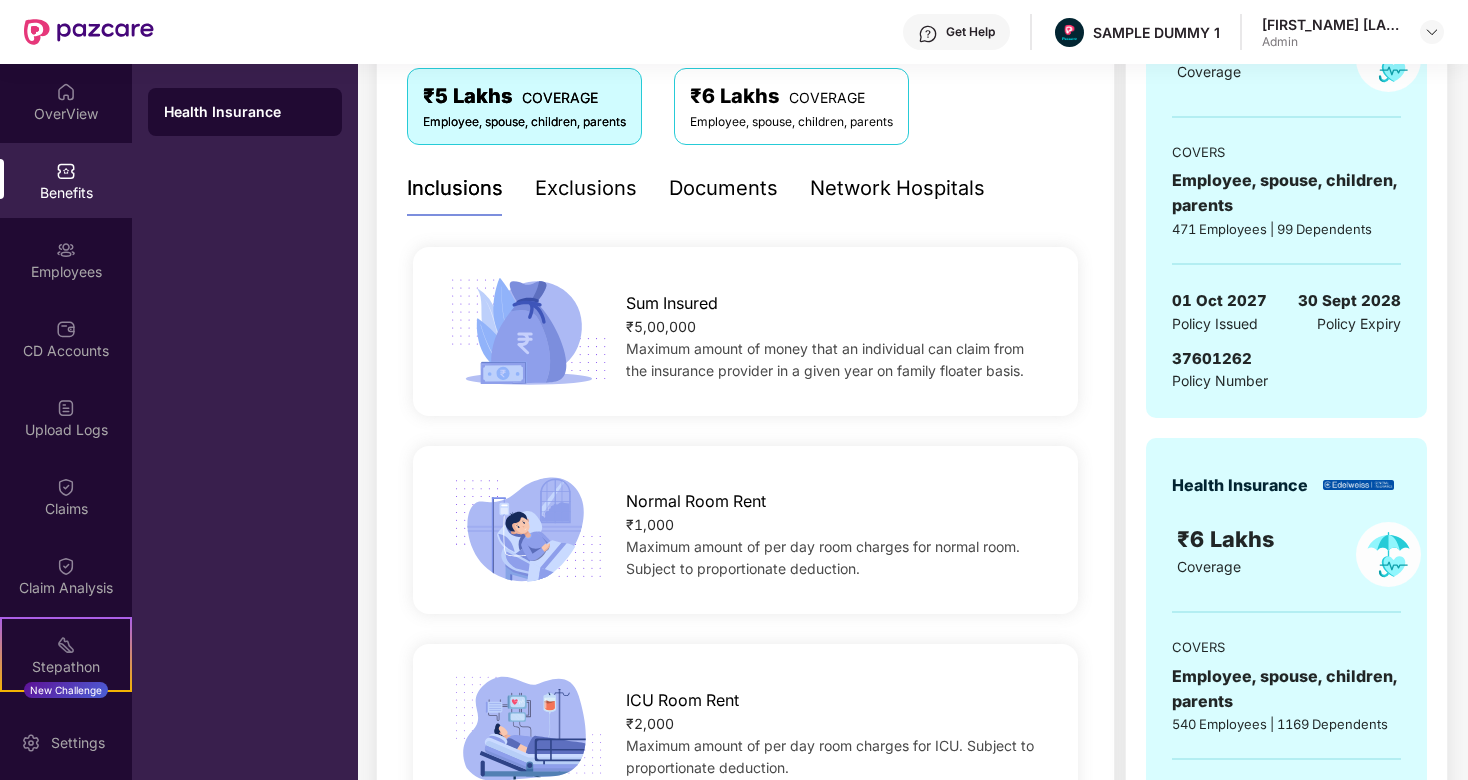 scroll, scrollTop: 392, scrollLeft: 0, axis: vertical 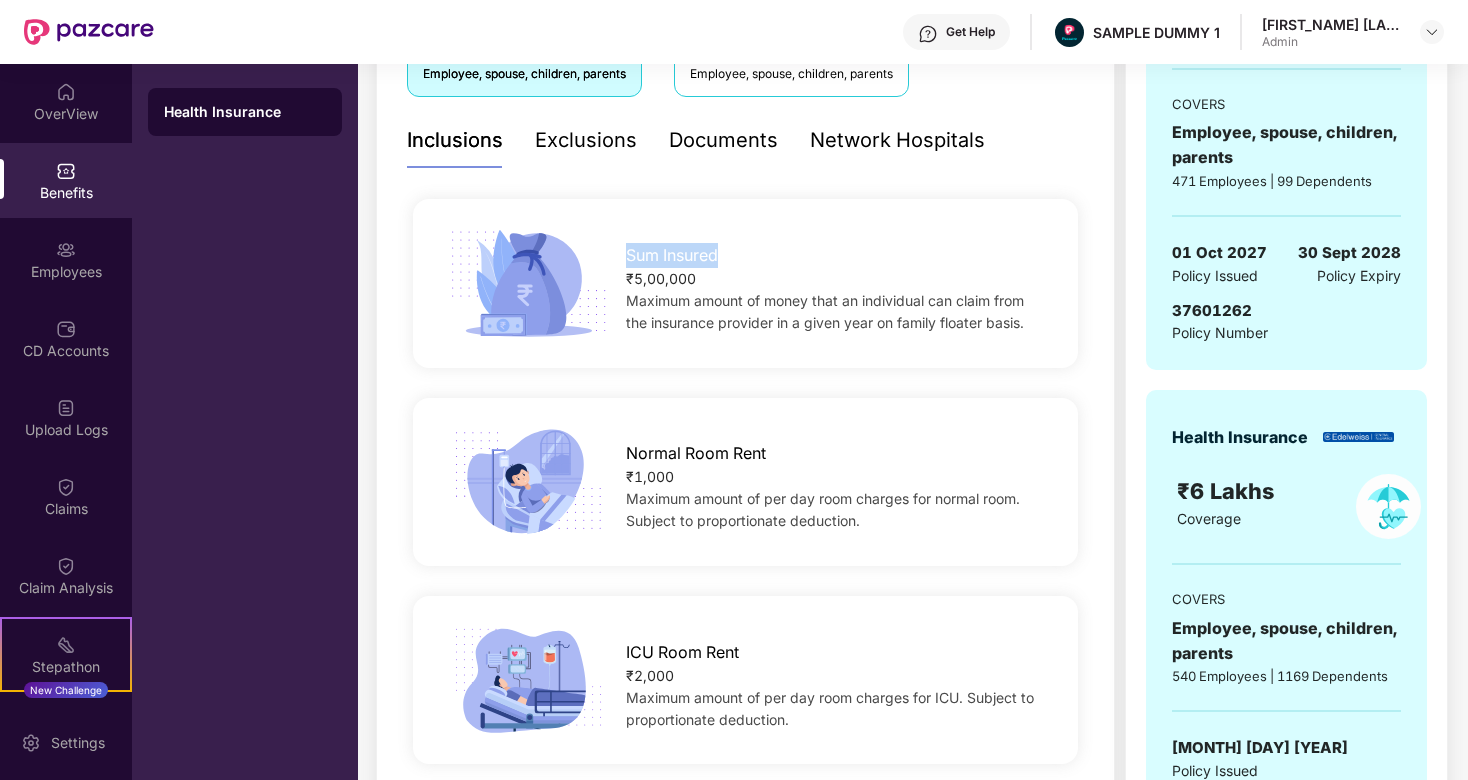 drag, startPoint x: 626, startPoint y: 257, endPoint x: 720, endPoint y: 249, distance: 94.33981 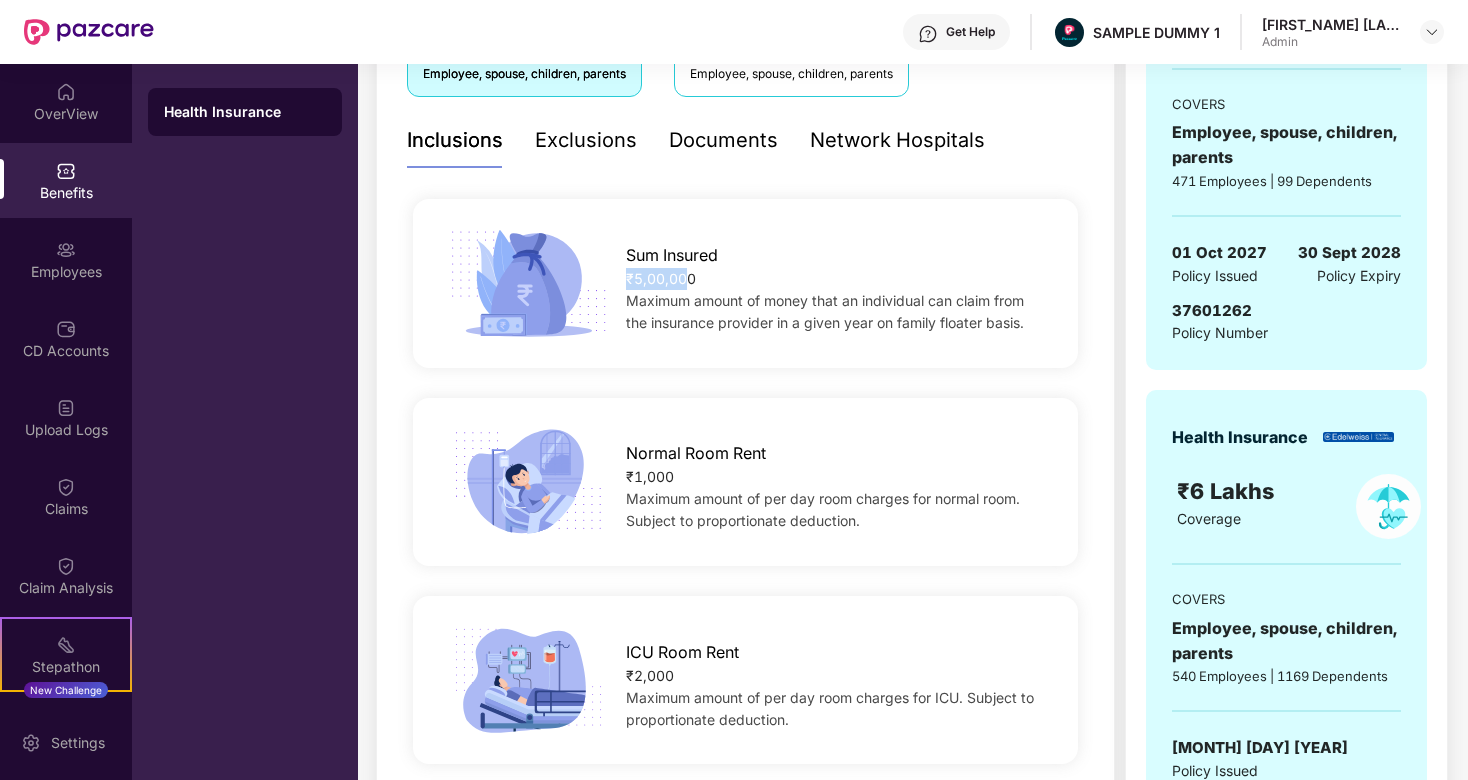 drag, startPoint x: 626, startPoint y: 282, endPoint x: 688, endPoint y: 282, distance: 62 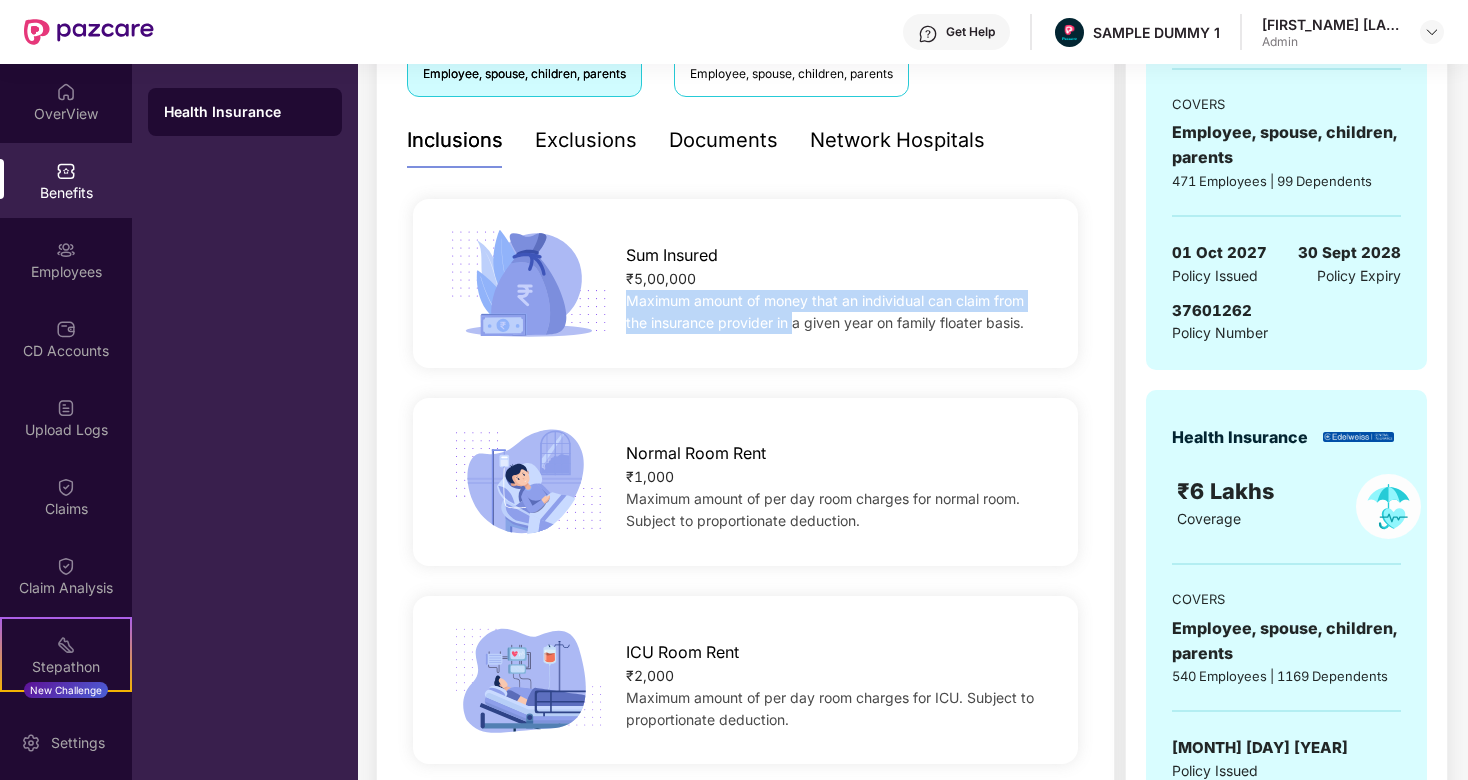 drag, startPoint x: 630, startPoint y: 299, endPoint x: 799, endPoint y: 318, distance: 170.0647 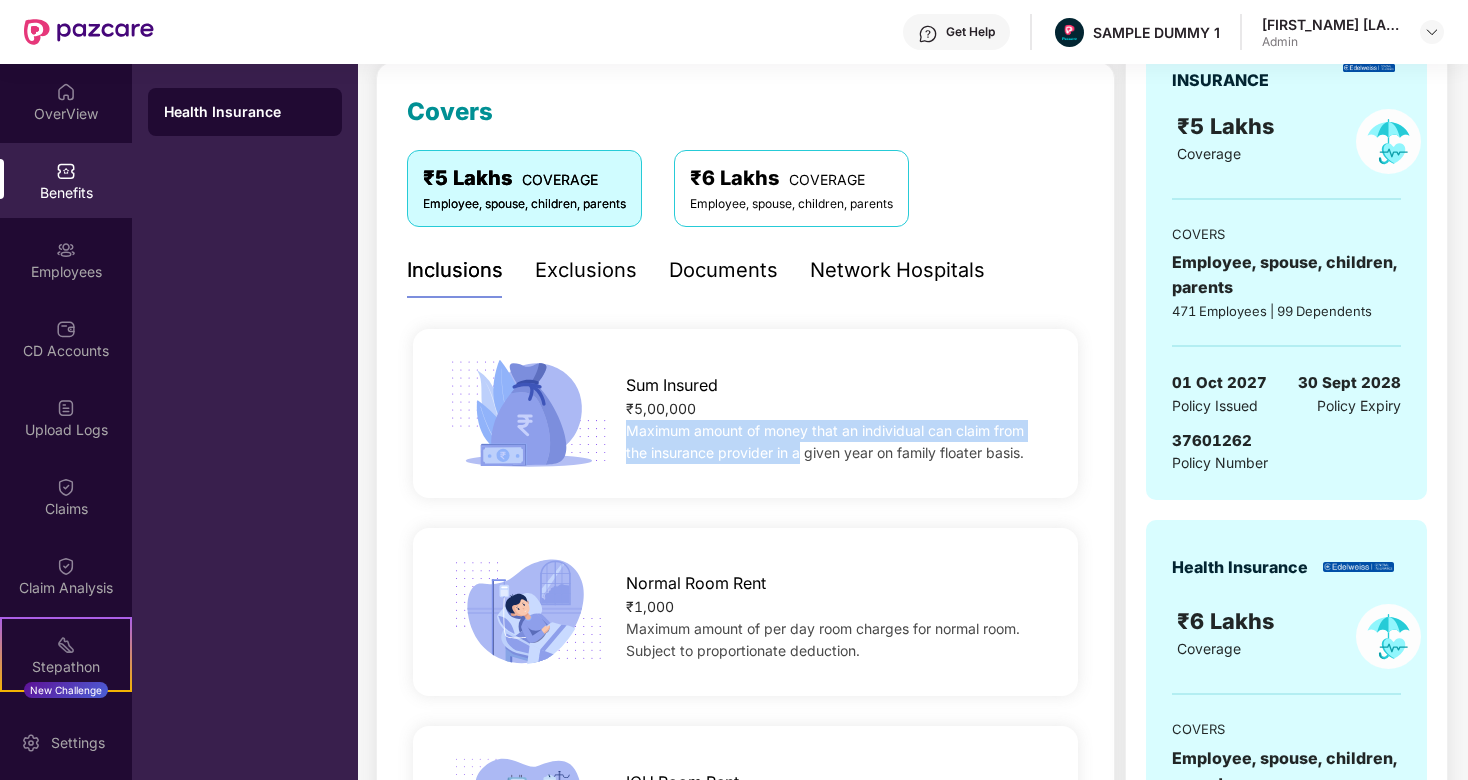 scroll, scrollTop: 0, scrollLeft: 0, axis: both 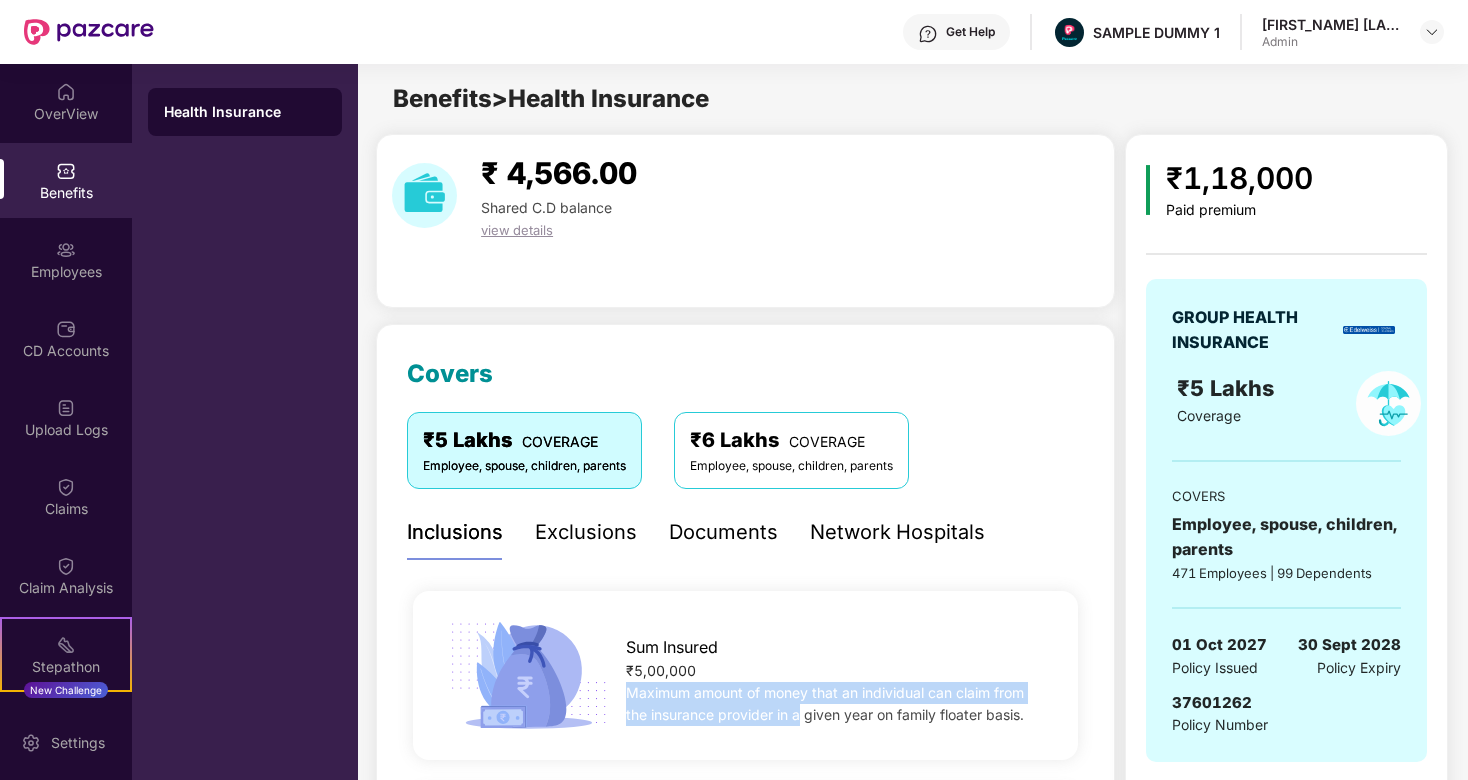 click on "Exclusions" at bounding box center [586, 532] 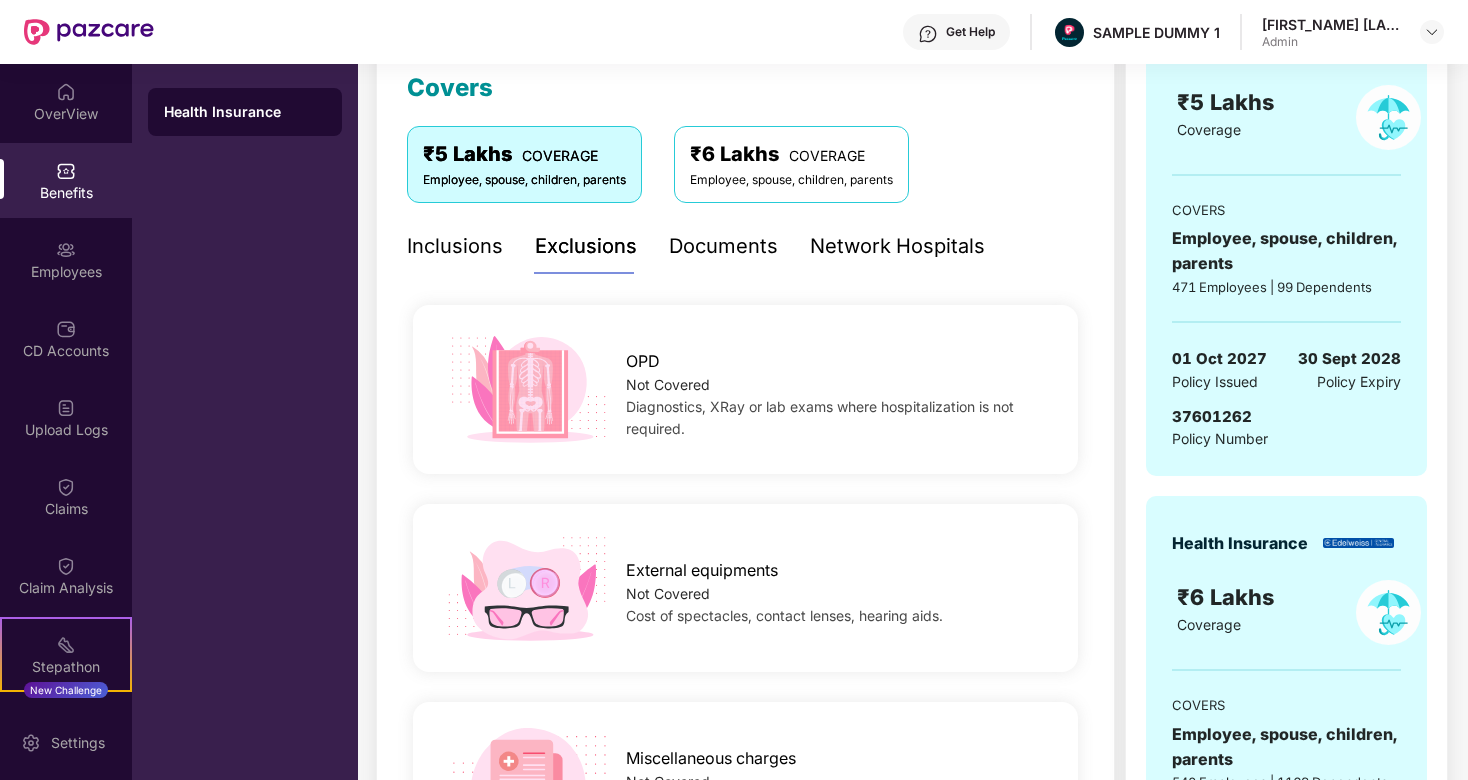 scroll, scrollTop: 341, scrollLeft: 0, axis: vertical 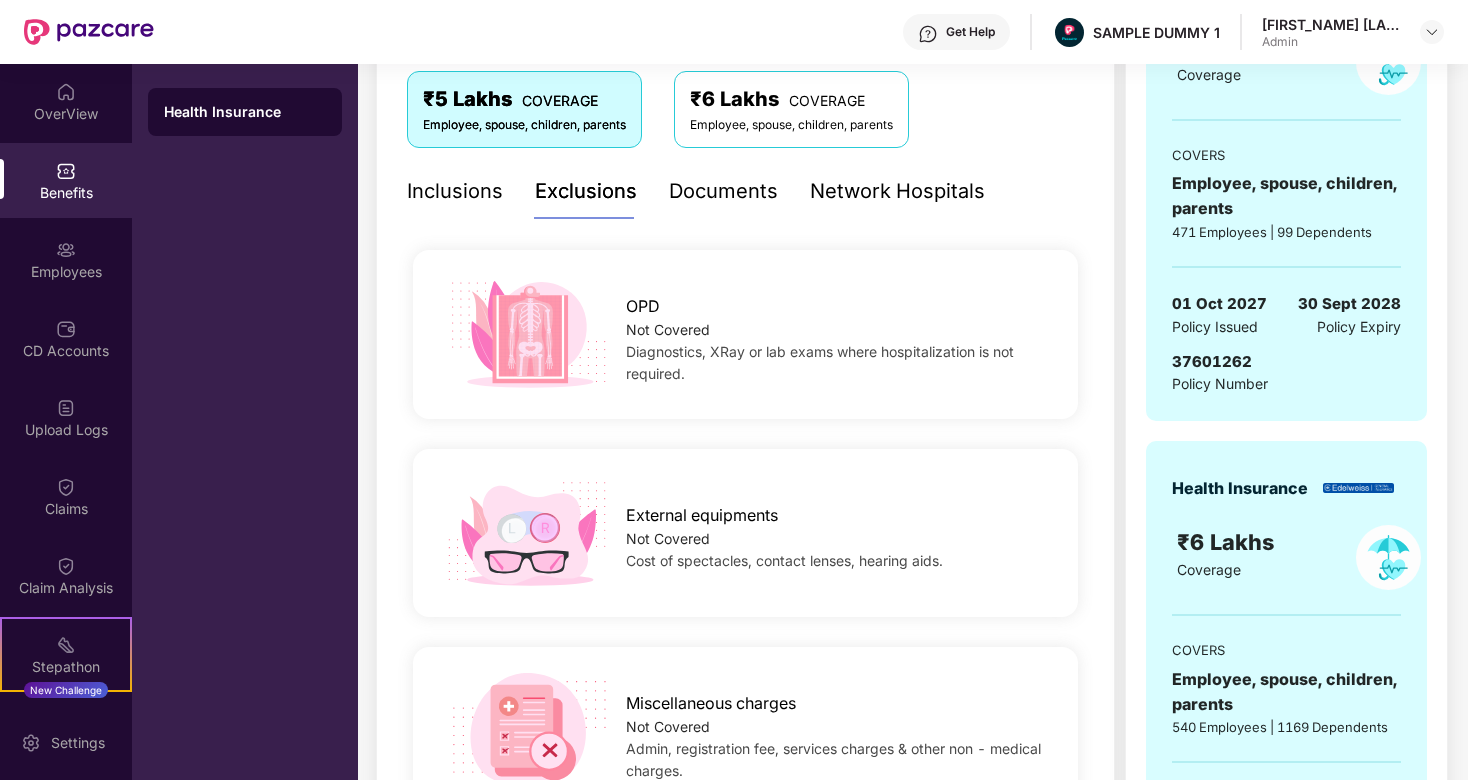 click on "Network Hospitals" at bounding box center [897, 191] 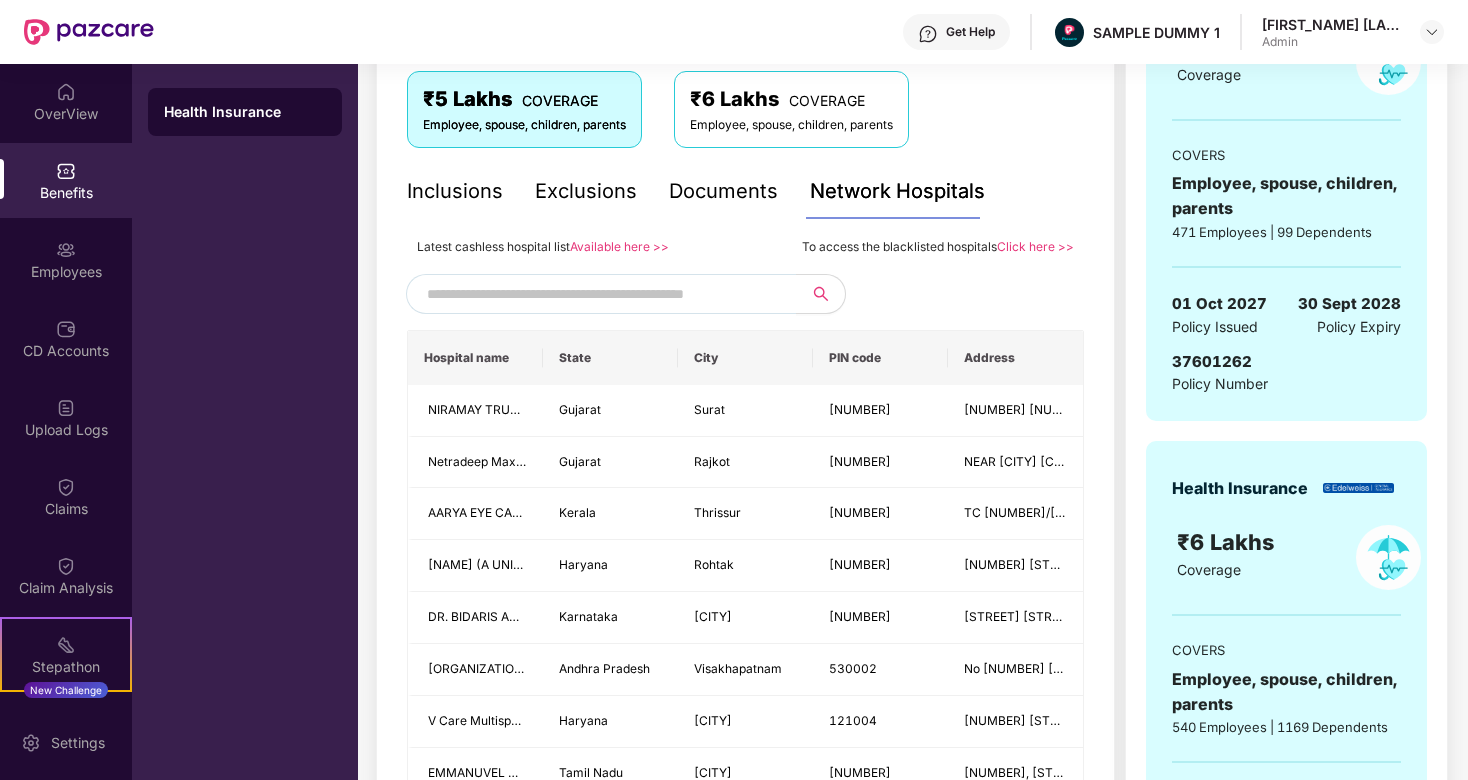 click at bounding box center (598, 294) 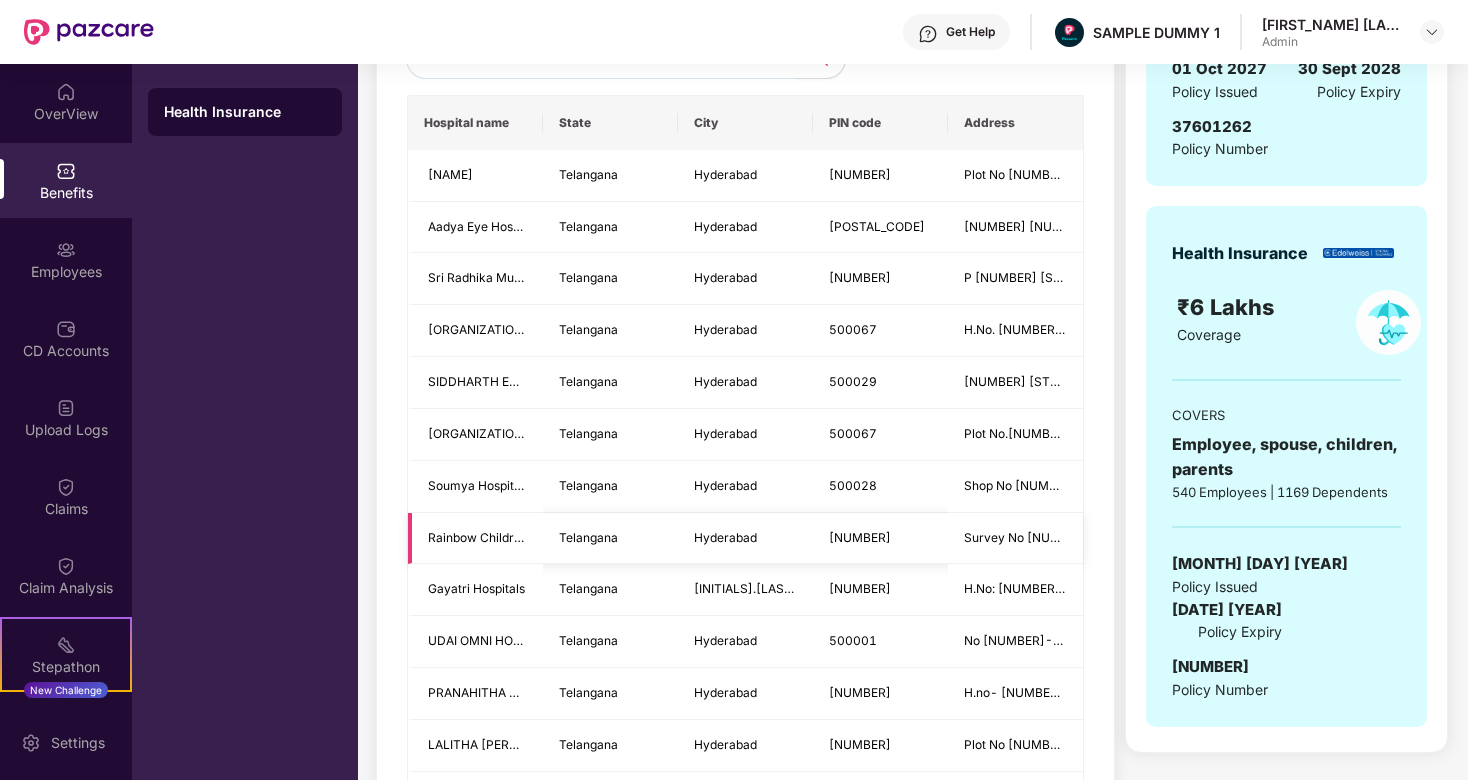 scroll, scrollTop: 579, scrollLeft: 0, axis: vertical 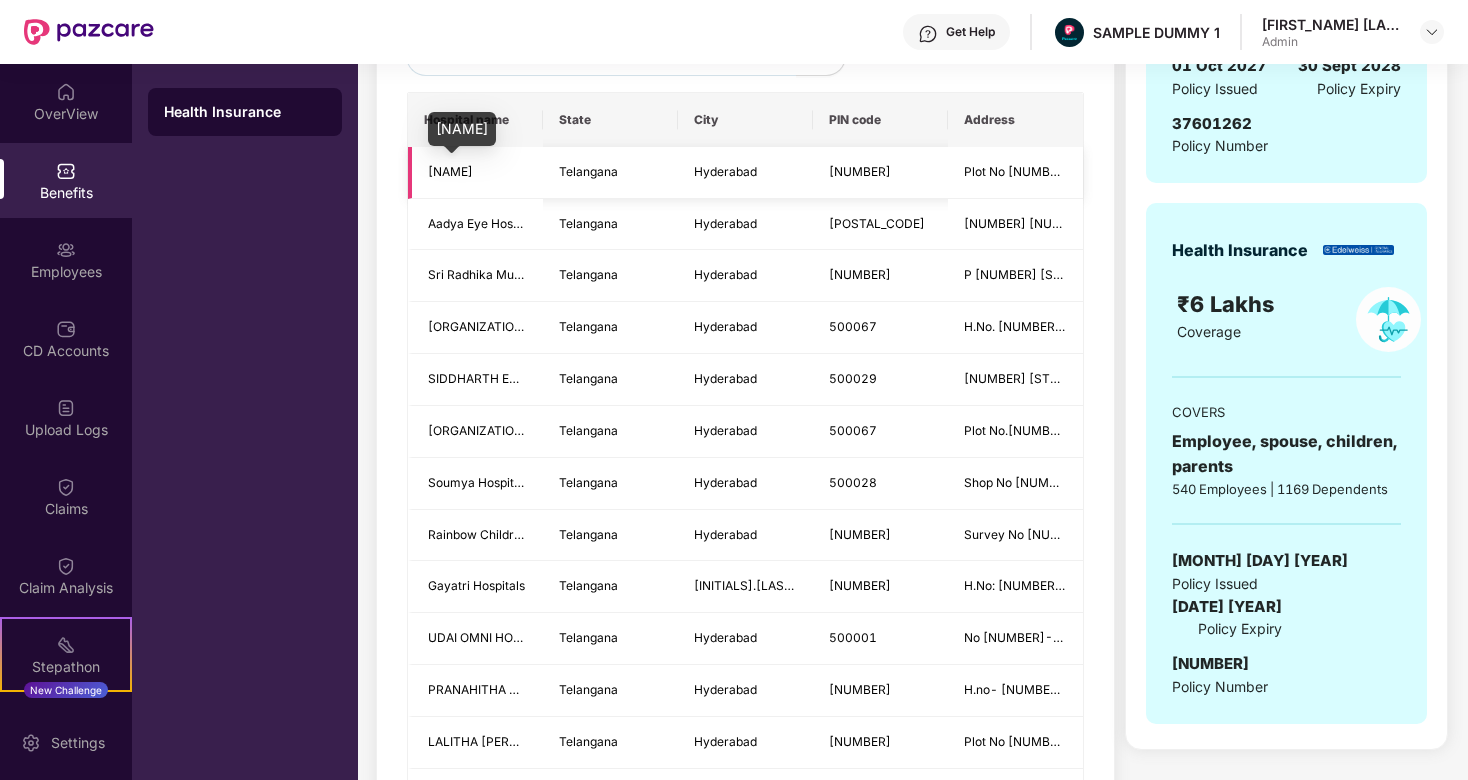 type on "*********" 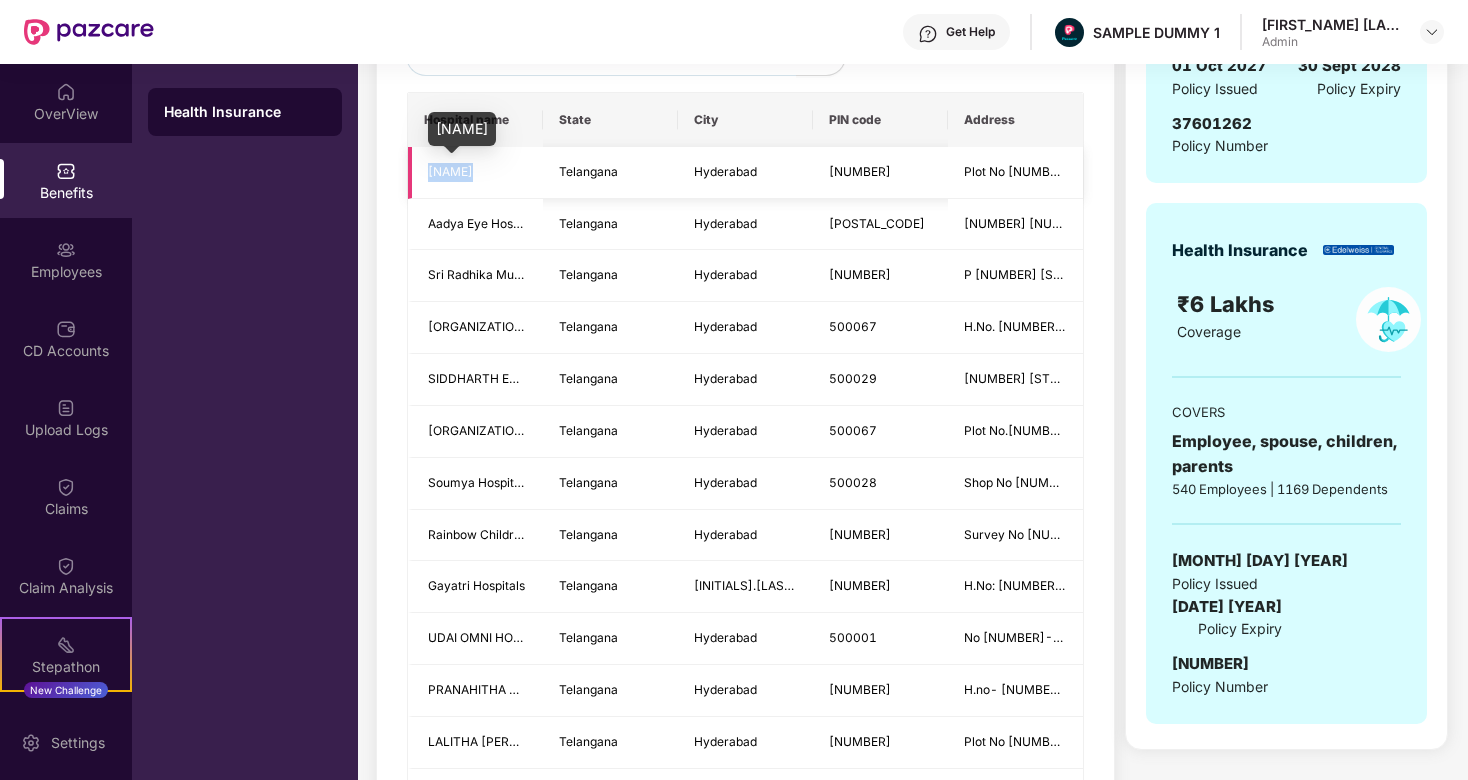 drag, startPoint x: 430, startPoint y: 169, endPoint x: 566, endPoint y: 169, distance: 136 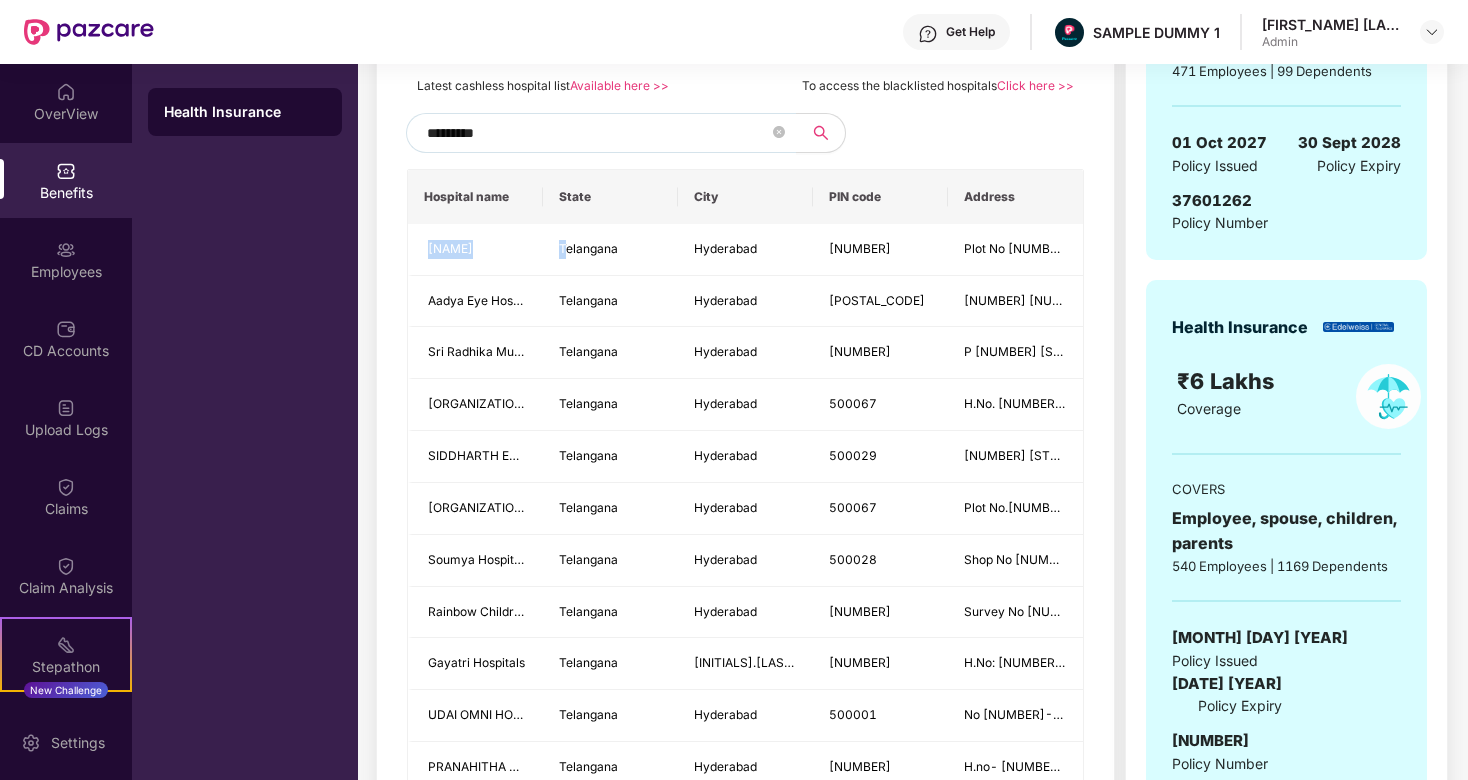 scroll, scrollTop: 340, scrollLeft: 0, axis: vertical 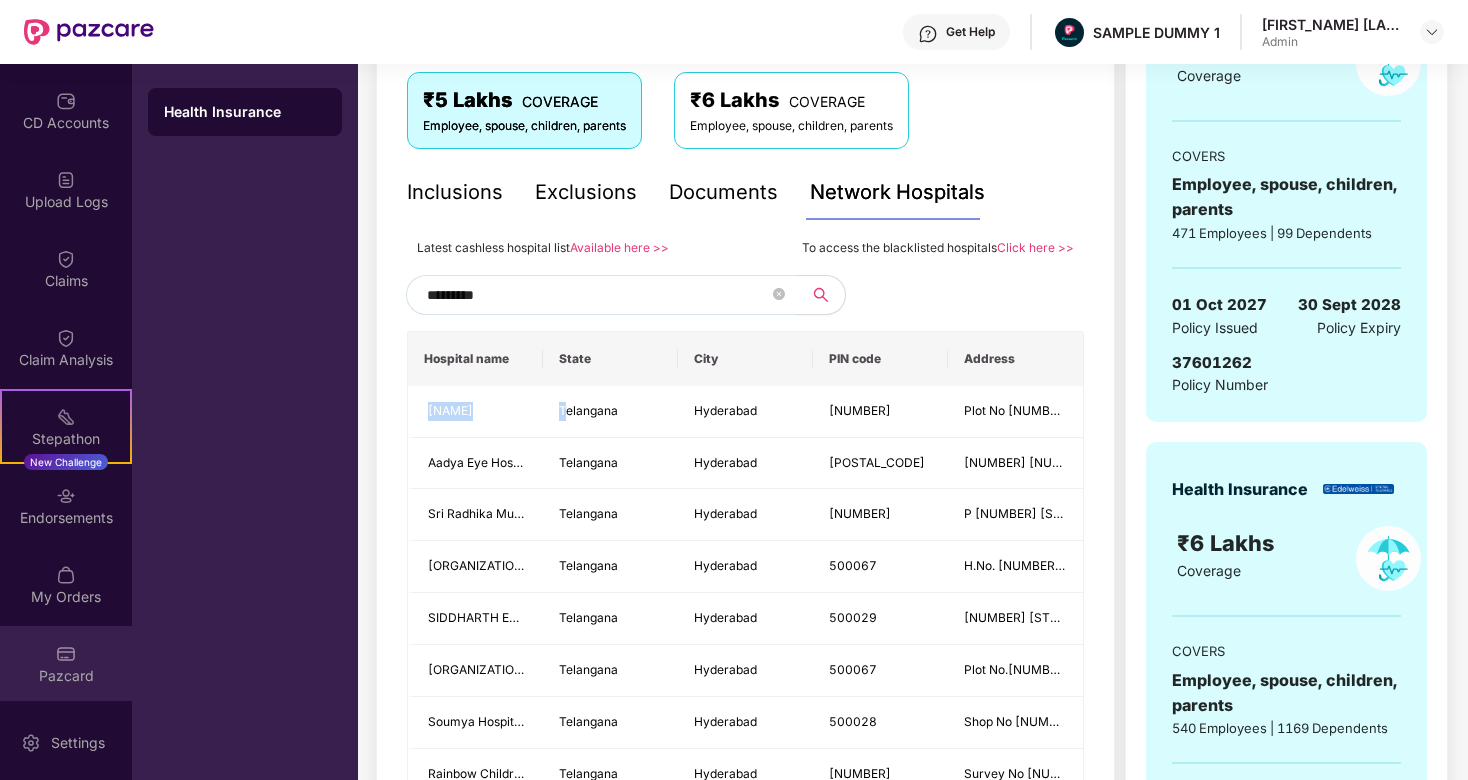 click on "Pazcard" at bounding box center [66, 663] 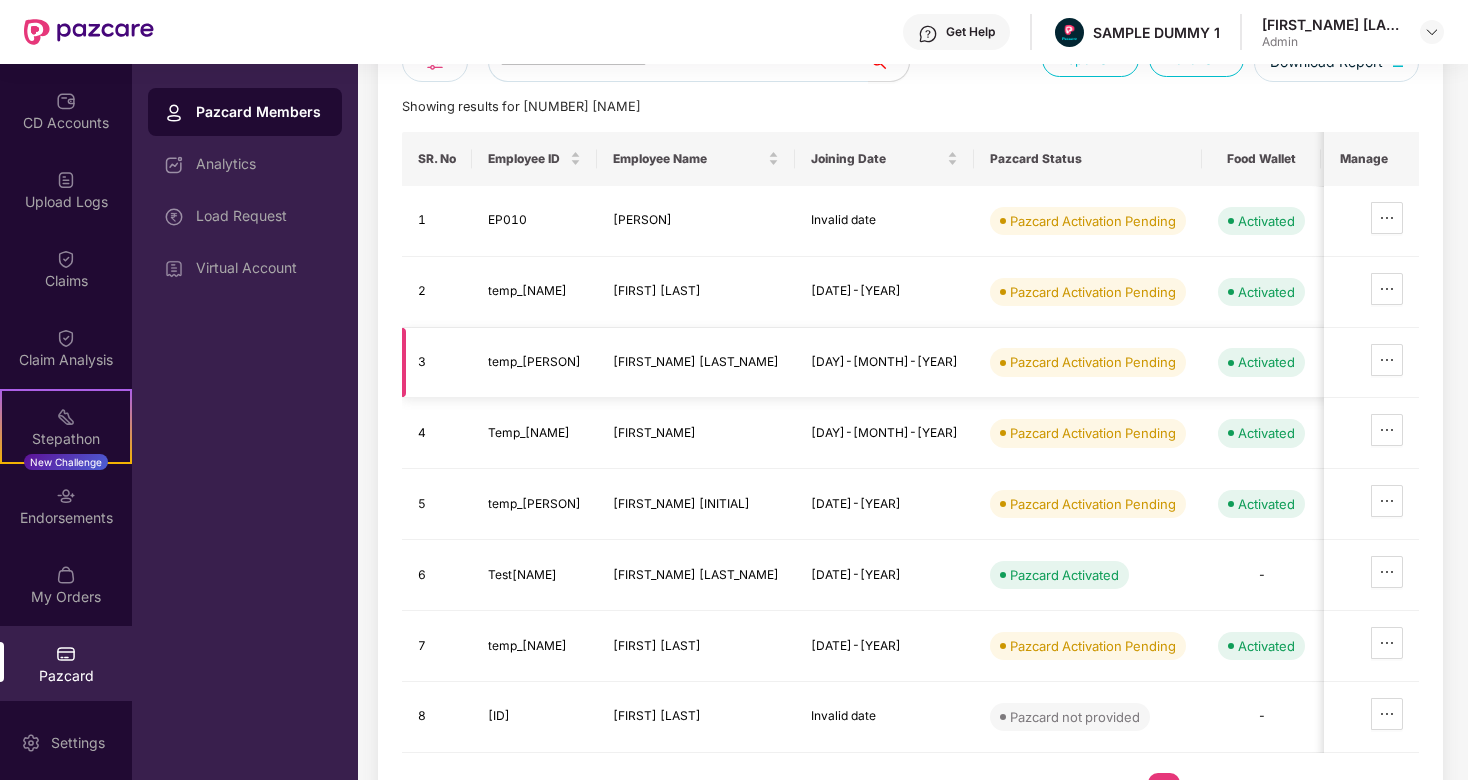scroll, scrollTop: 177, scrollLeft: 0, axis: vertical 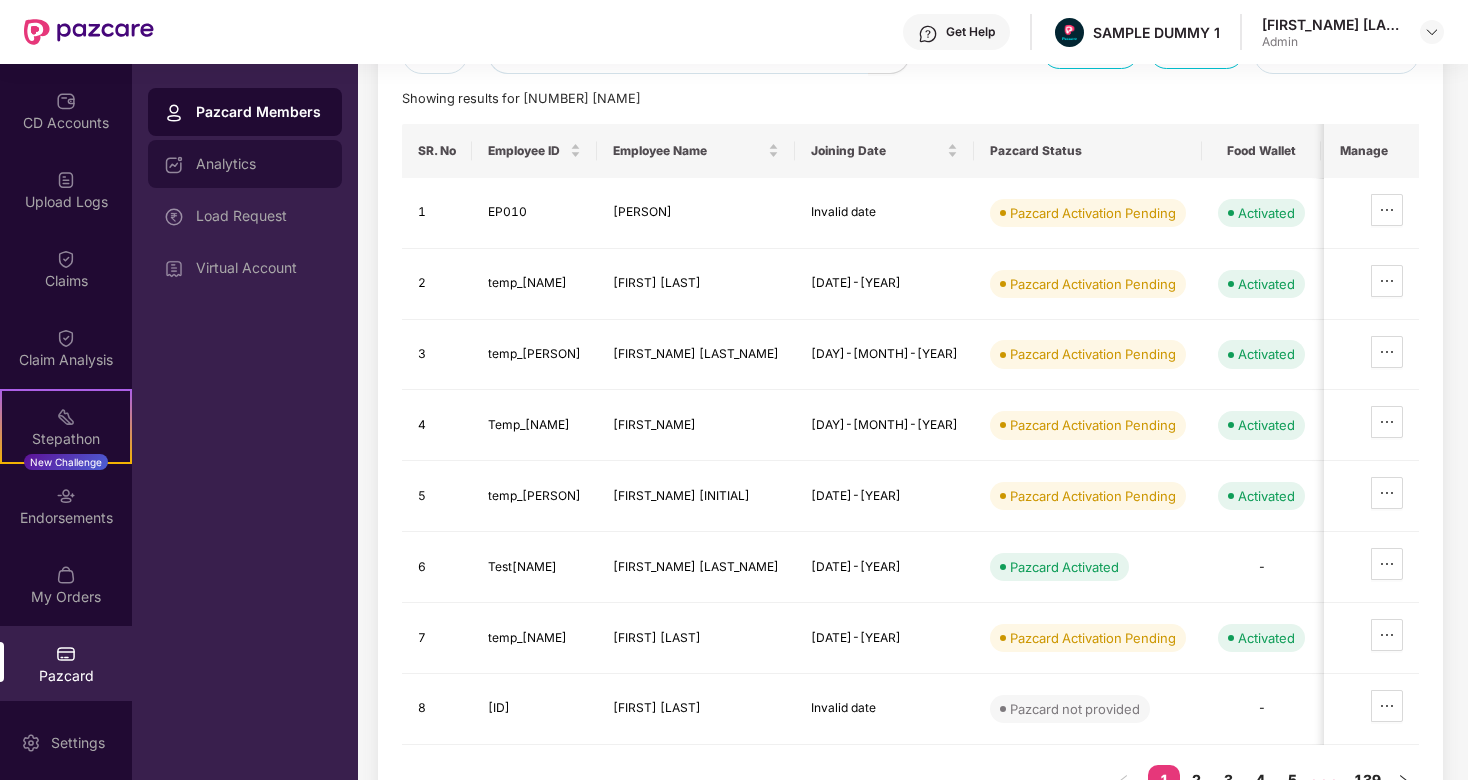 click on "Analytics" at bounding box center [261, 164] 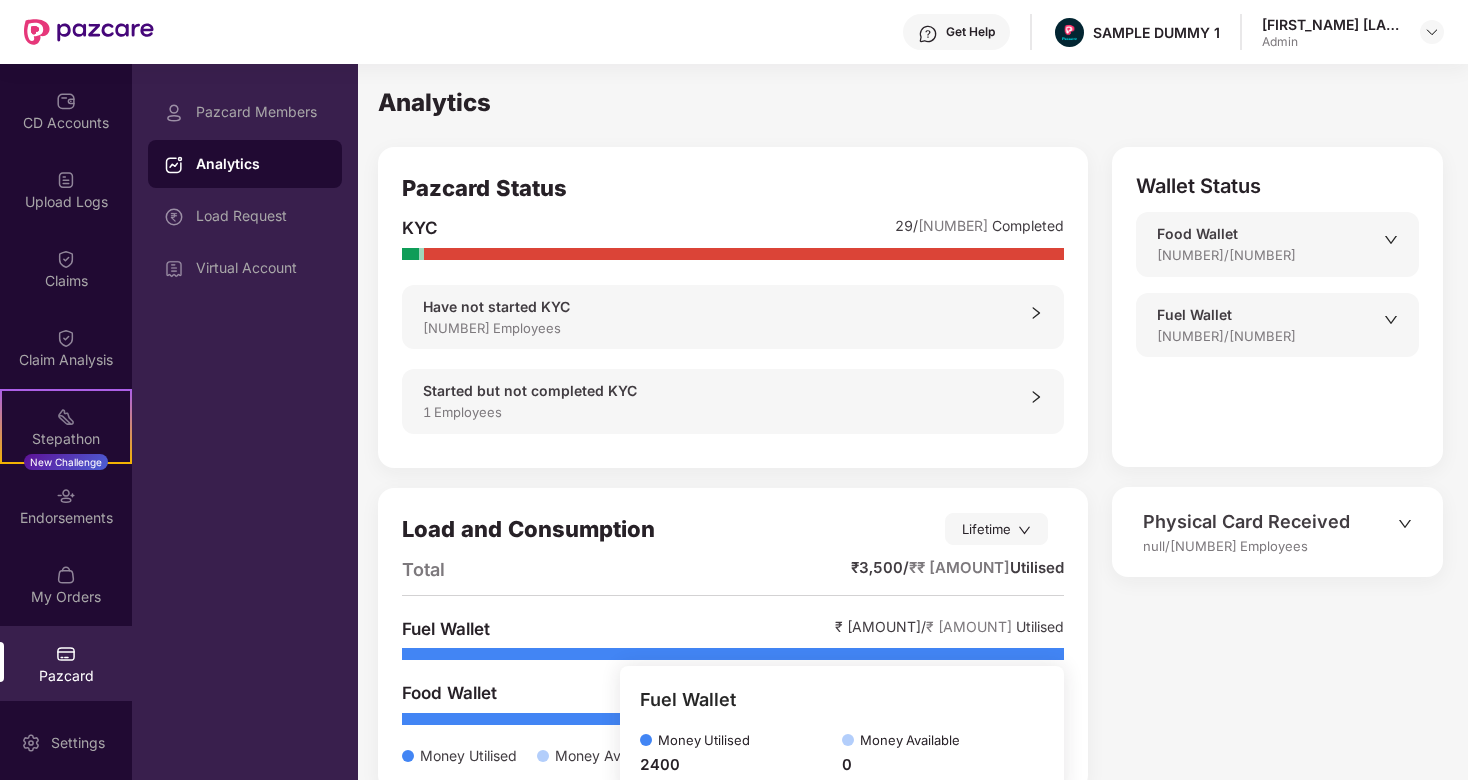scroll, scrollTop: 31, scrollLeft: 0, axis: vertical 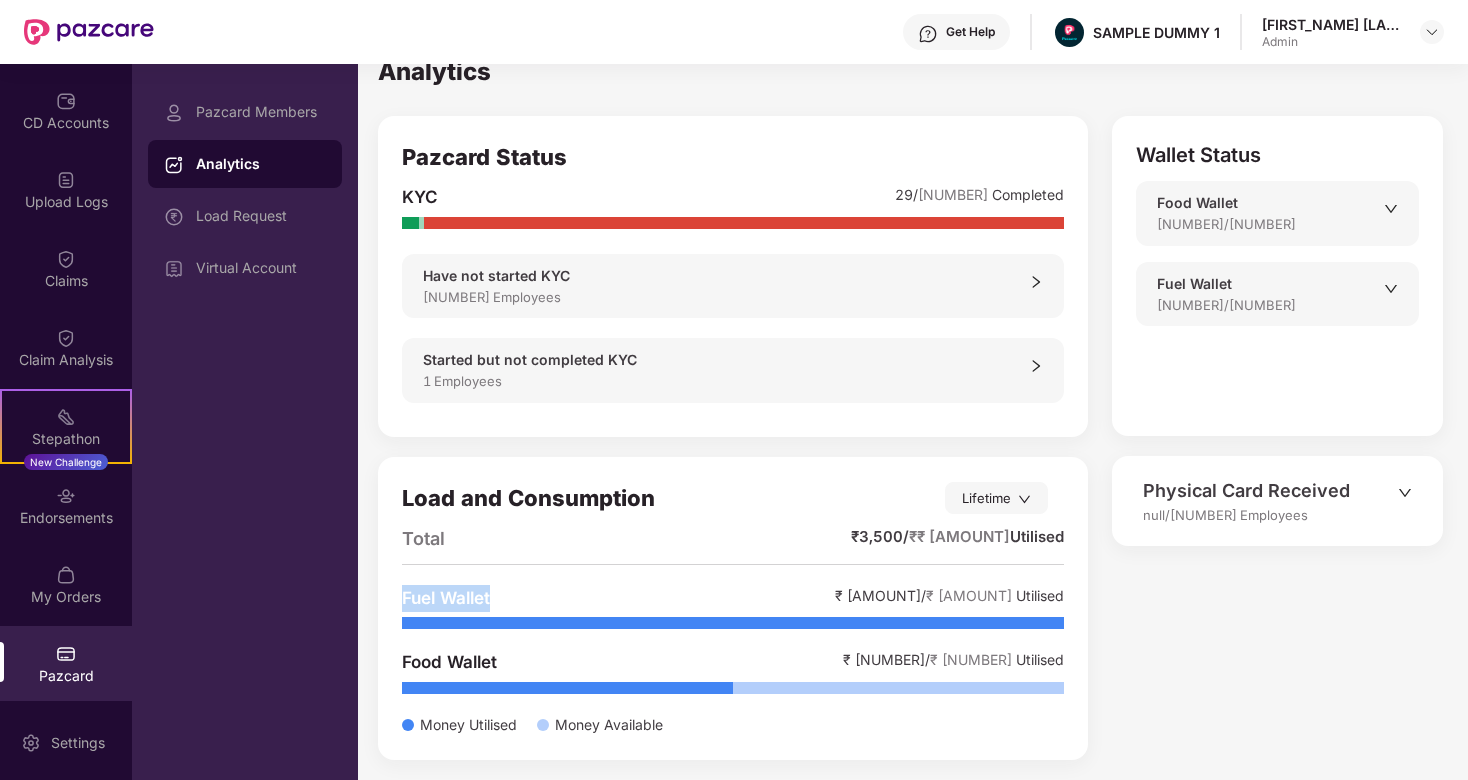 drag, startPoint x: 406, startPoint y: 595, endPoint x: 519, endPoint y: 595, distance: 113 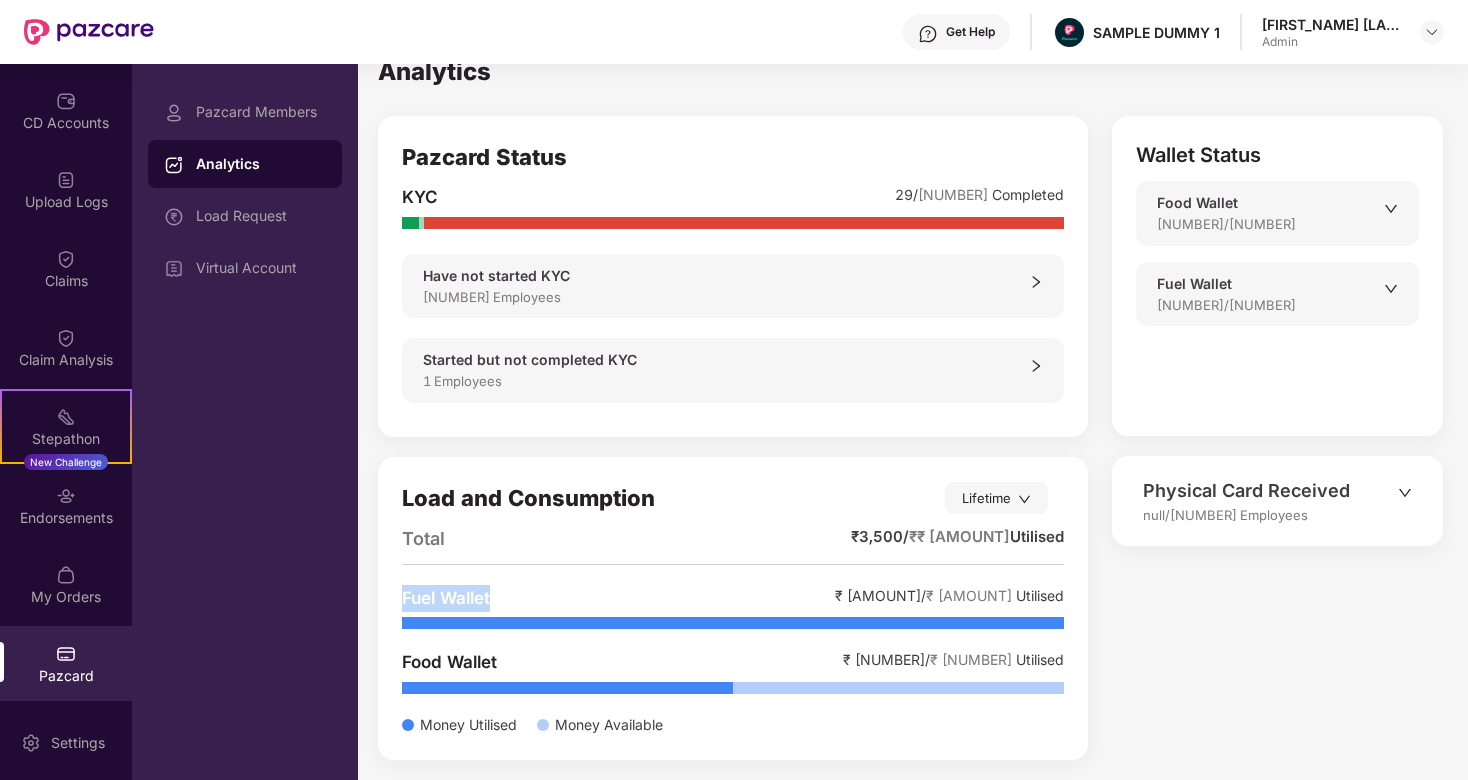 click on "null/[NUMBER] Employees" at bounding box center (1270, 515) 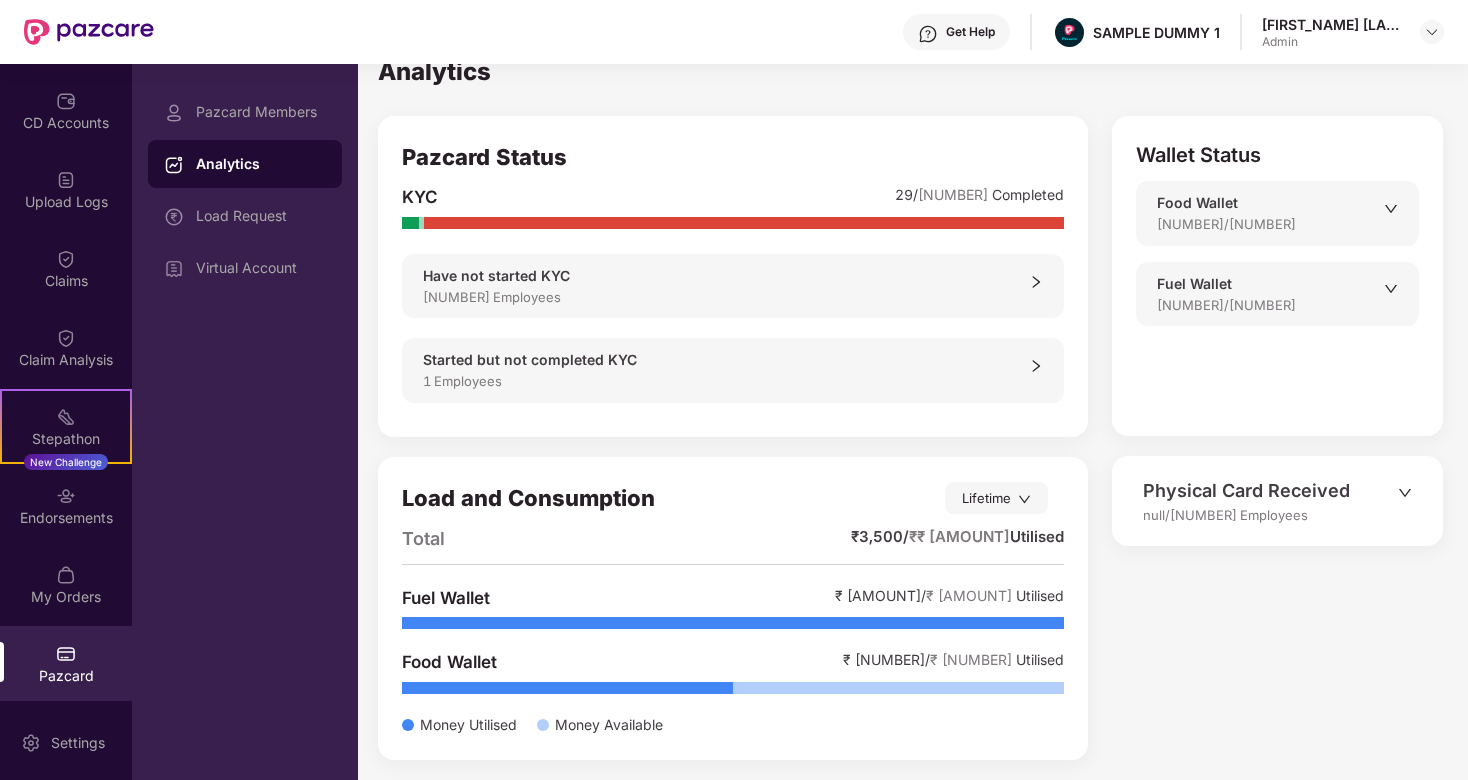 click on "Physical Card Received null/[NUMBER] Employees" at bounding box center [1277, 501] 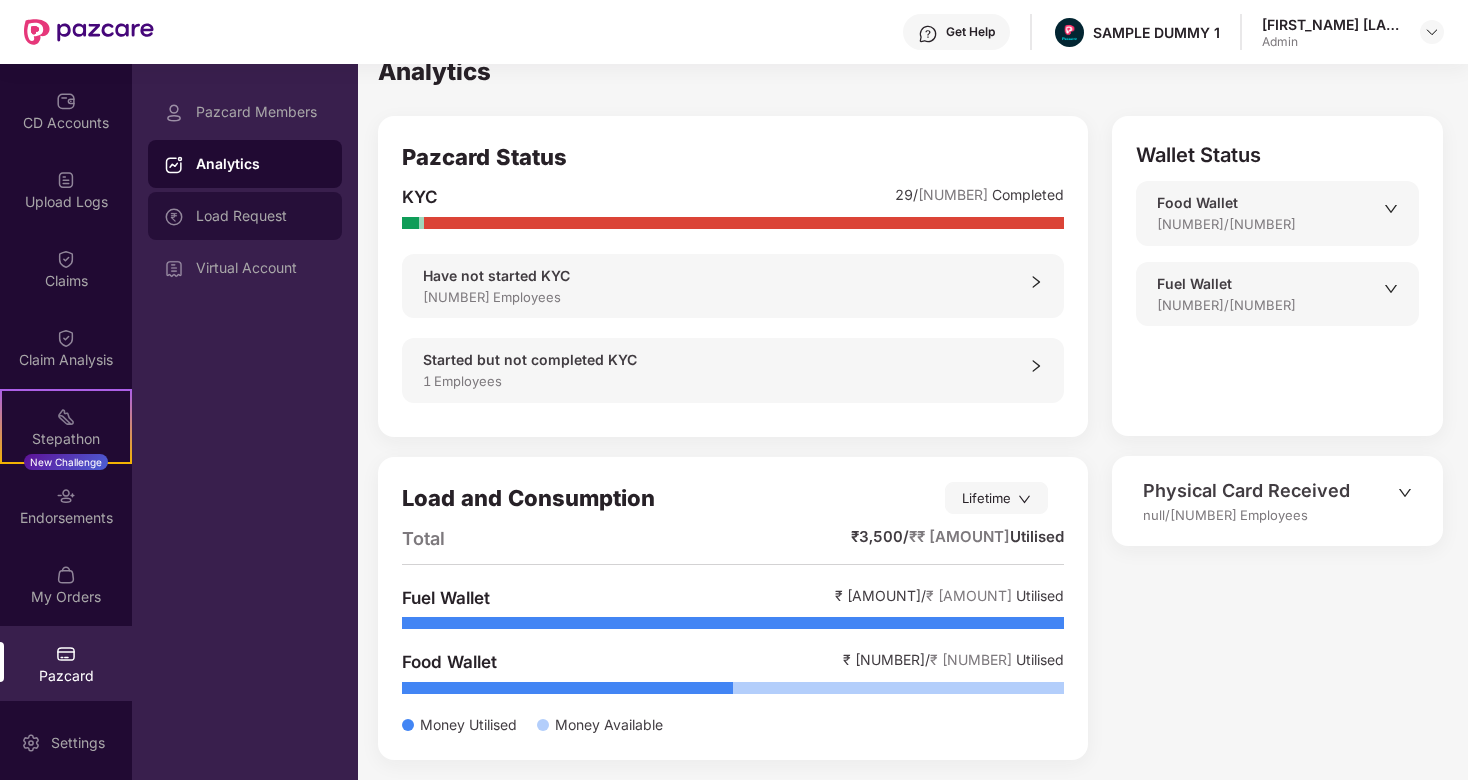 click on "Load Request" at bounding box center (261, 216) 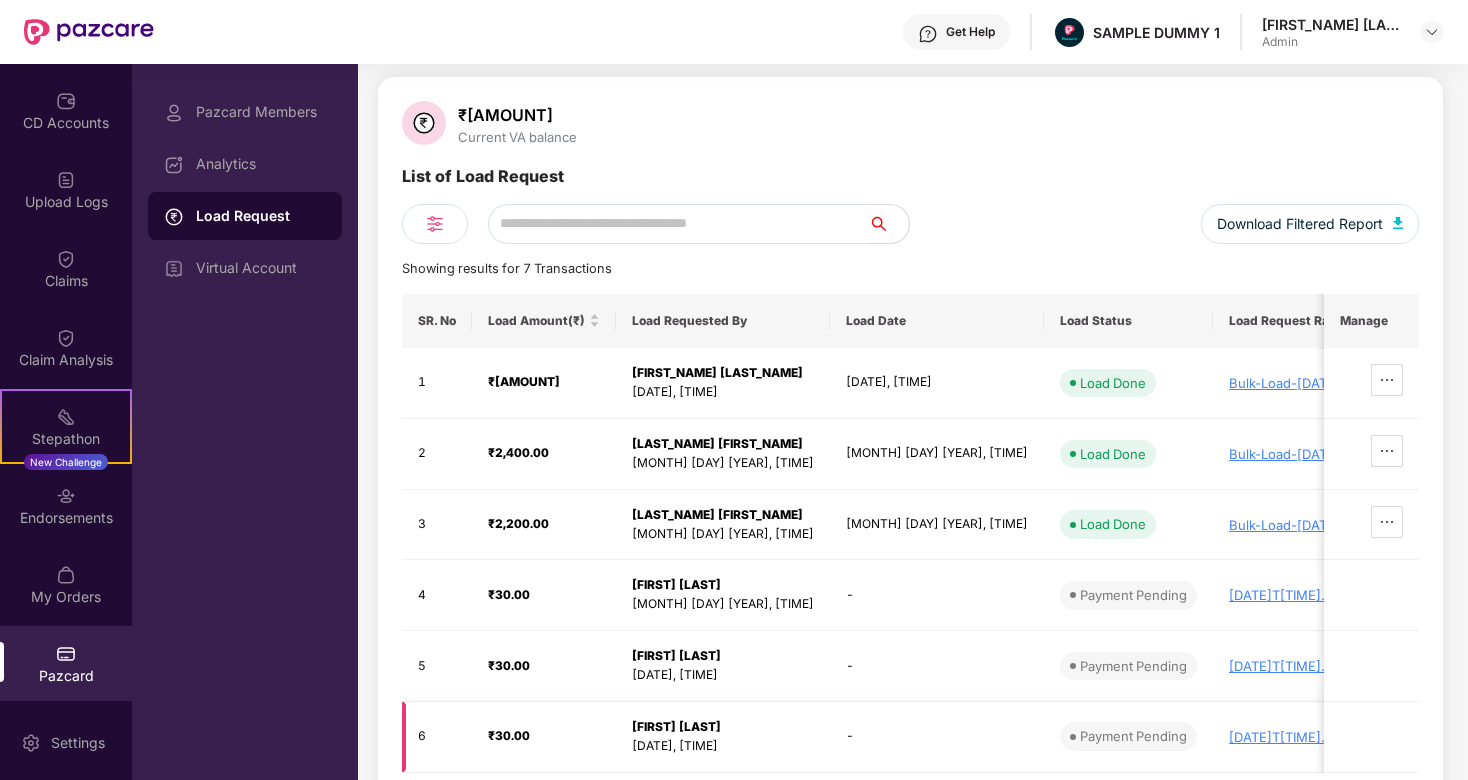 scroll, scrollTop: 0, scrollLeft: 0, axis: both 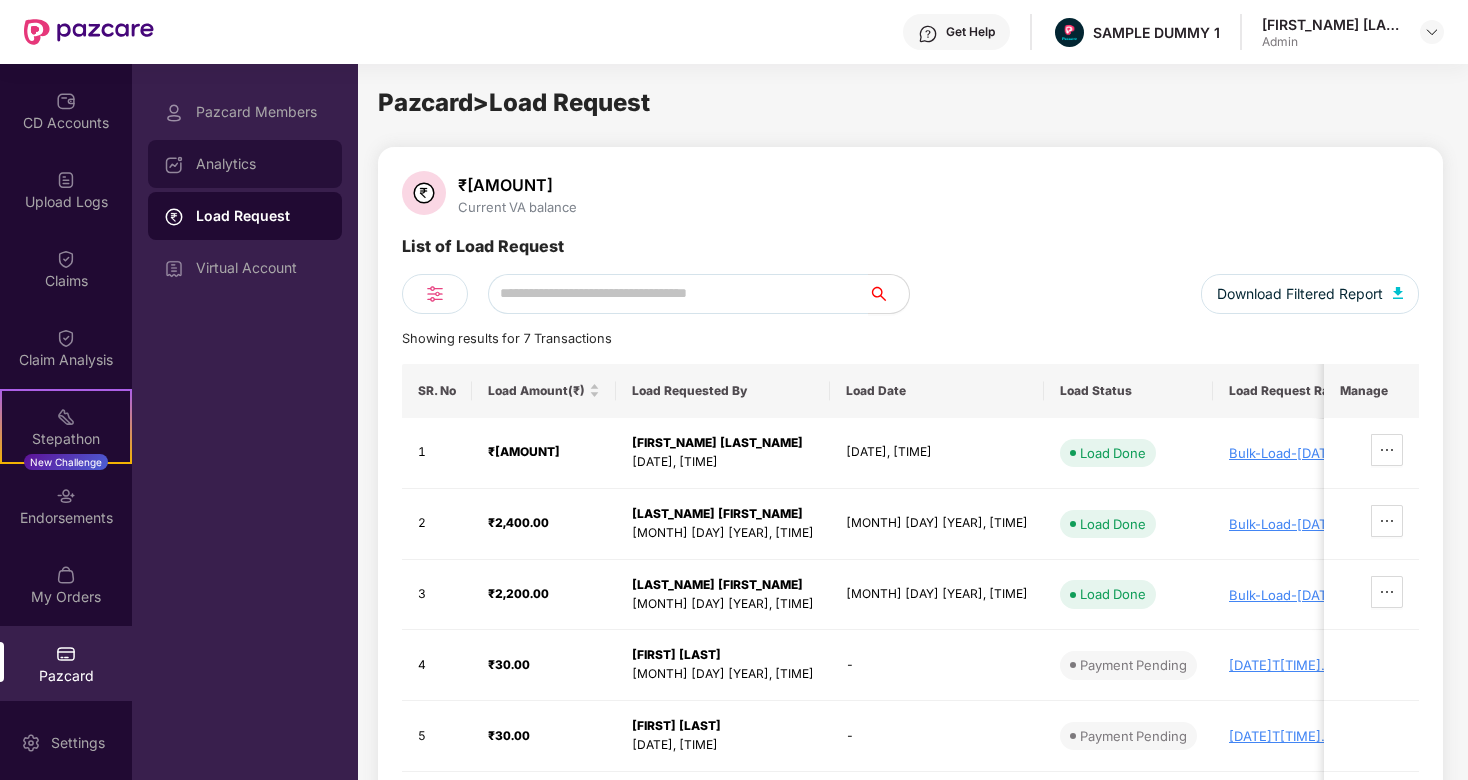 click on "Analytics" at bounding box center (245, 164) 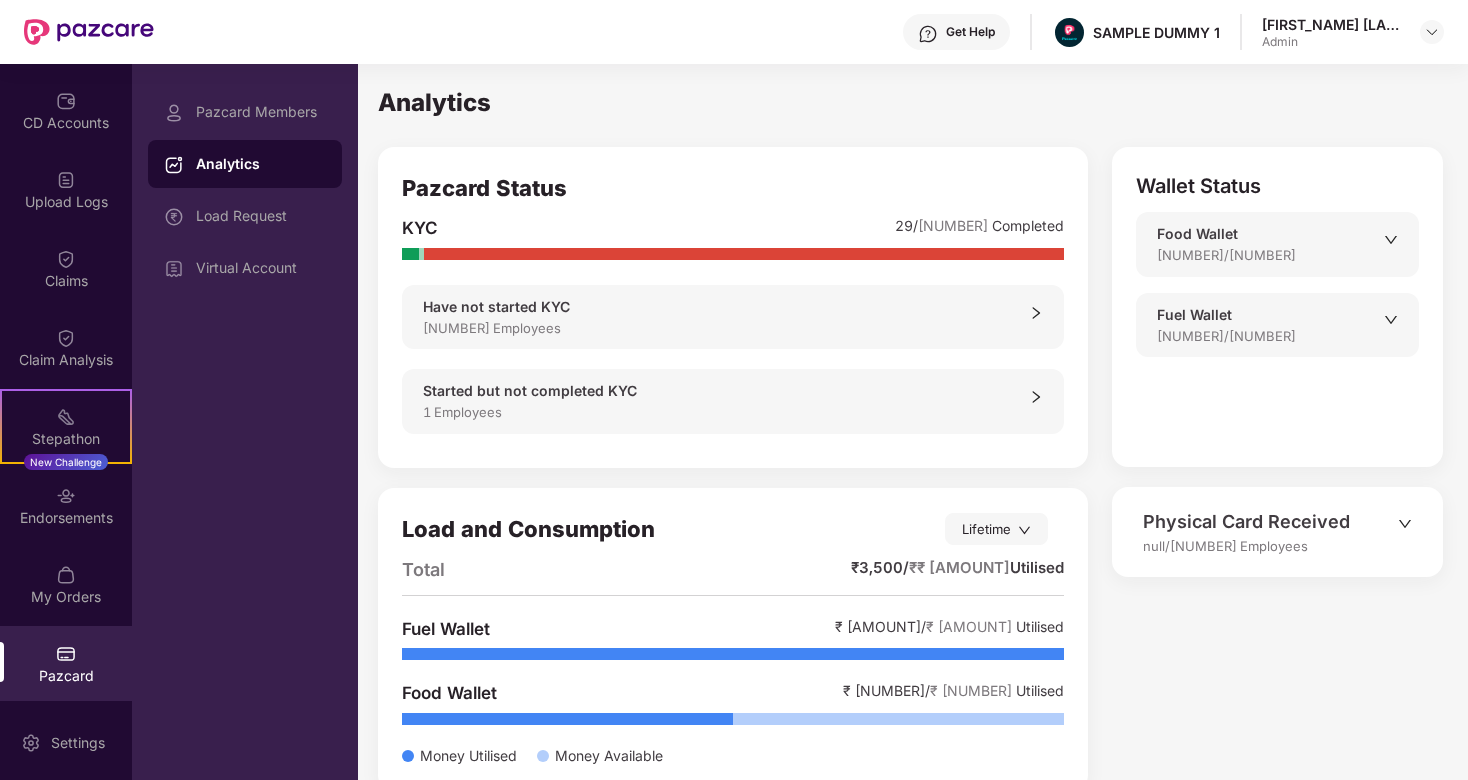 scroll, scrollTop: 31, scrollLeft: 0, axis: vertical 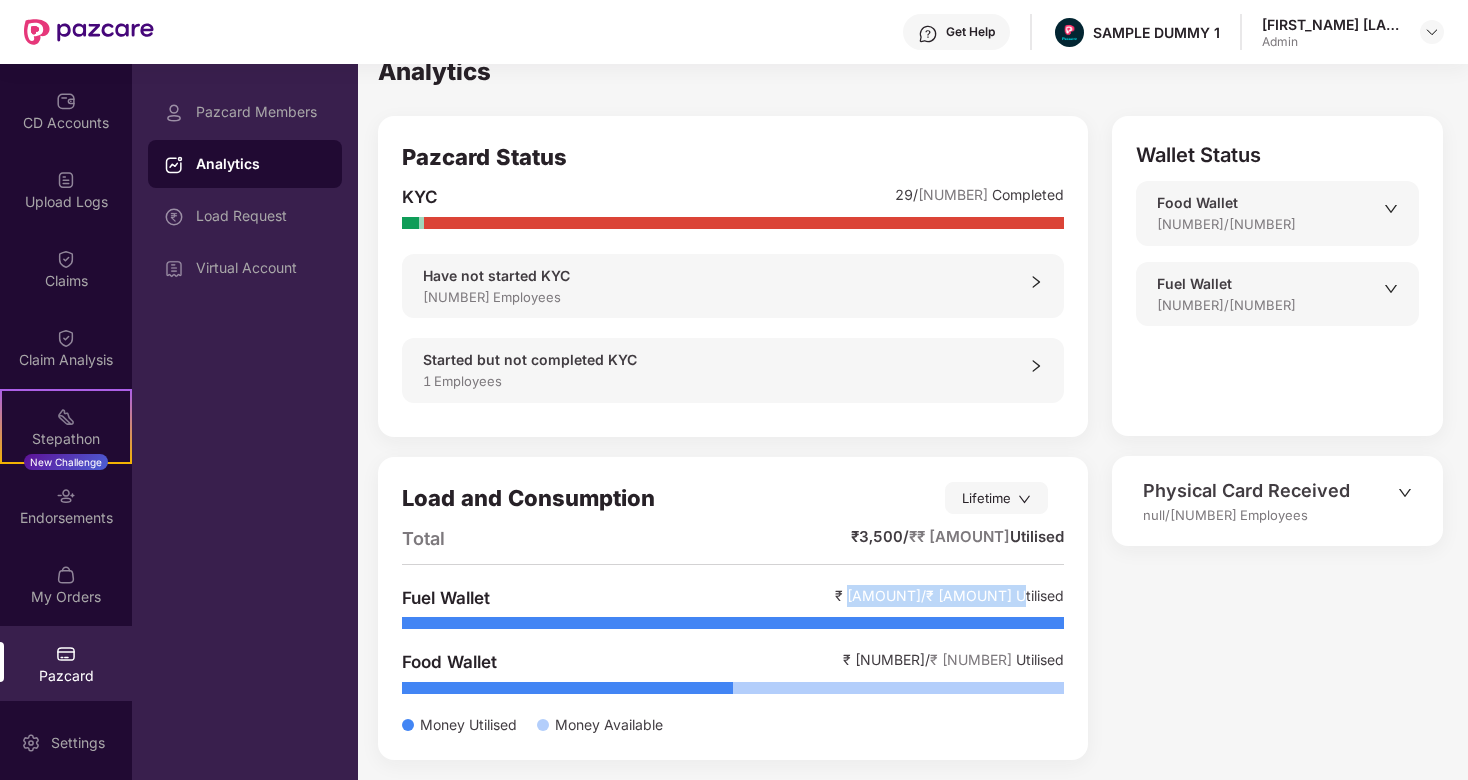 drag, startPoint x: 914, startPoint y: 599, endPoint x: 1026, endPoint y: 599, distance: 112 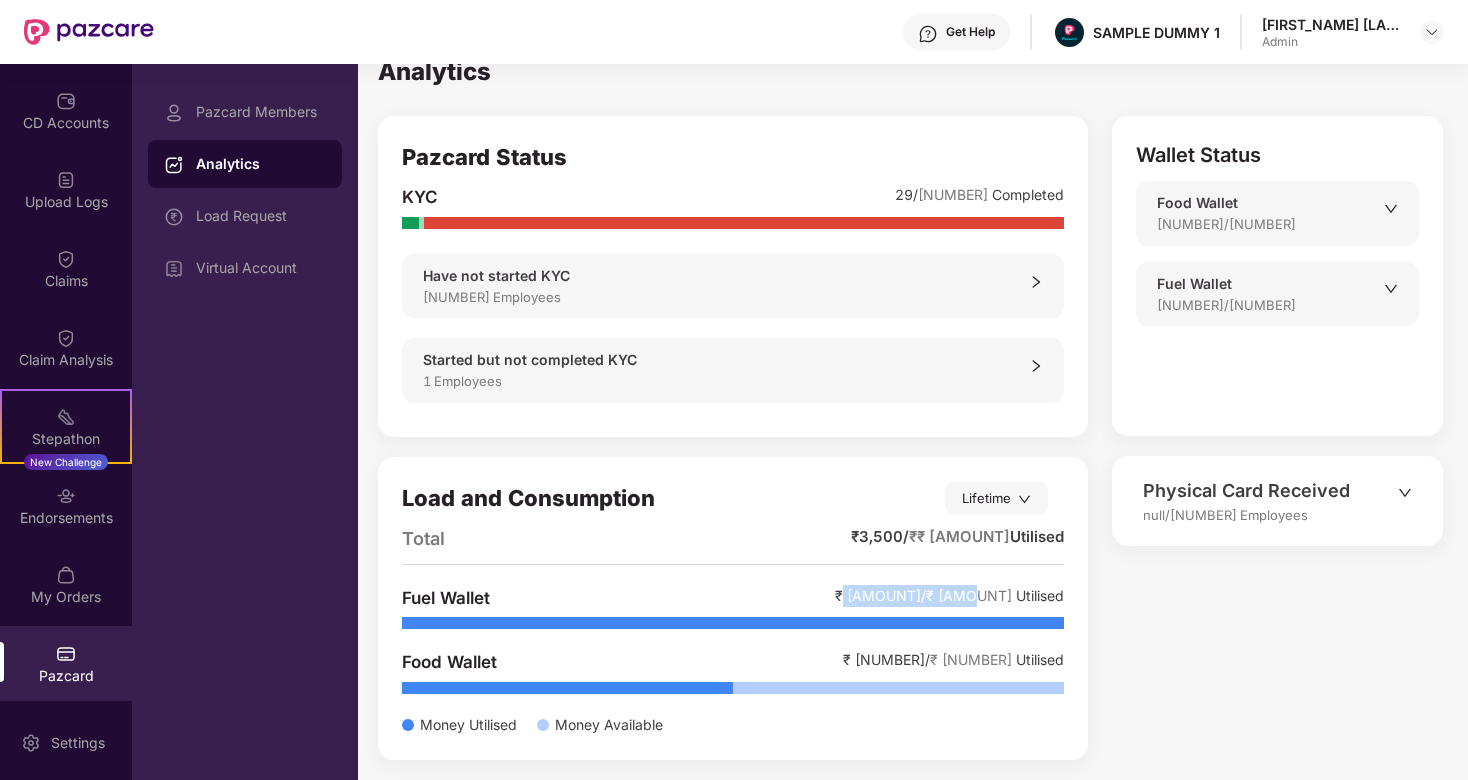 drag, startPoint x: 912, startPoint y: 592, endPoint x: 1006, endPoint y: 591, distance: 94.00532 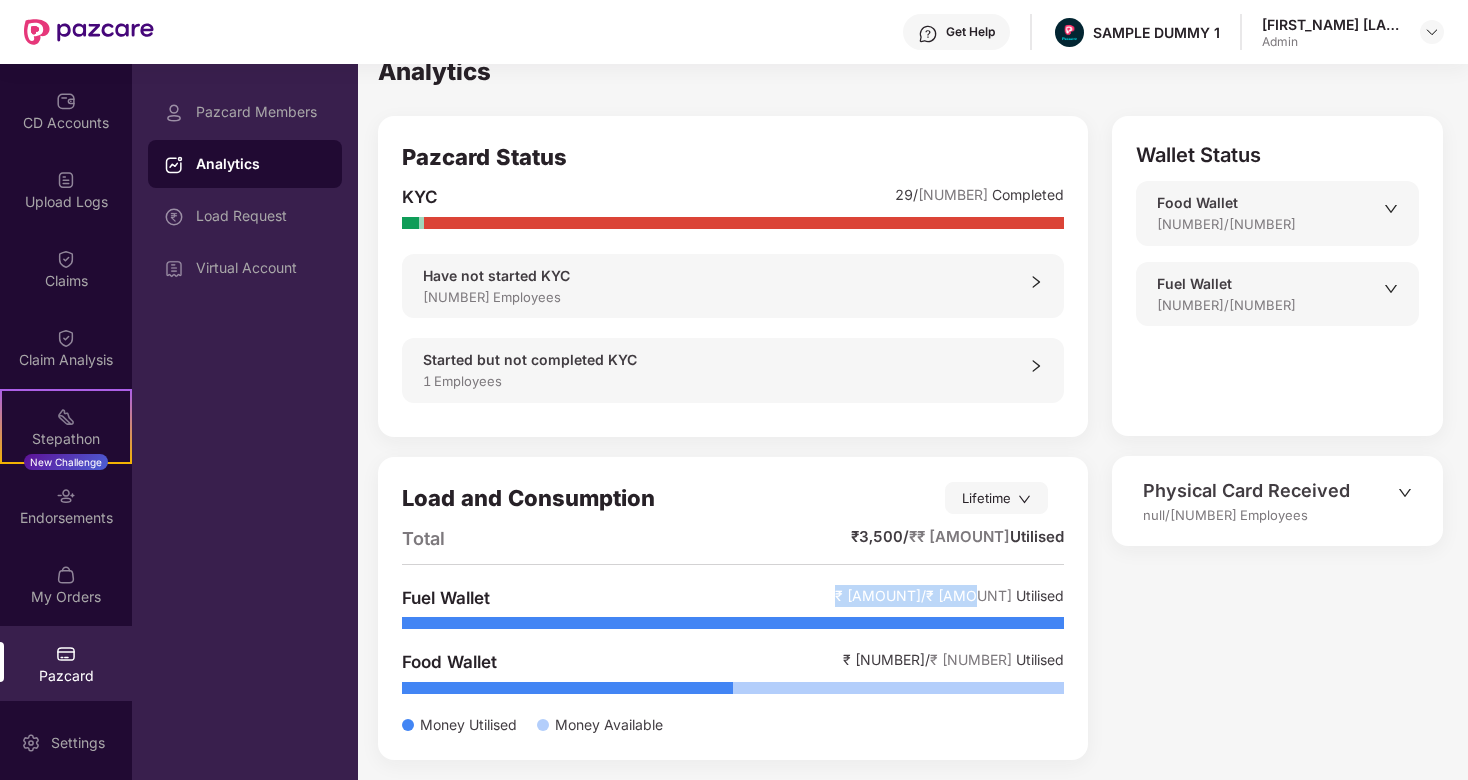 drag, startPoint x: 901, startPoint y: 594, endPoint x: 1007, endPoint y: 594, distance: 106 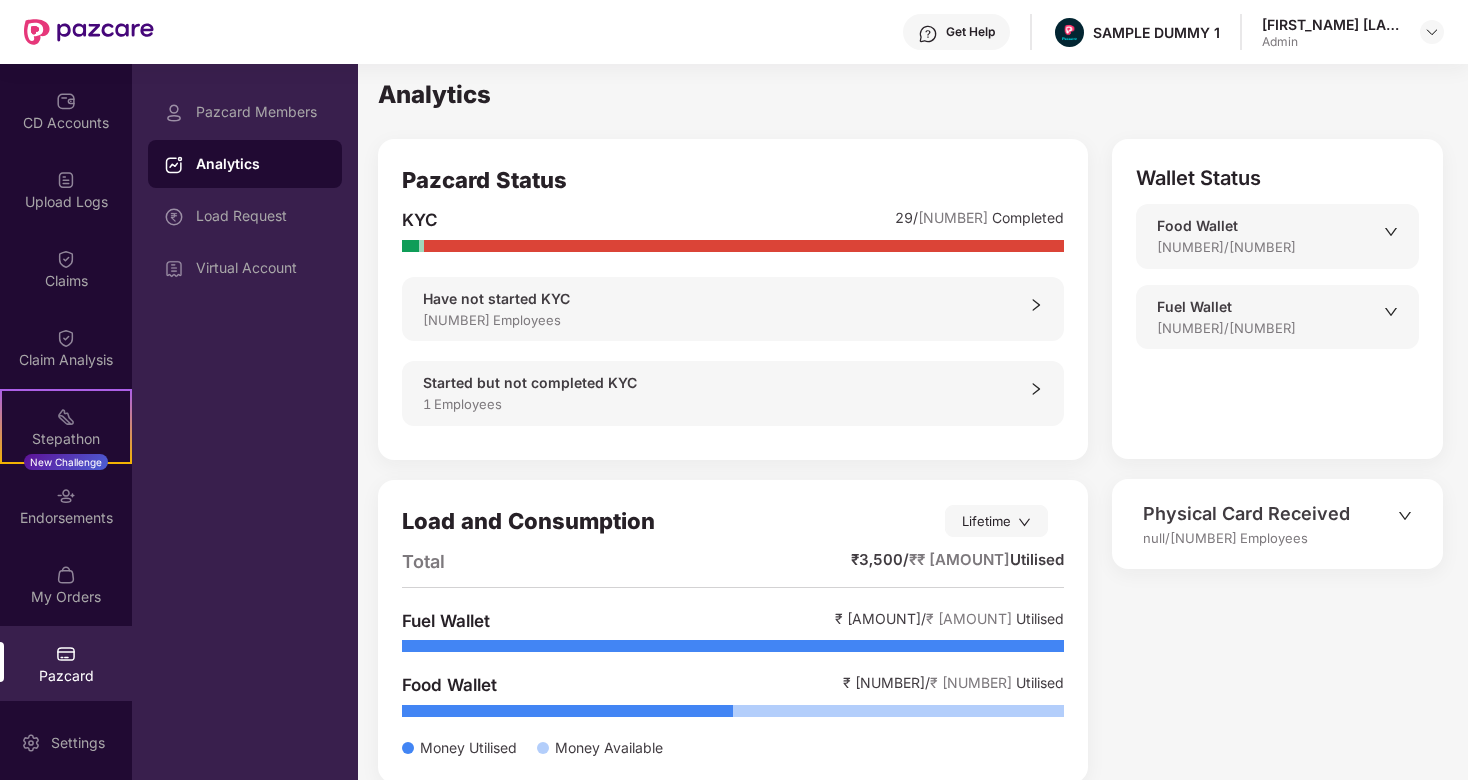 scroll, scrollTop: 31, scrollLeft: 0, axis: vertical 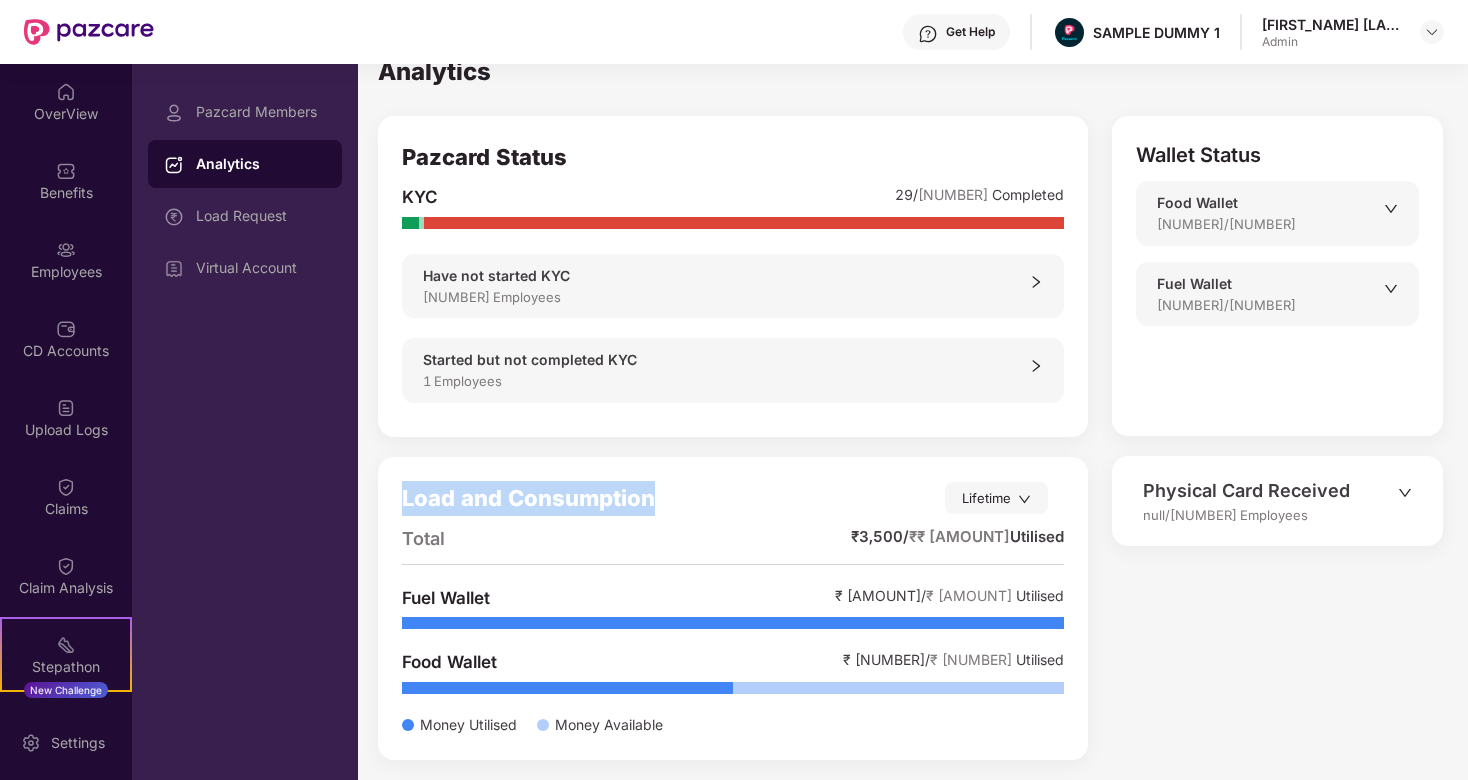 drag, startPoint x: 403, startPoint y: 490, endPoint x: 649, endPoint y: 490, distance: 246 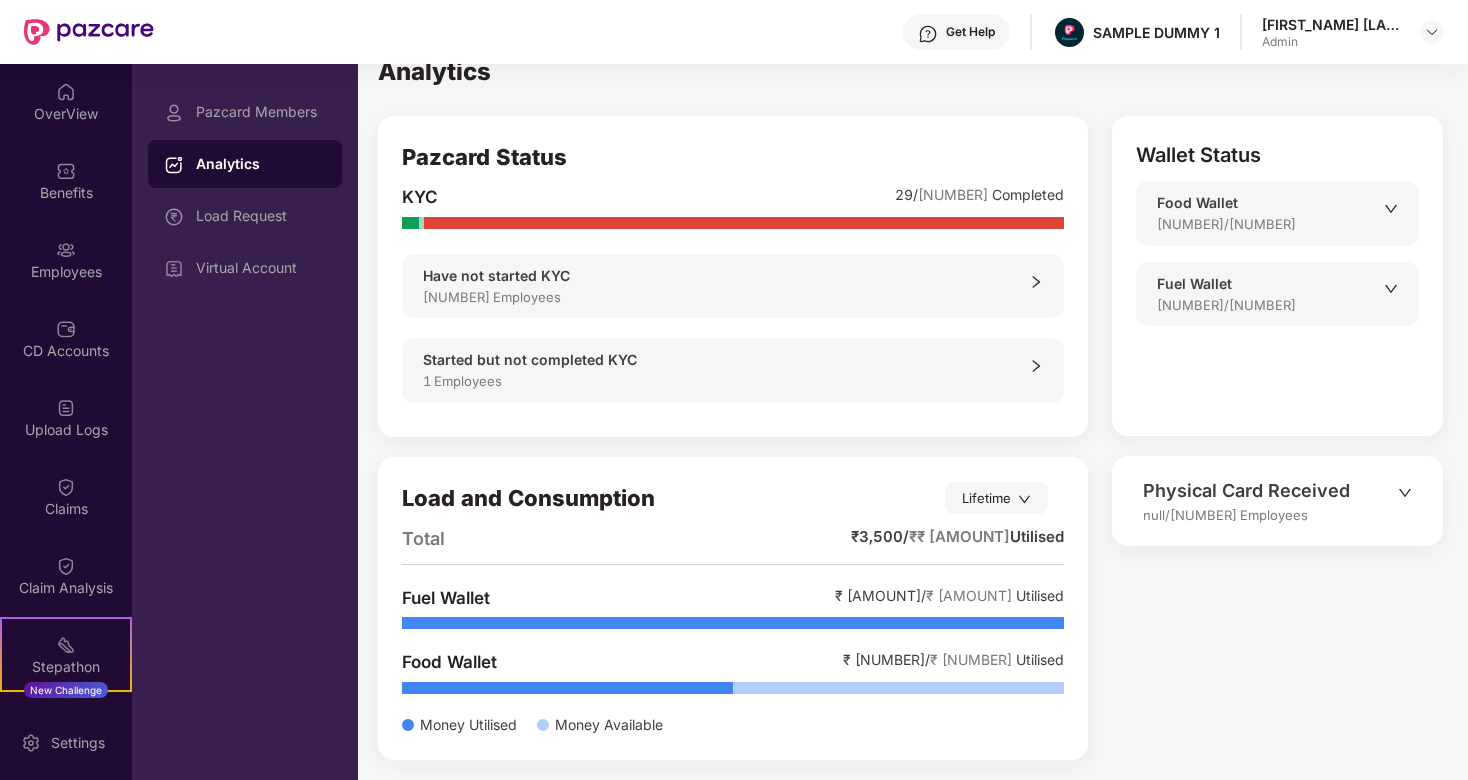 scroll, scrollTop: 0, scrollLeft: 0, axis: both 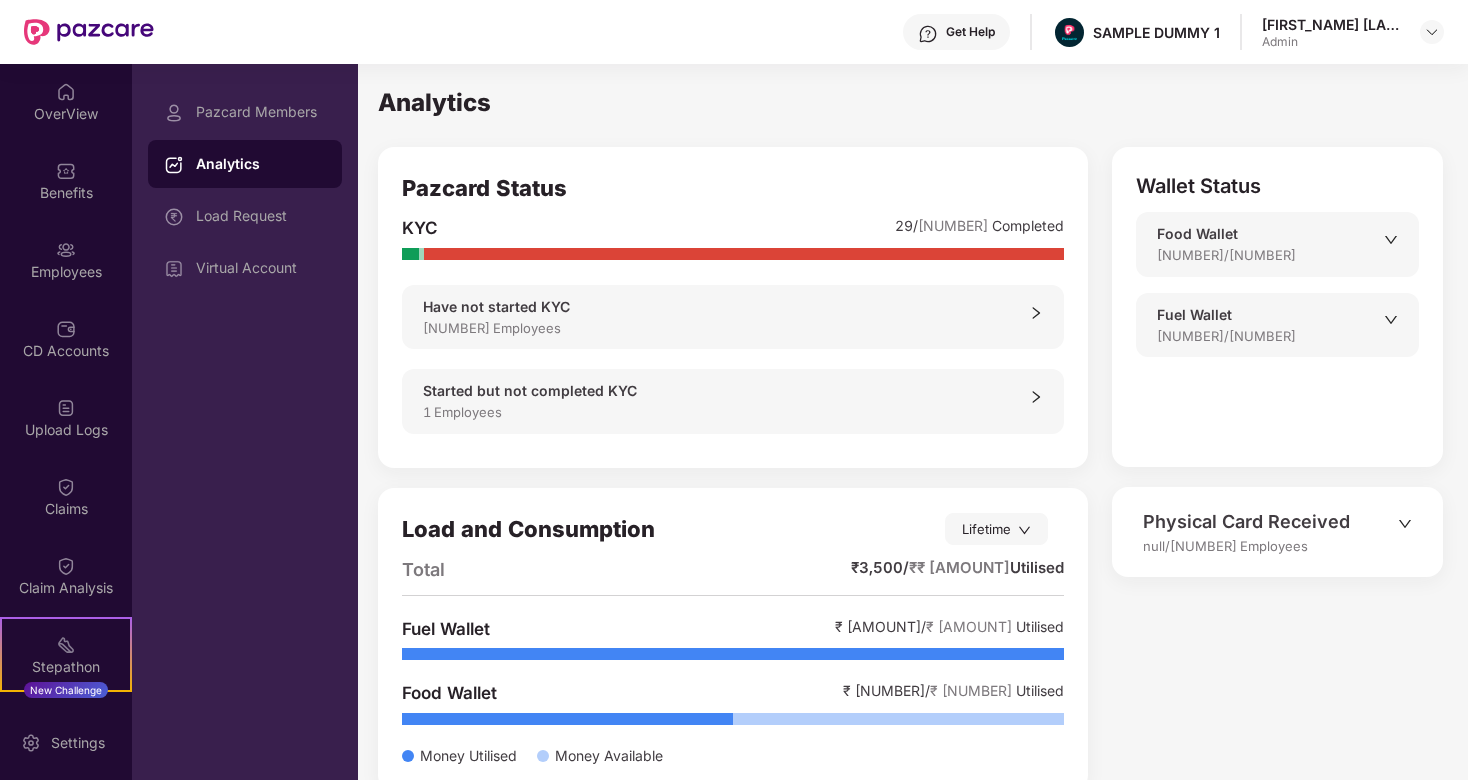 click on "Started but not completed KYC" at bounding box center (726, 391) 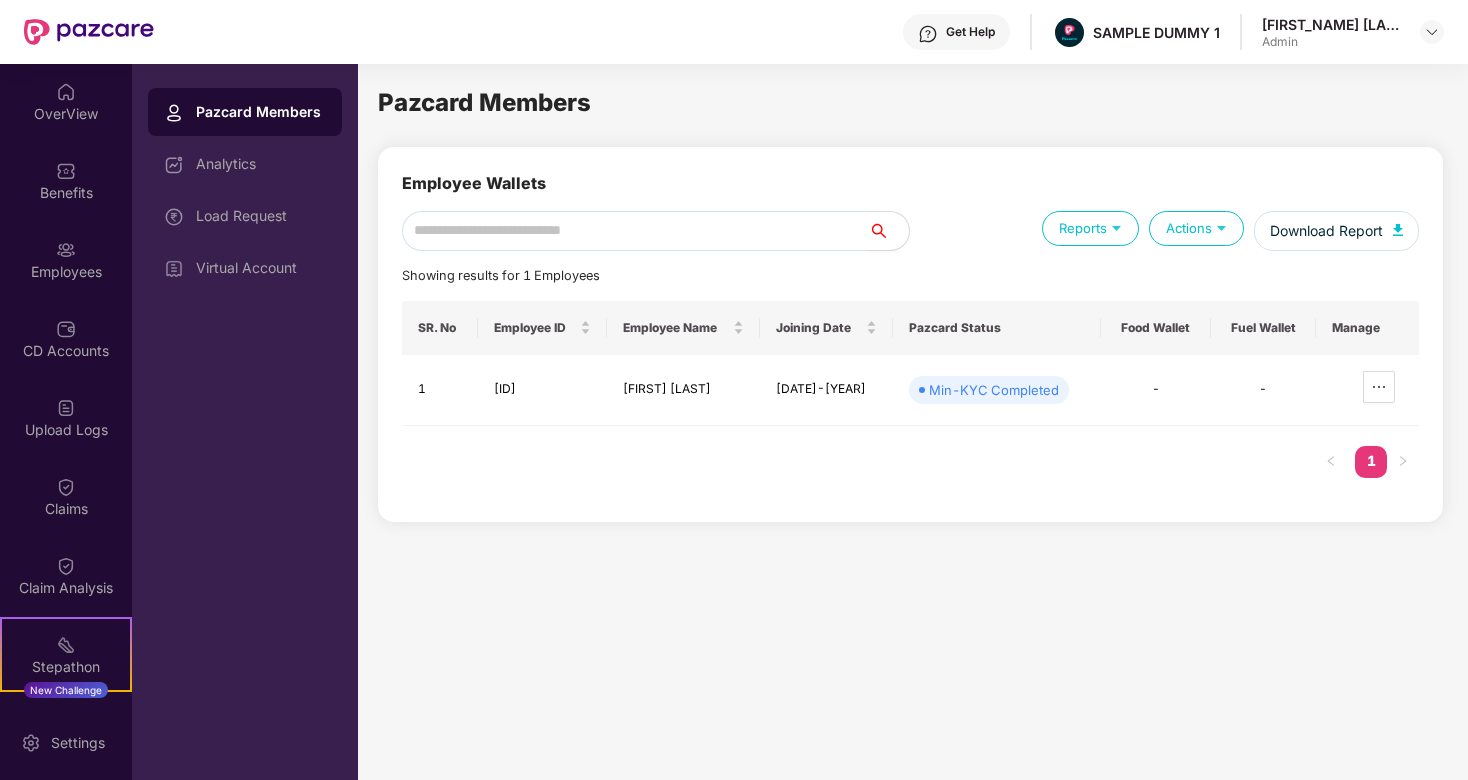 click on "Pazcard Members" at bounding box center [261, 112] 